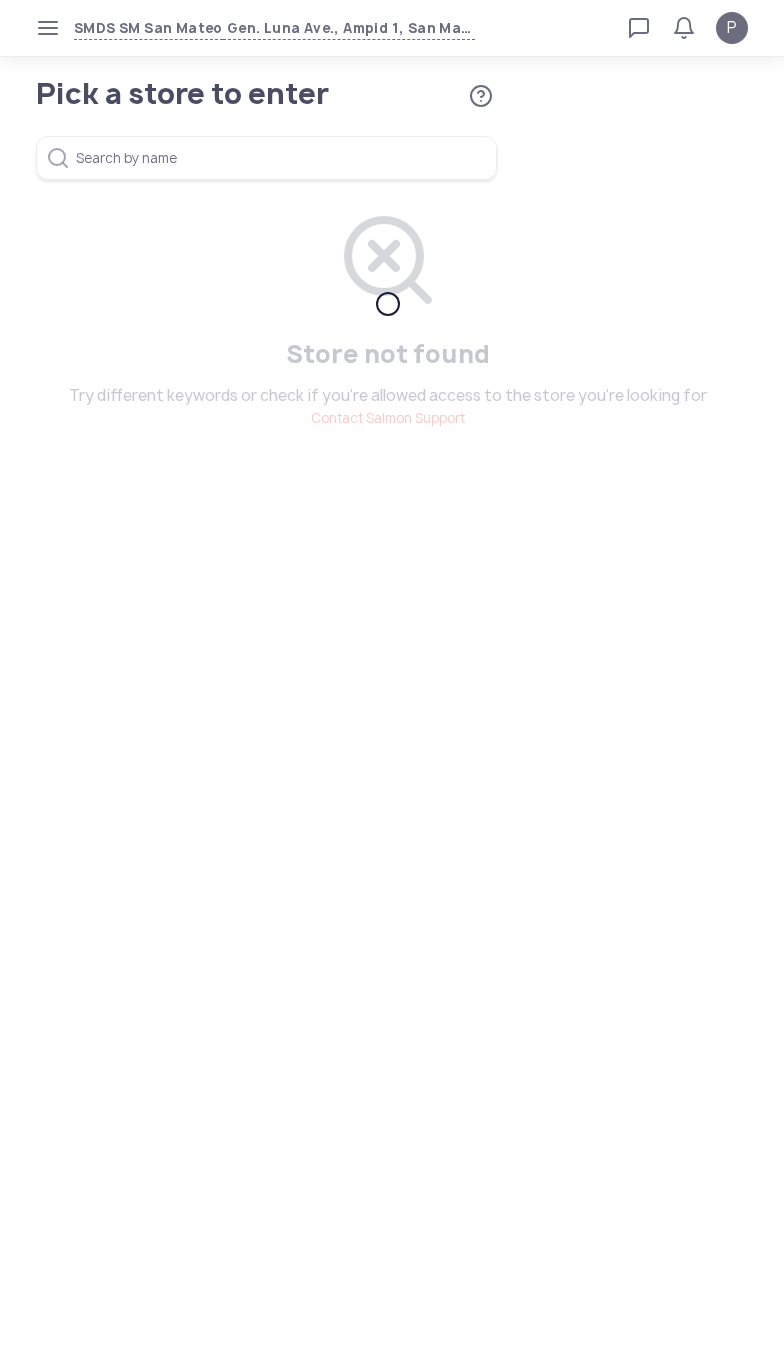 scroll, scrollTop: 0, scrollLeft: 0, axis: both 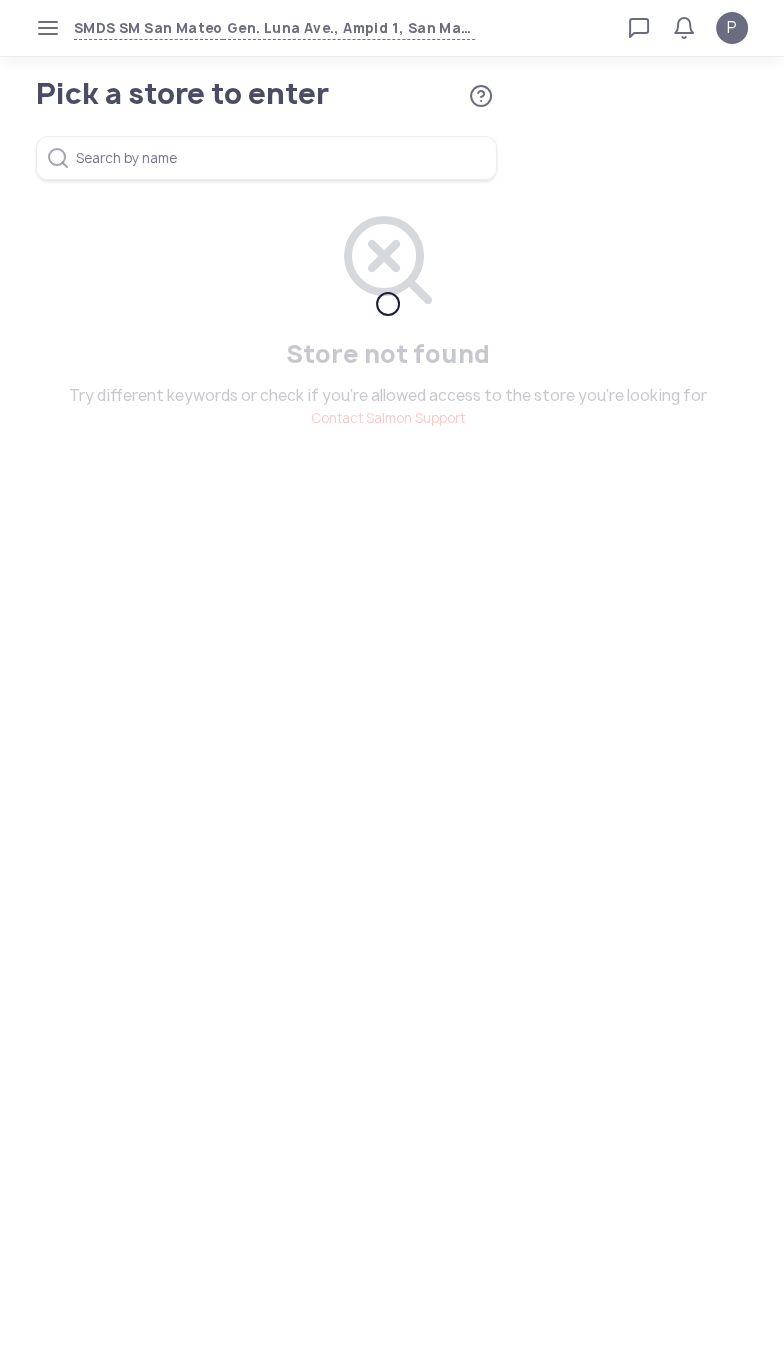 click 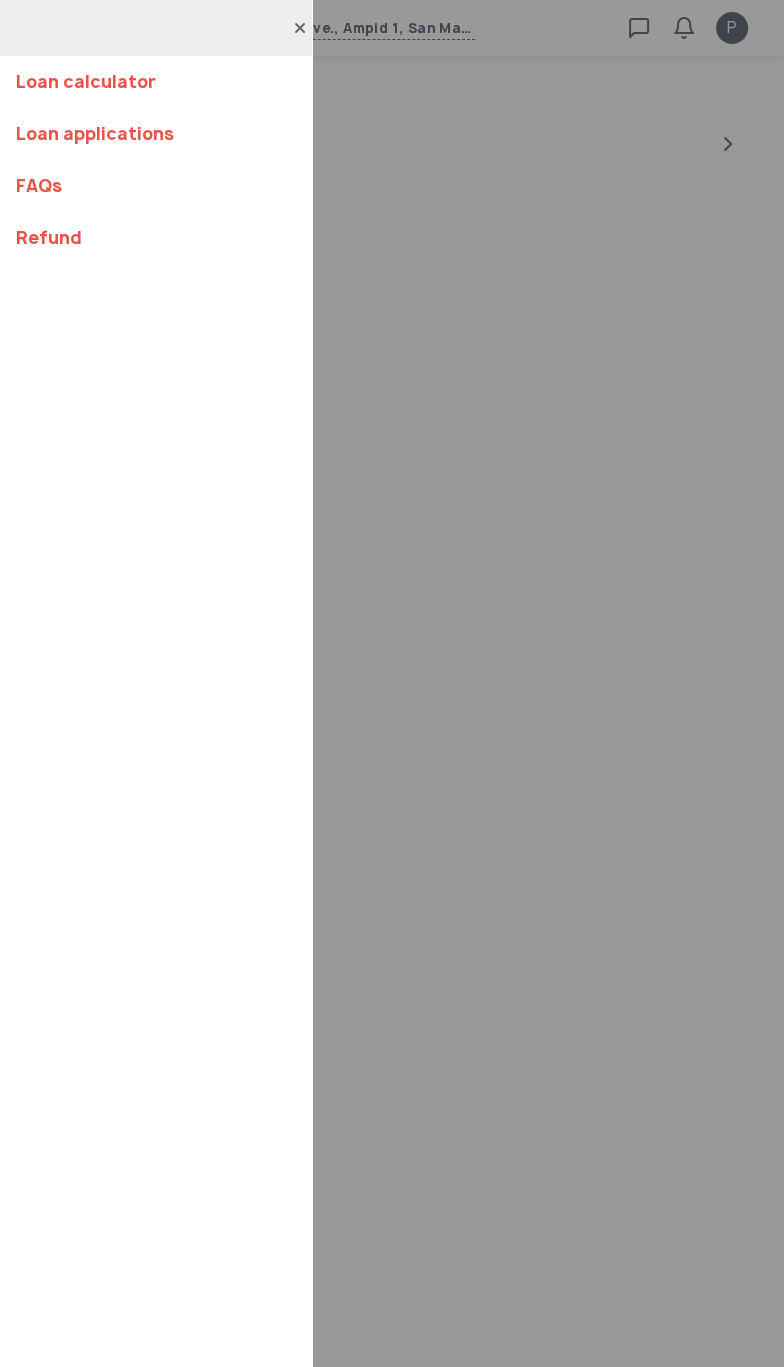 click on "Loan calculator Loan applications FAQs Refund" 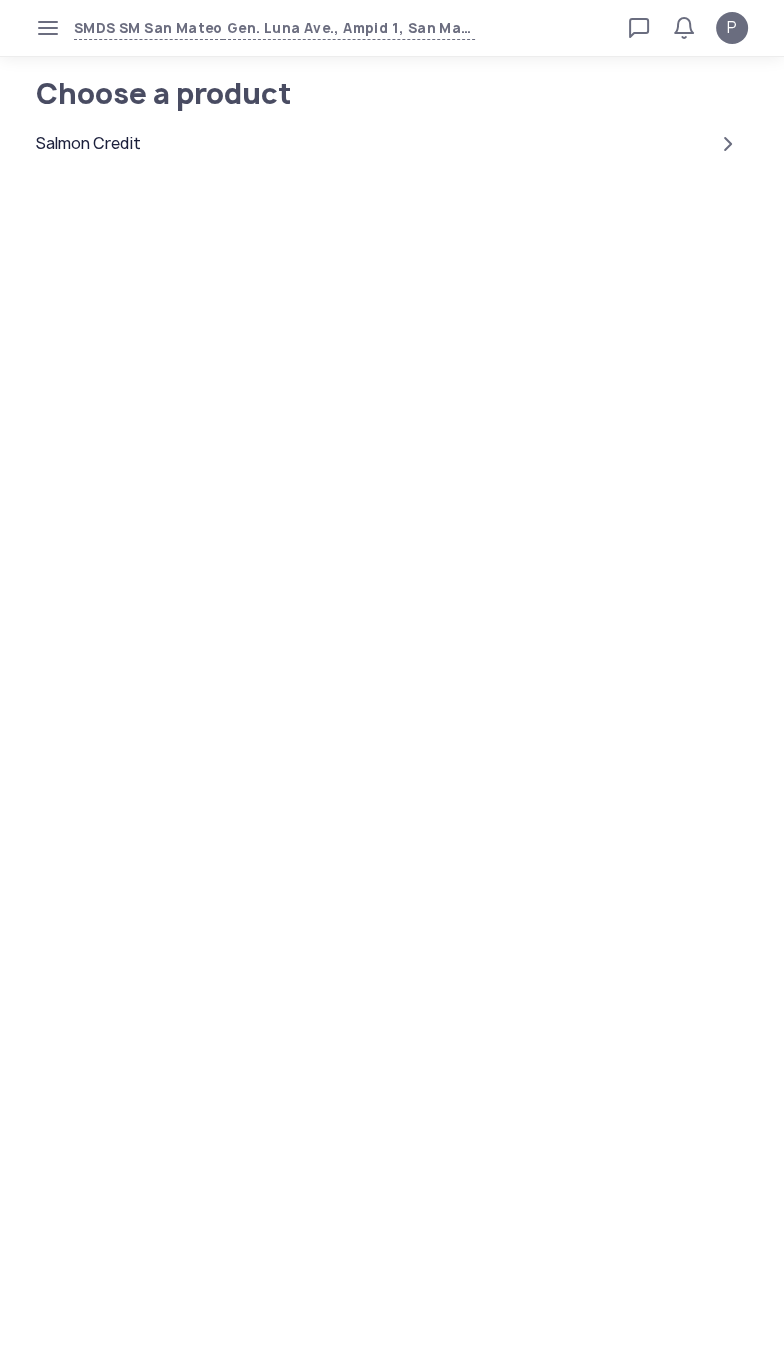 click on "Salmon Credit" 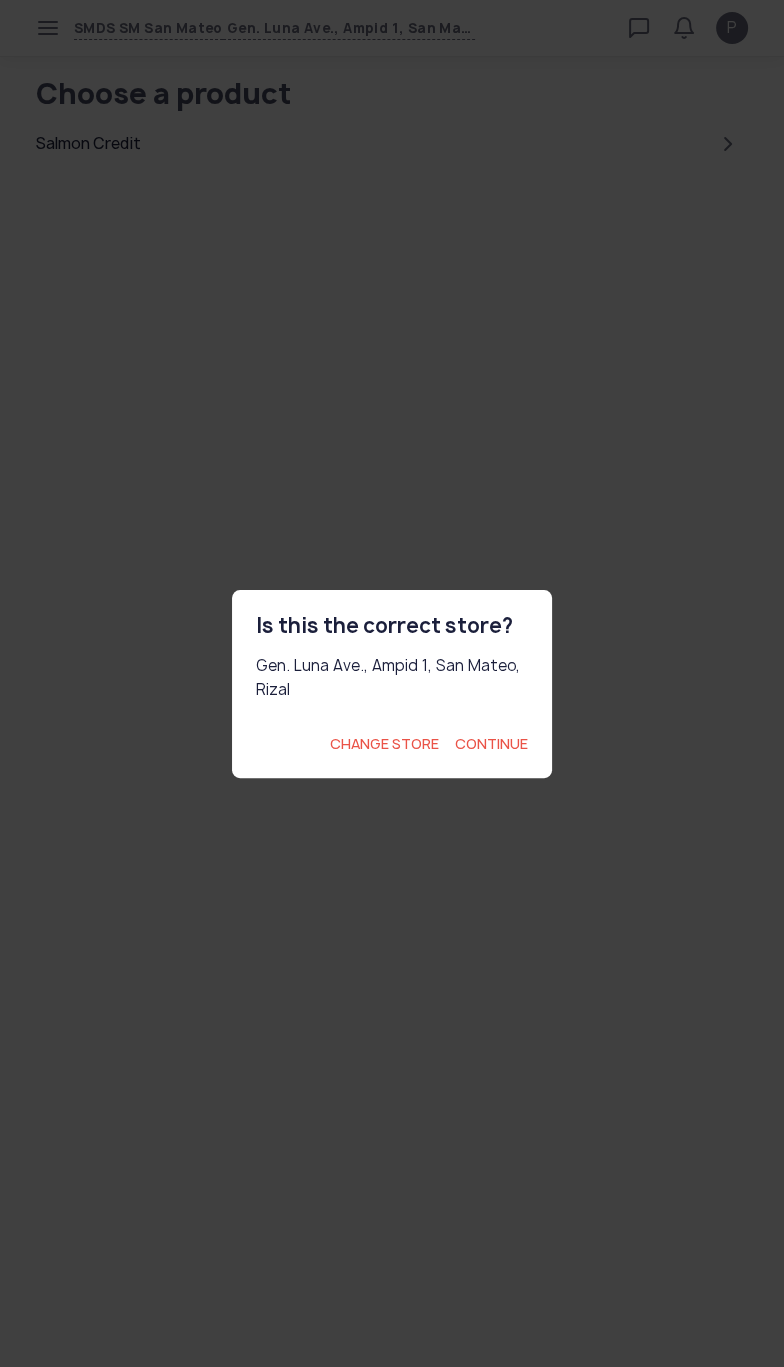 click on "Continue" 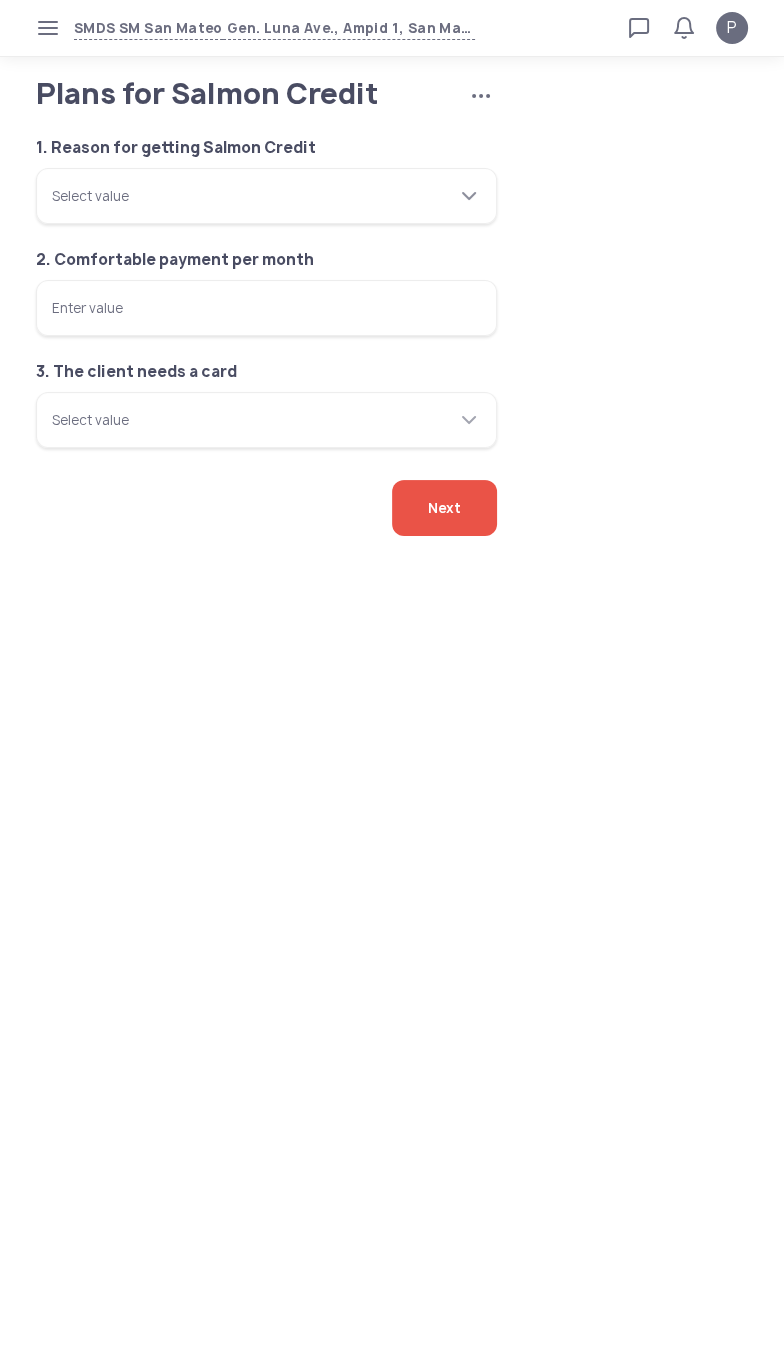 click on "Select value" 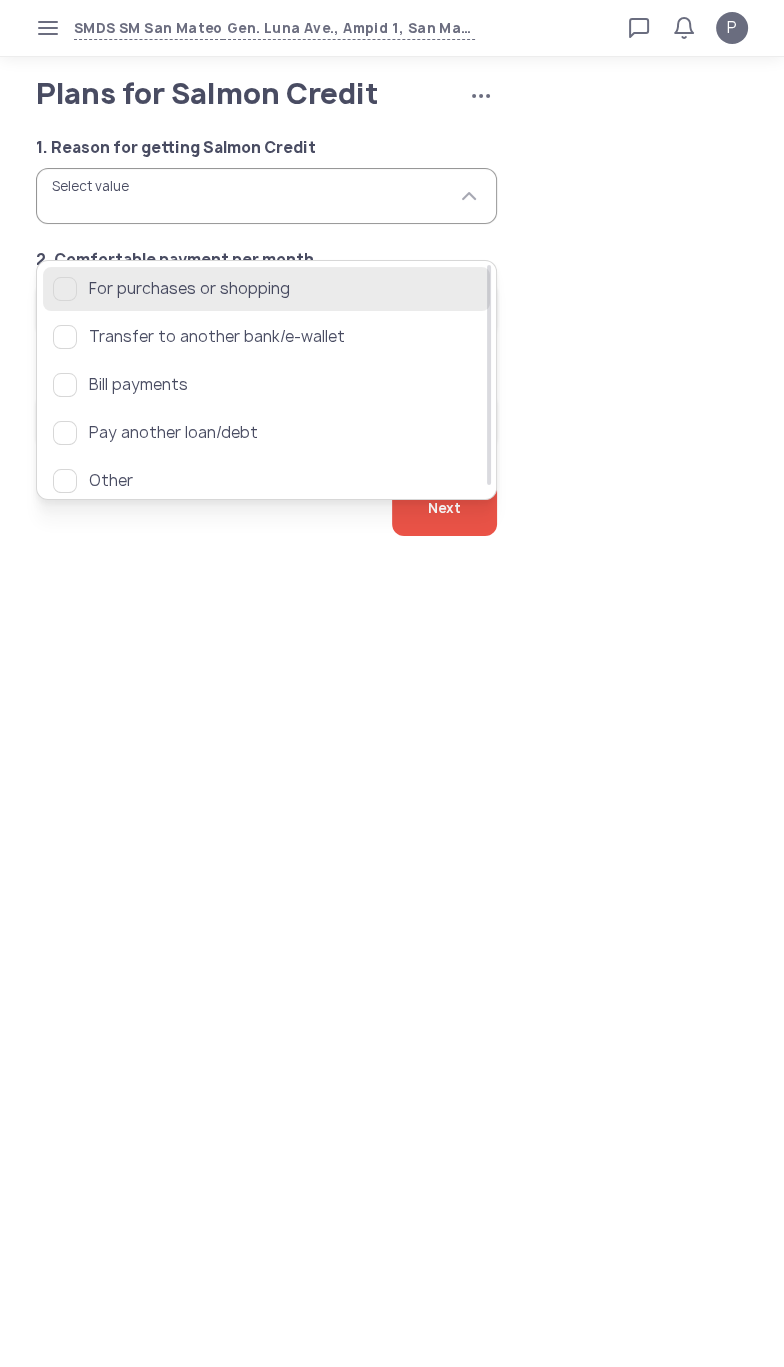 click 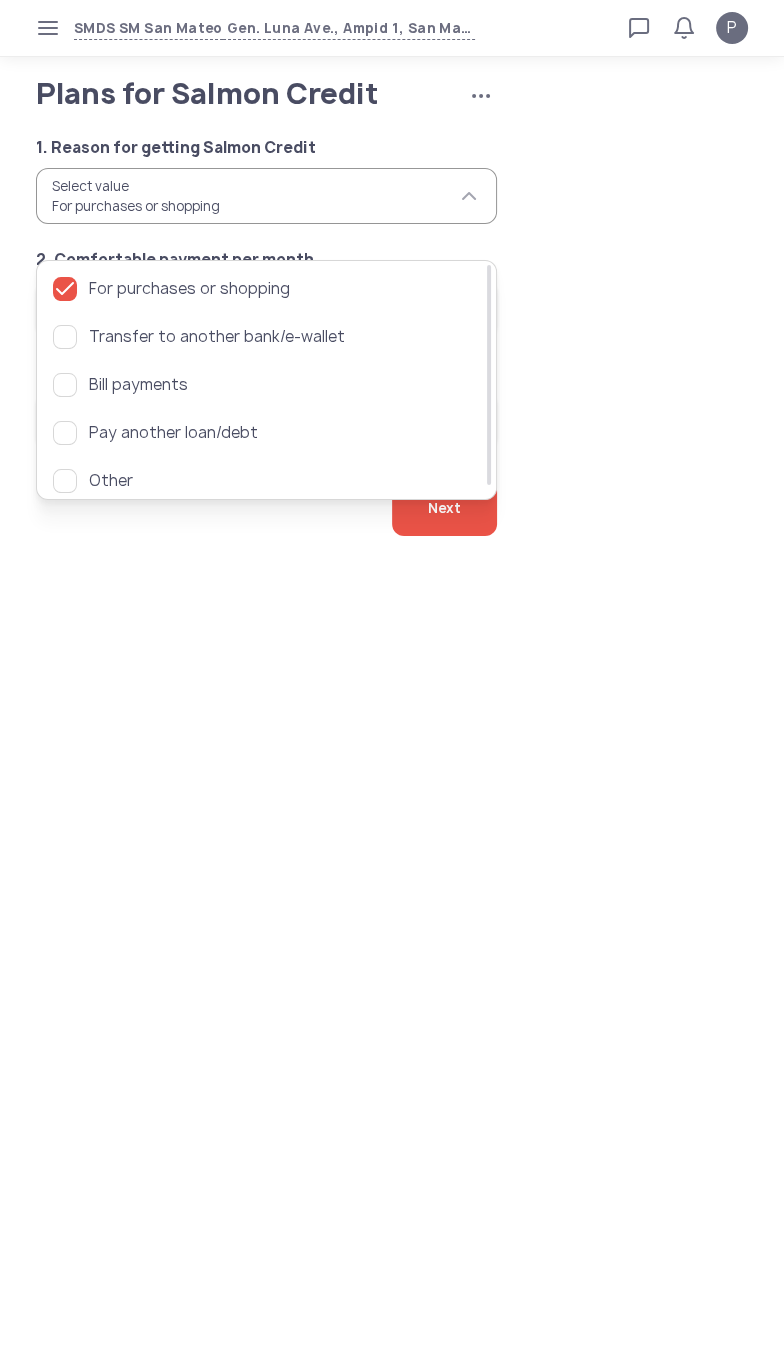 click on "SMDS SM San Mateo Gen. Luna Ave., Ampid 1, [CITY], [STATE] Loan calculator Loan applications FAQs Refund P Plans for Salmon Credit Cancel application P Verified agent Full name Ma.Kristina Perez Telephone number +63 [PHONE] E-mail [EMAIL] Log out Plans for Salmon Credit Cancel application 1. Reason for getting Salmon Credit Select value For purchases or shopping 2. Comfortable payment per month Enter value 3. The client needs a card Select value Next For purchases or shopping Transfer to another bank/e-wallet Bill payments Pay another loan/debt Other" at bounding box center (392, 683) 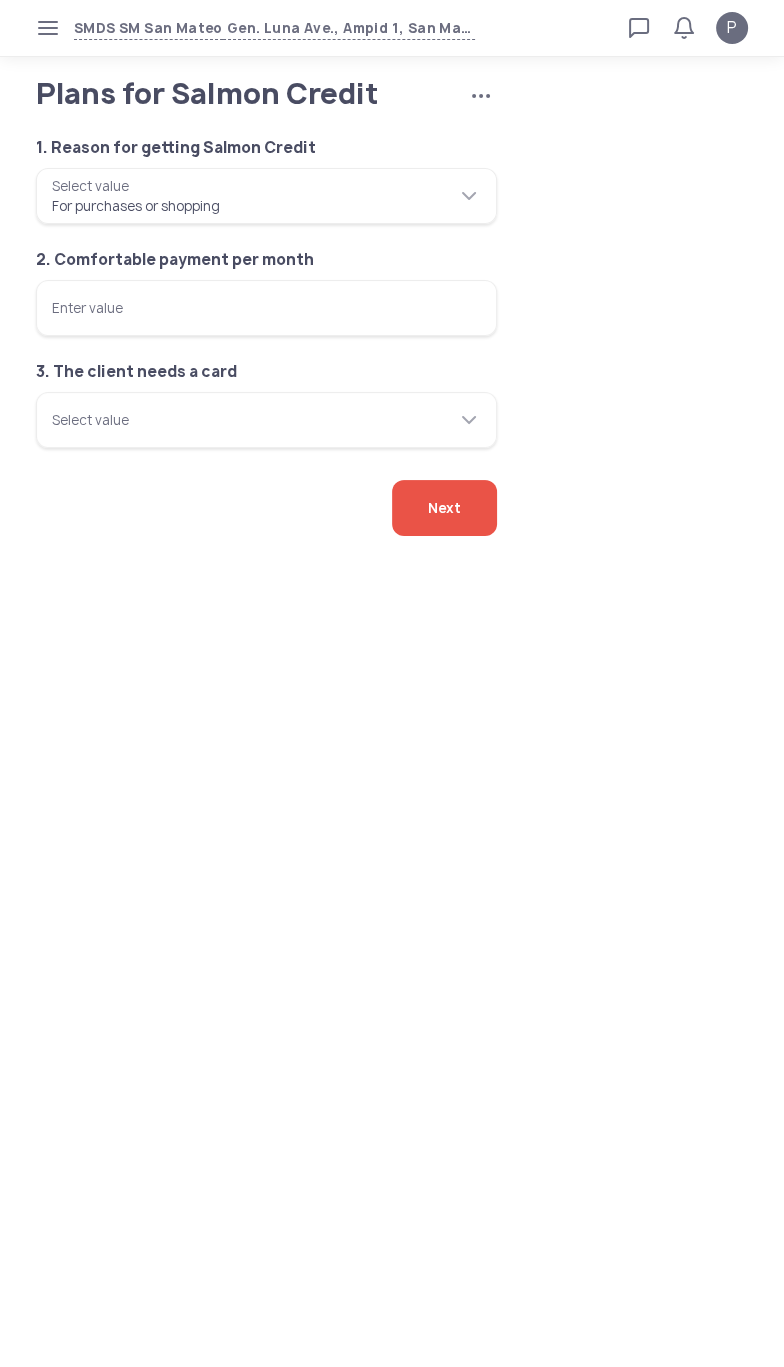 click on "Enter value" at bounding box center (266, 308) 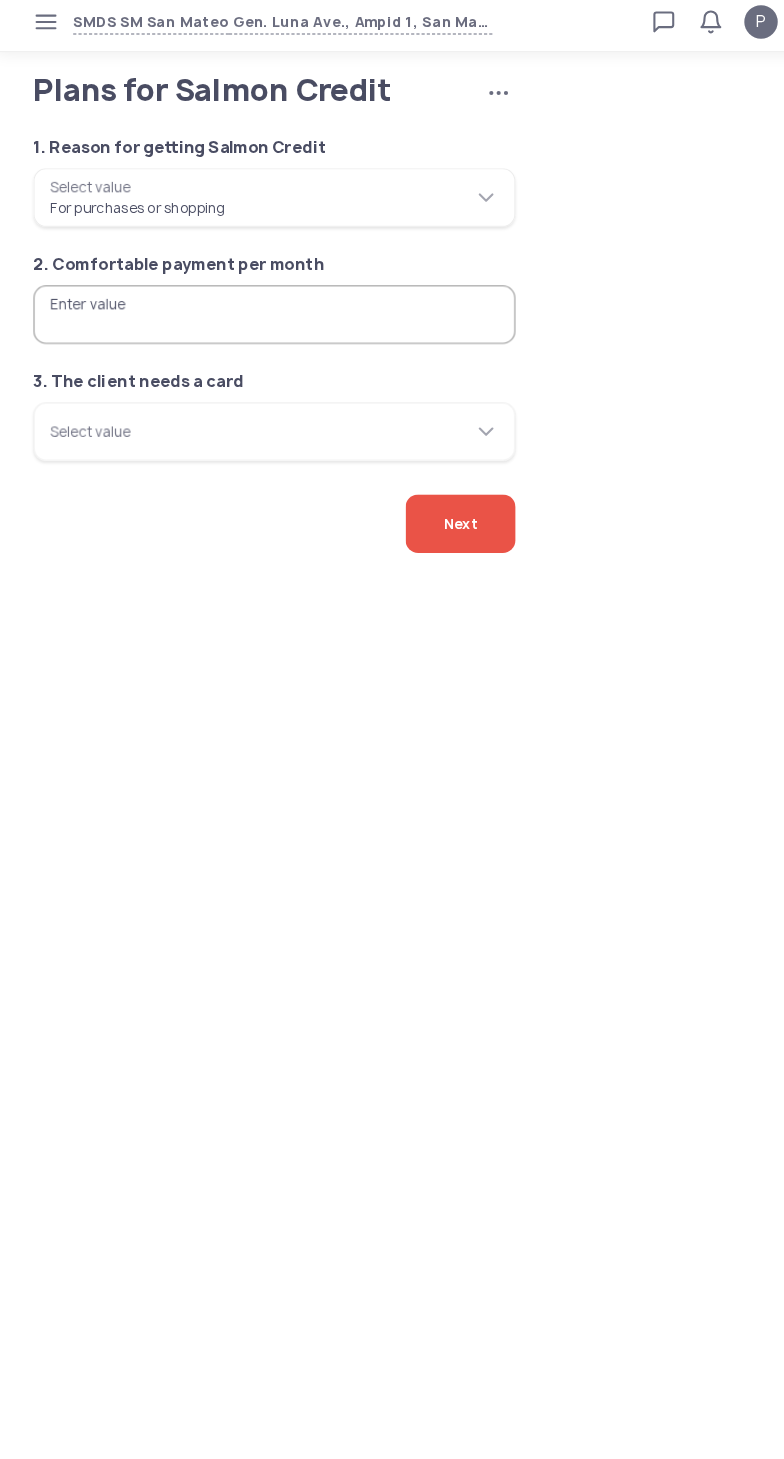 click on "Enter value" at bounding box center [266, 308] 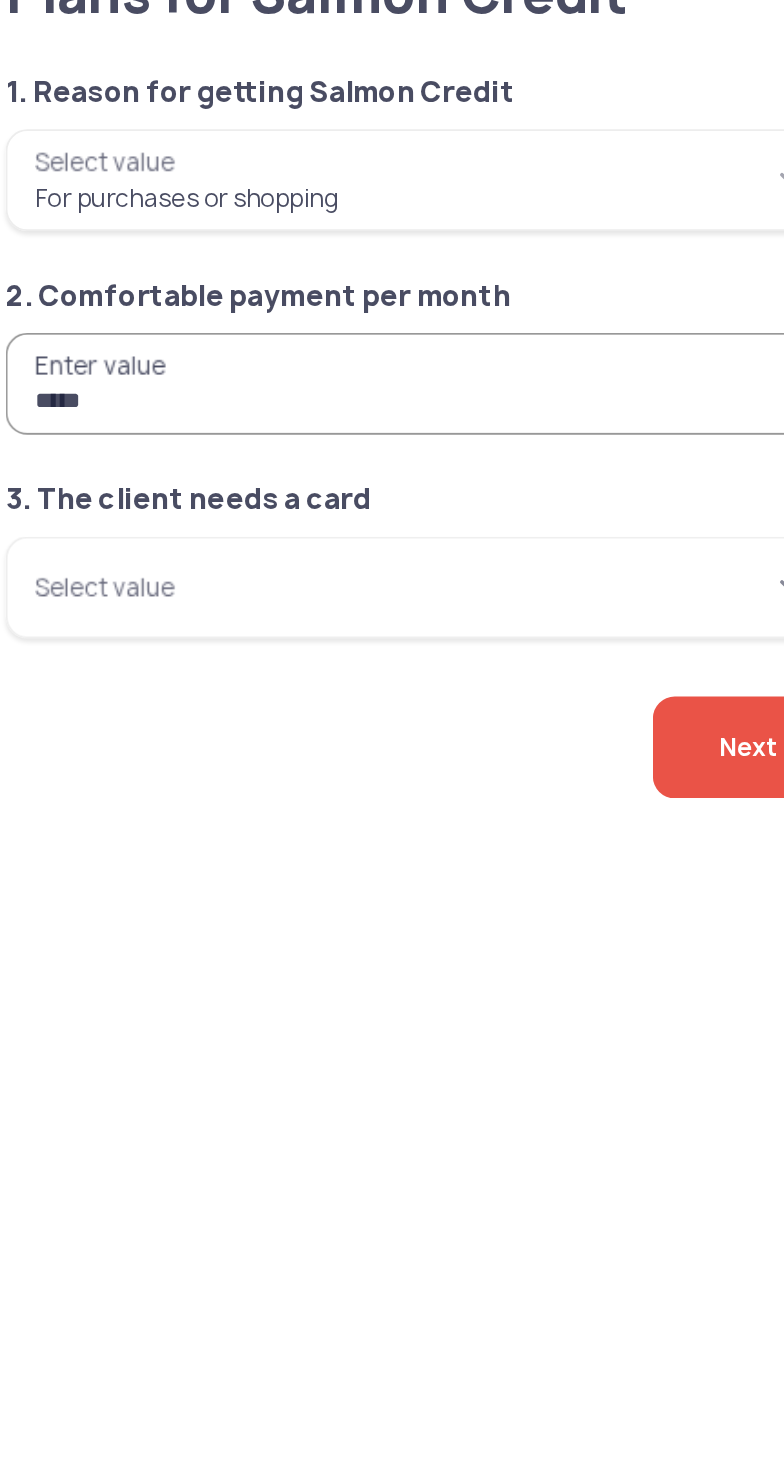 type on "*****" 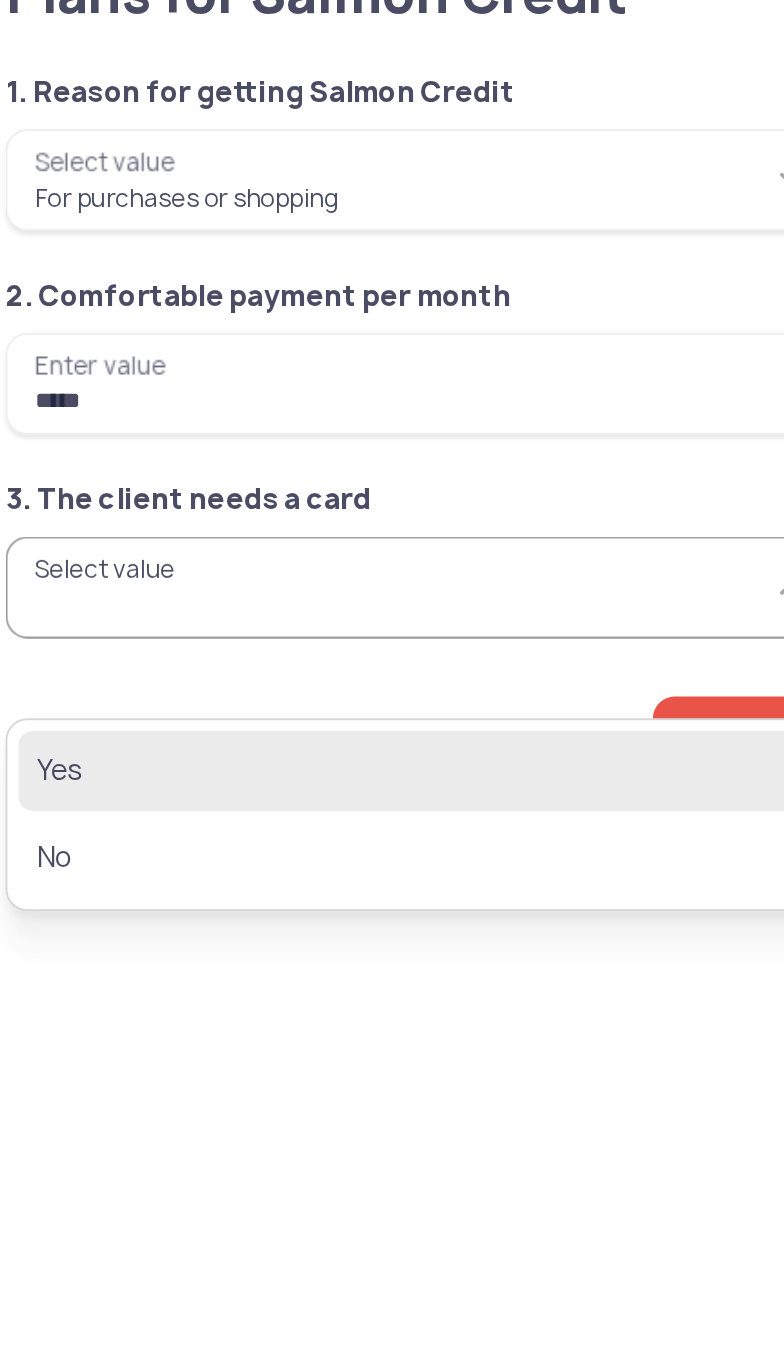click on "Yes" 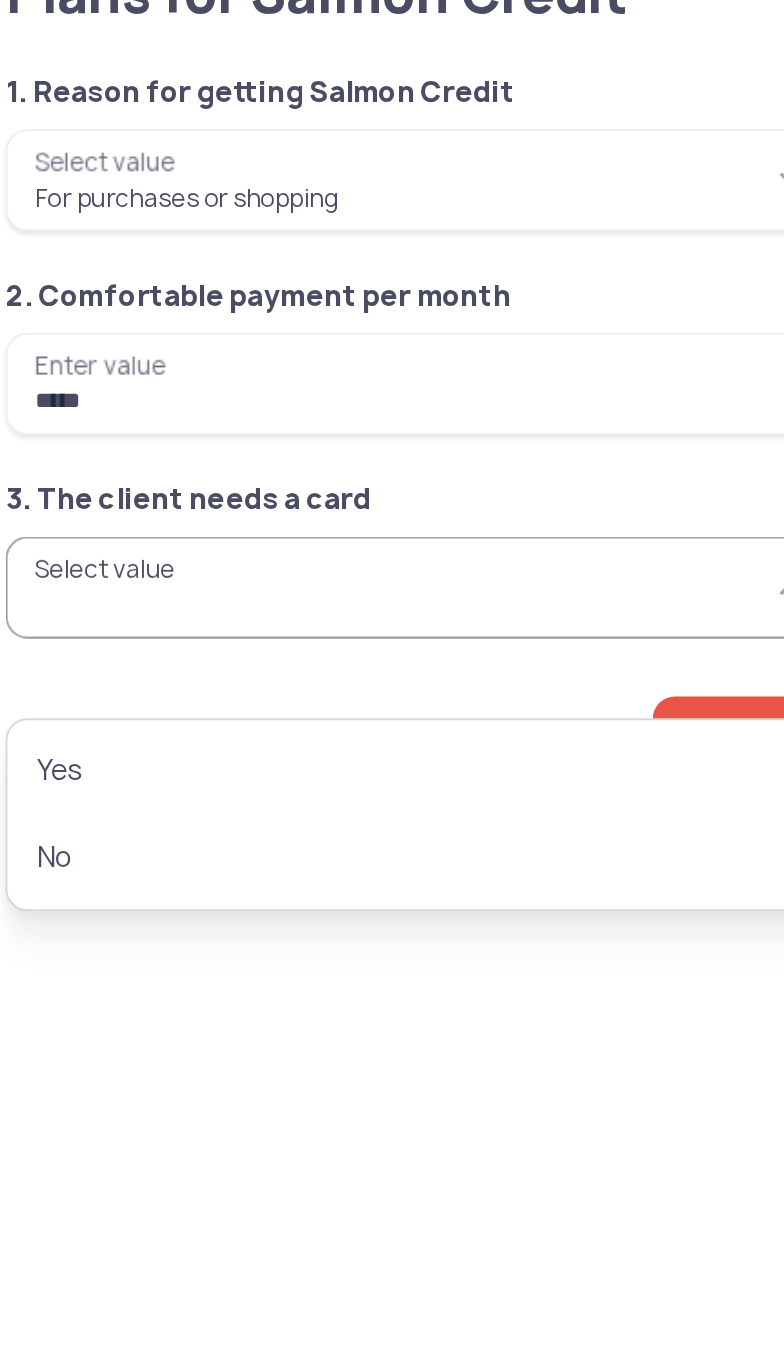 type on "***" 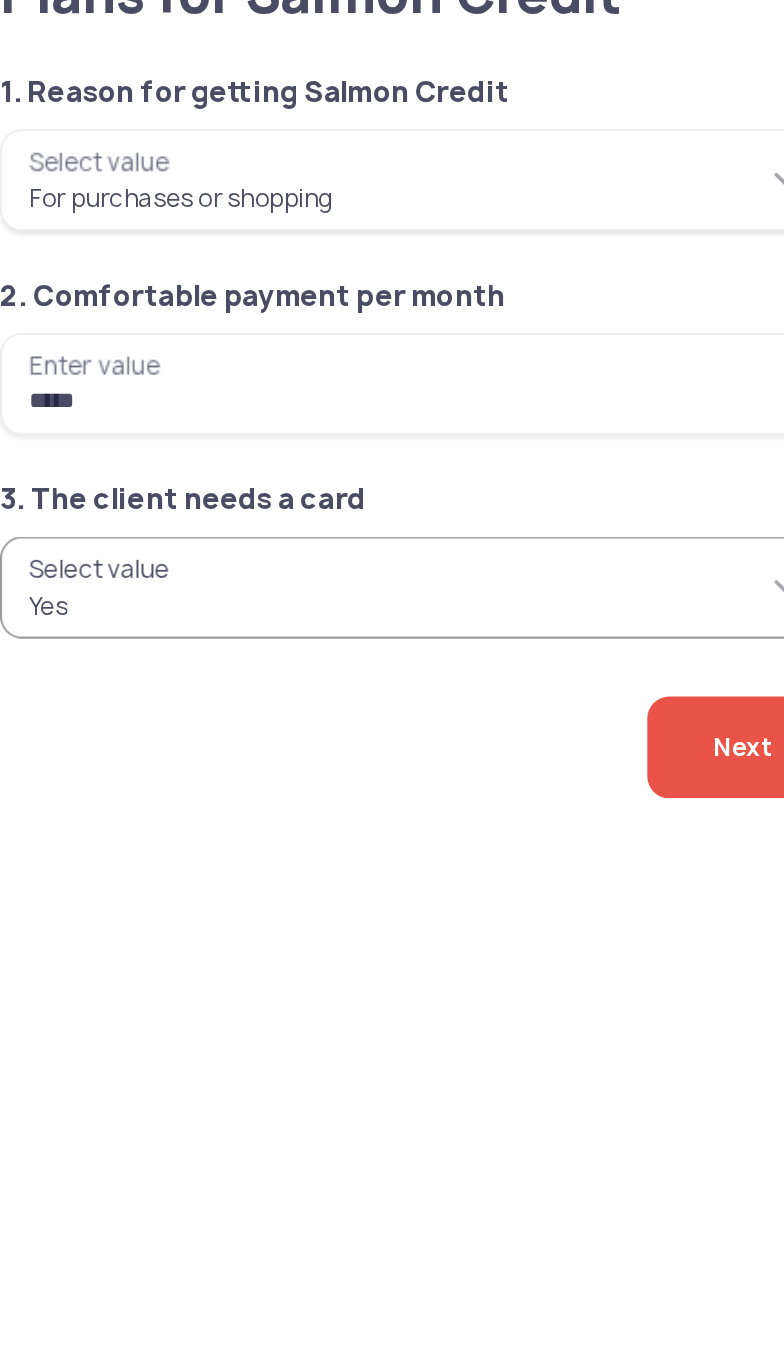 click on "Next" 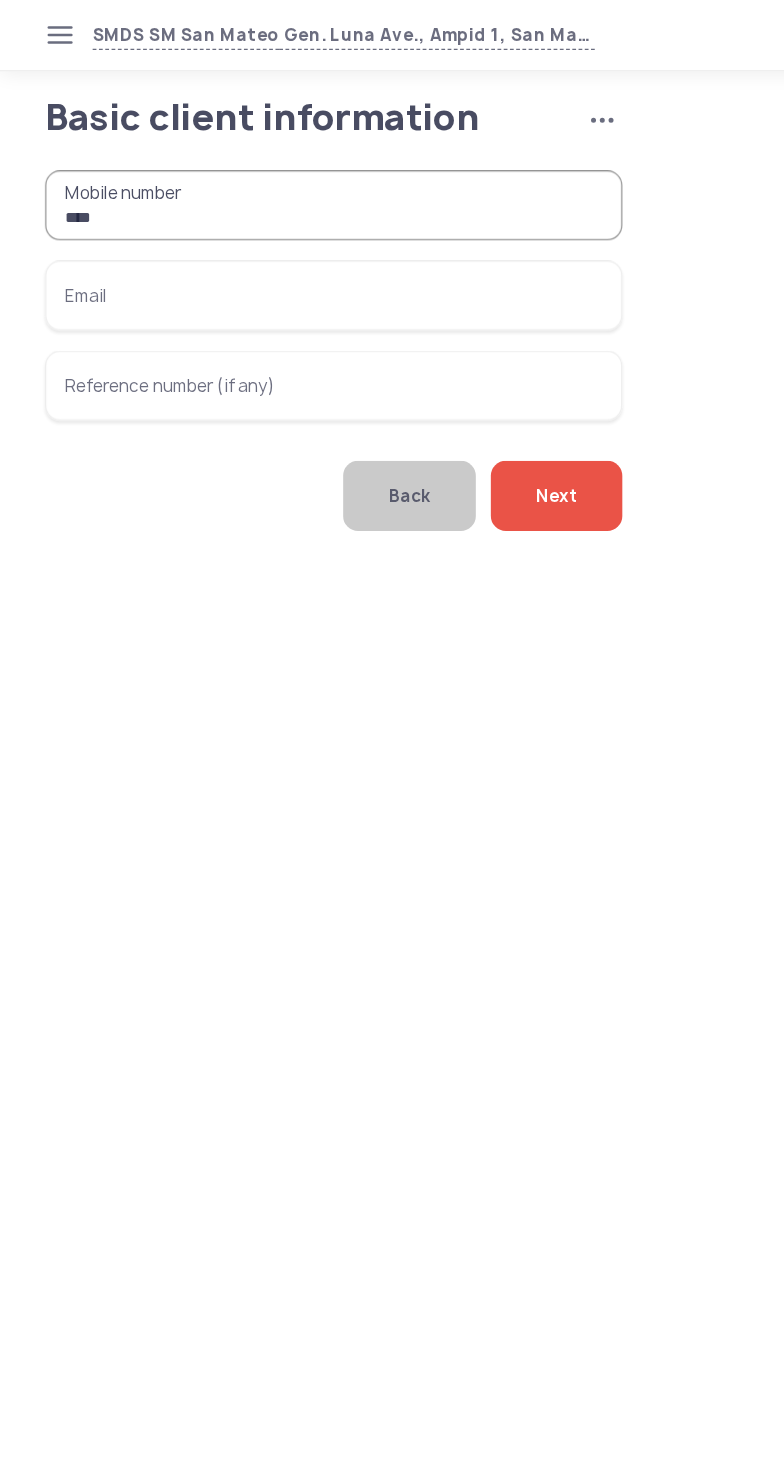 click on "***" at bounding box center [266, 164] 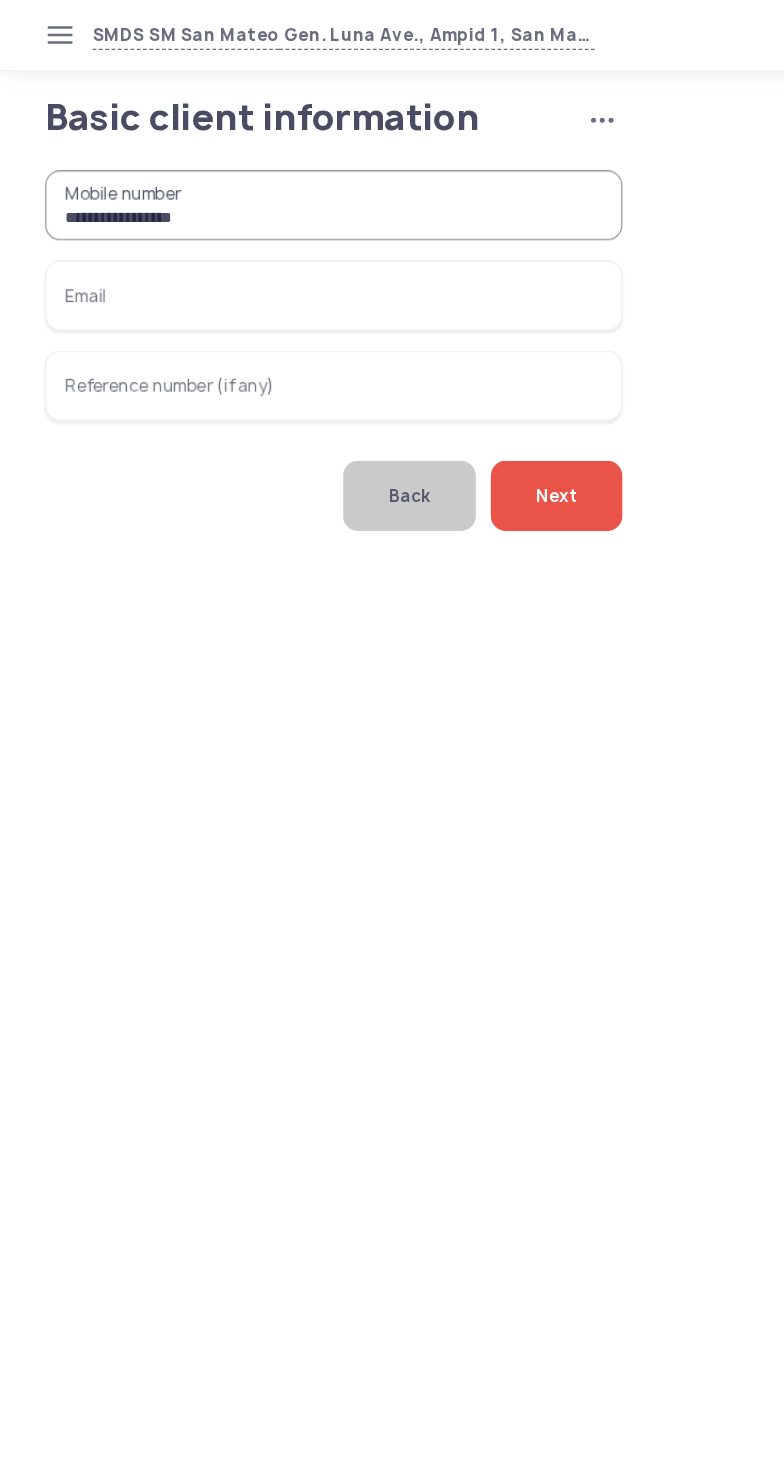 type on "**********" 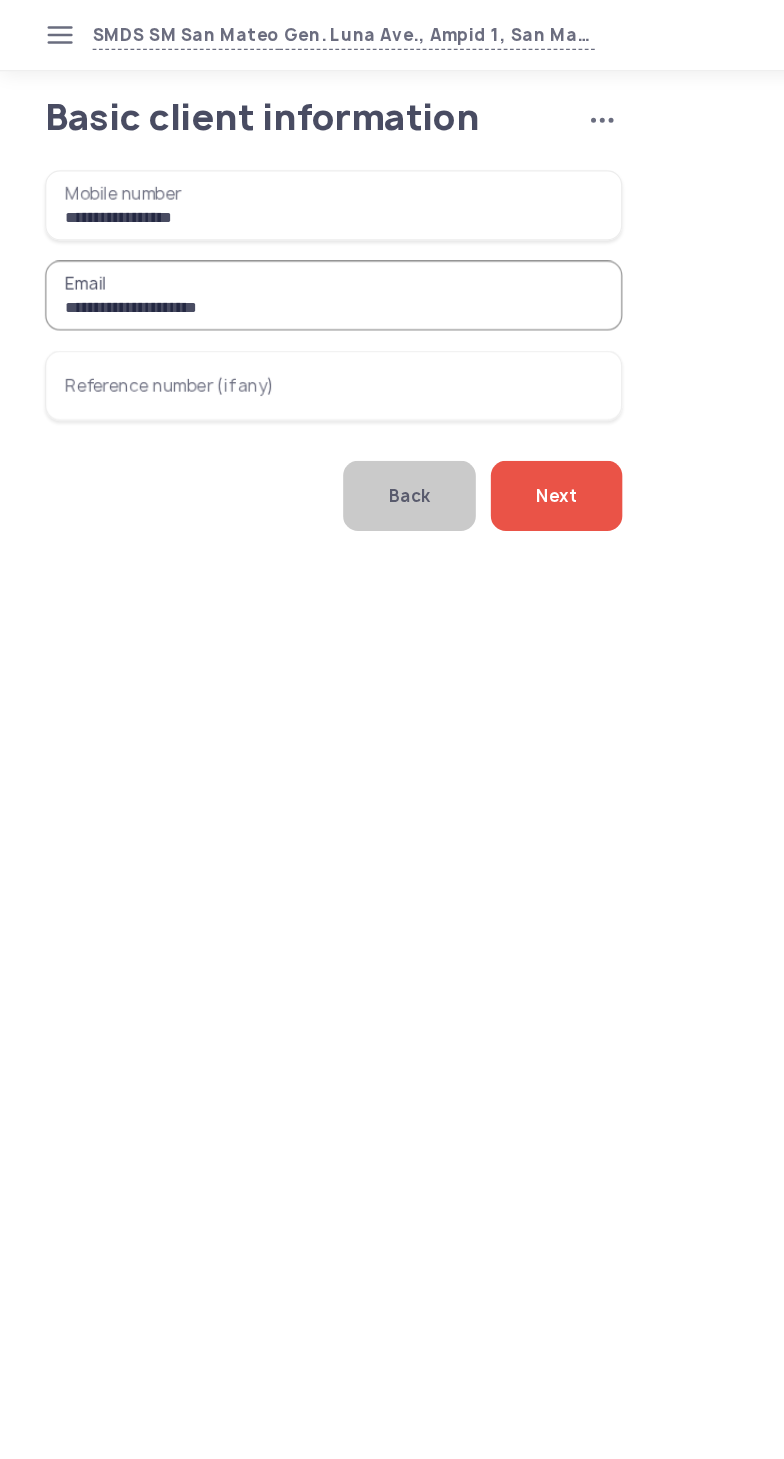 type on "**********" 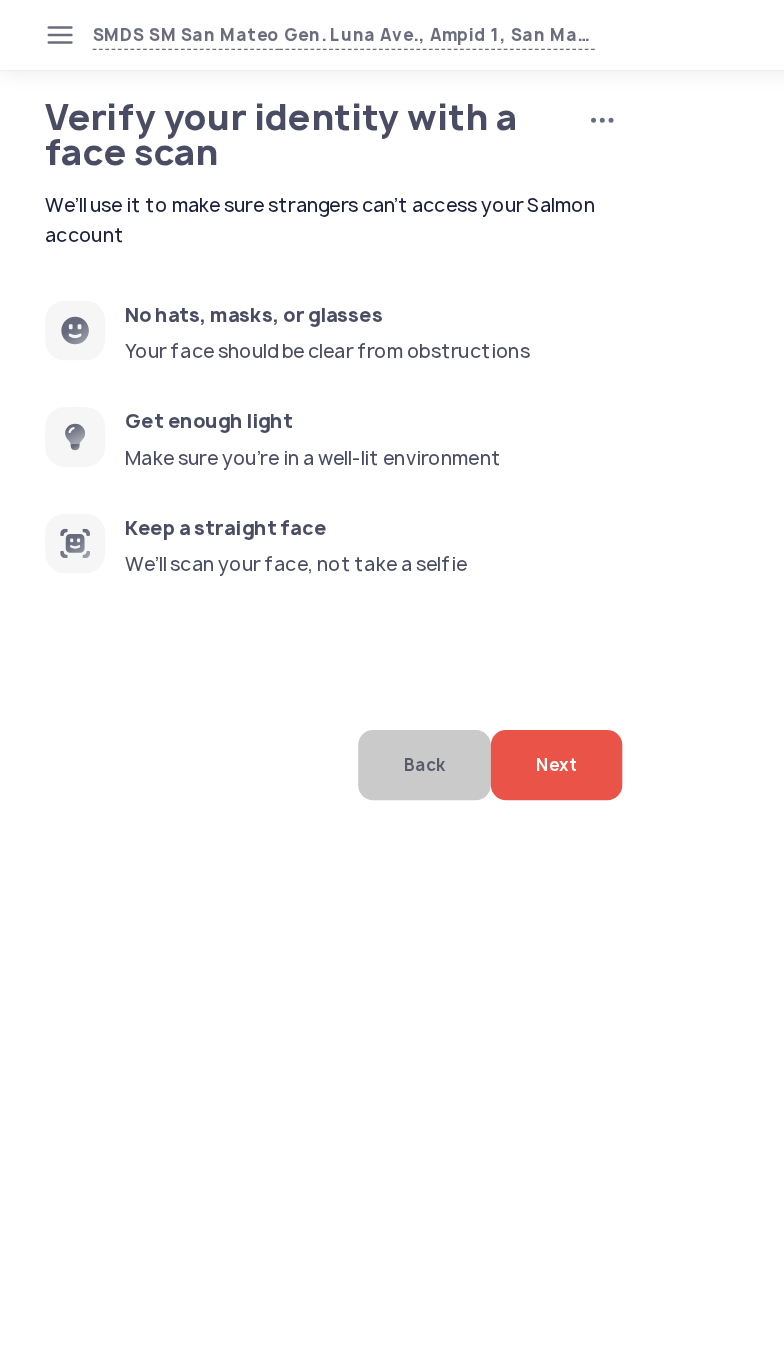 click on "Next" 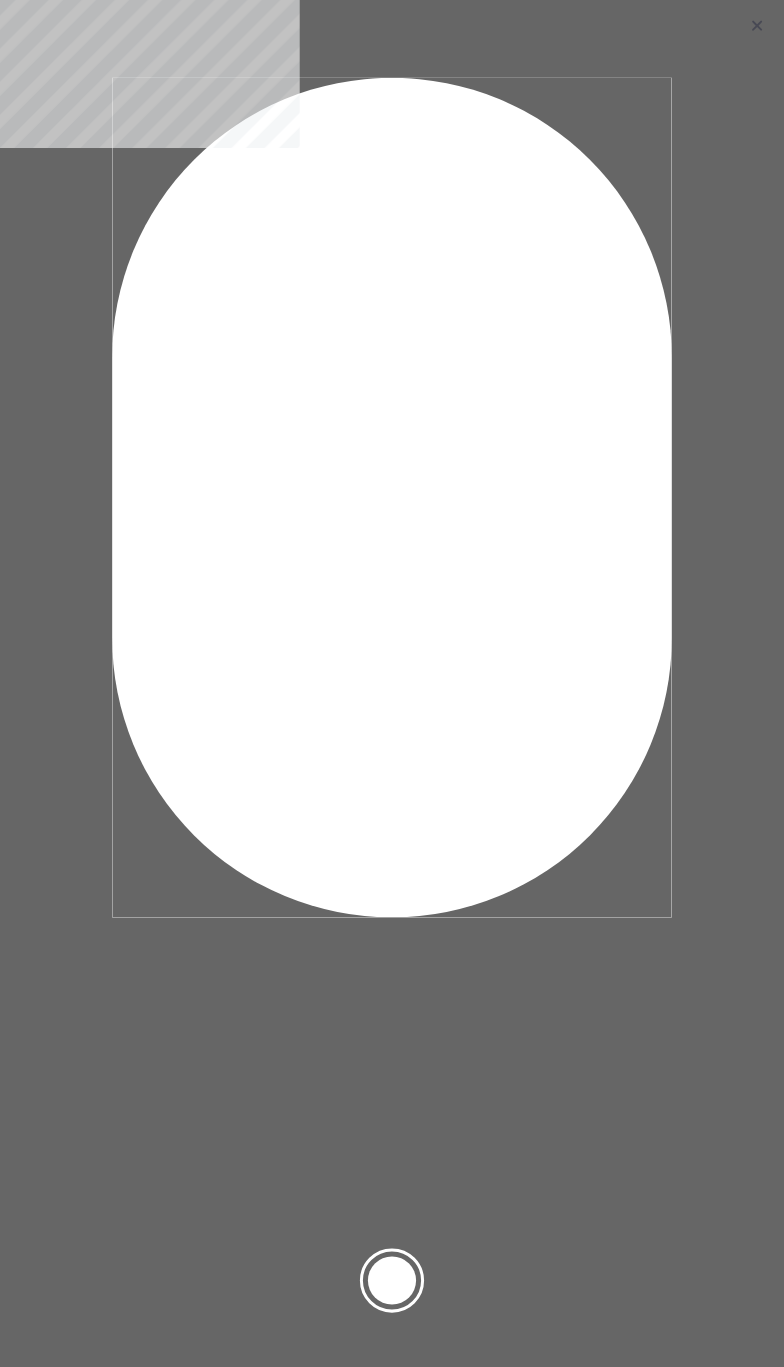 scroll, scrollTop: 0, scrollLeft: 0, axis: both 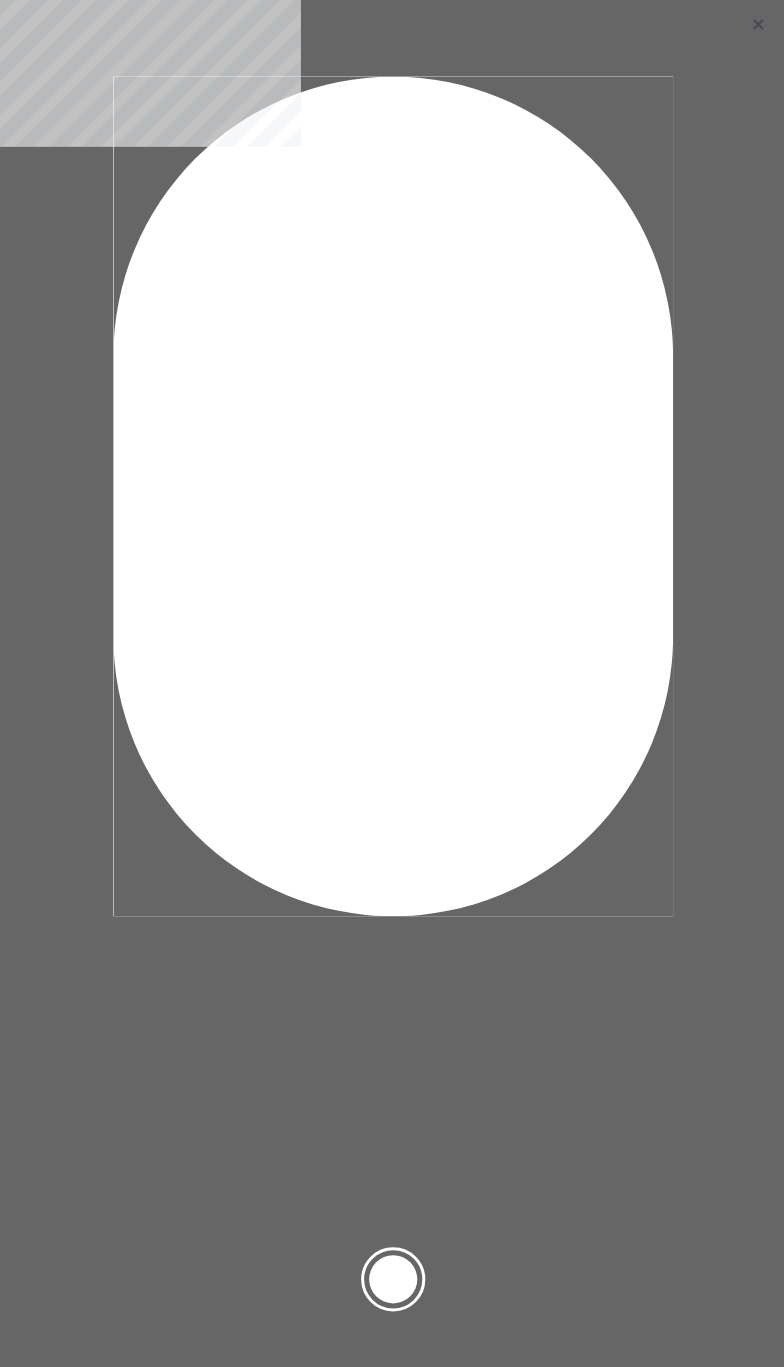 click 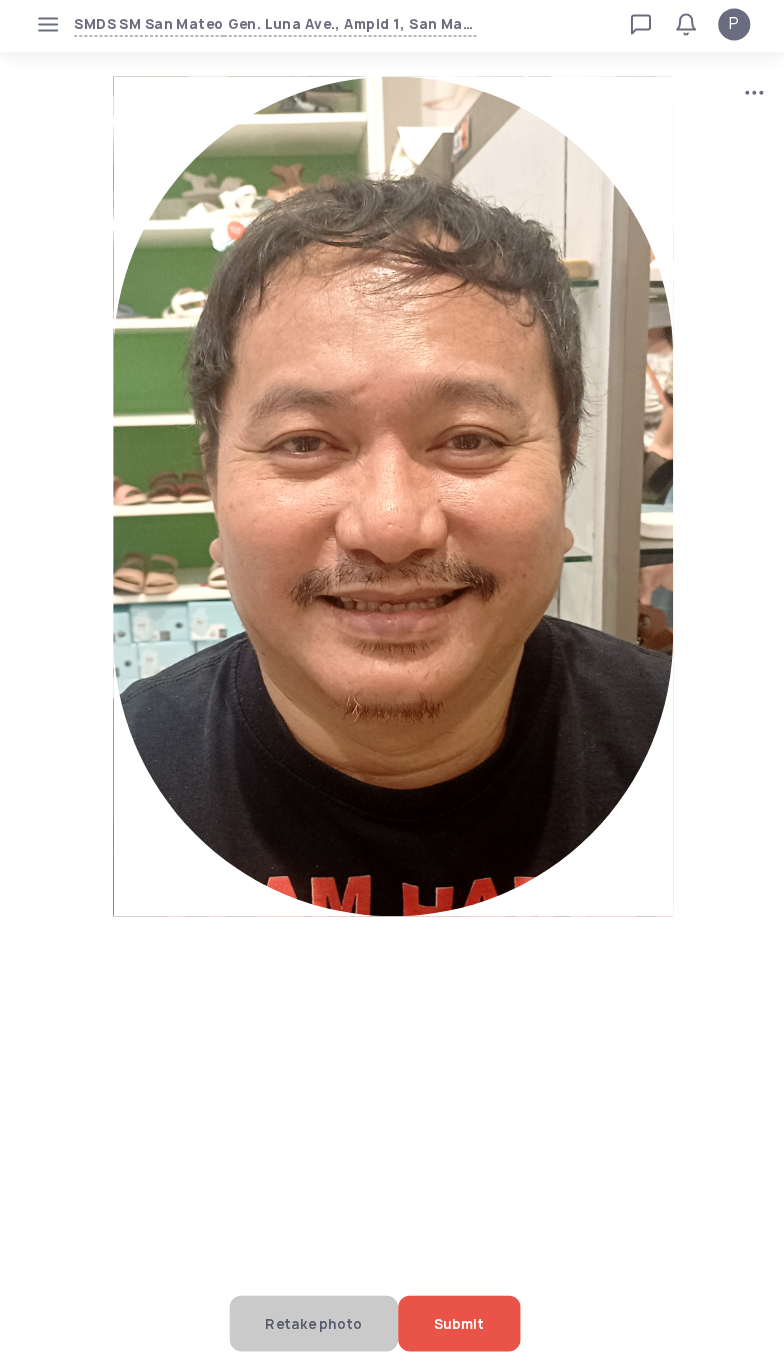 click on "Submit" 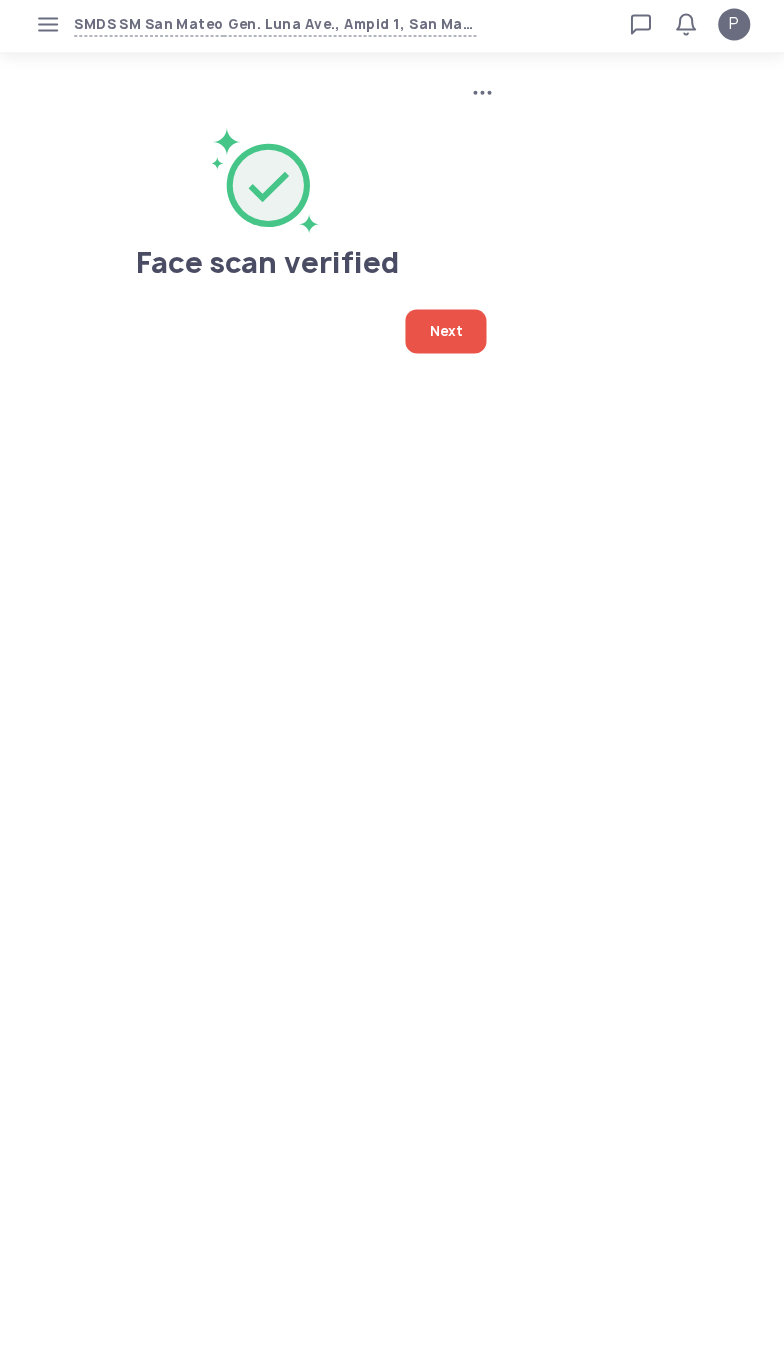 click on "Next" 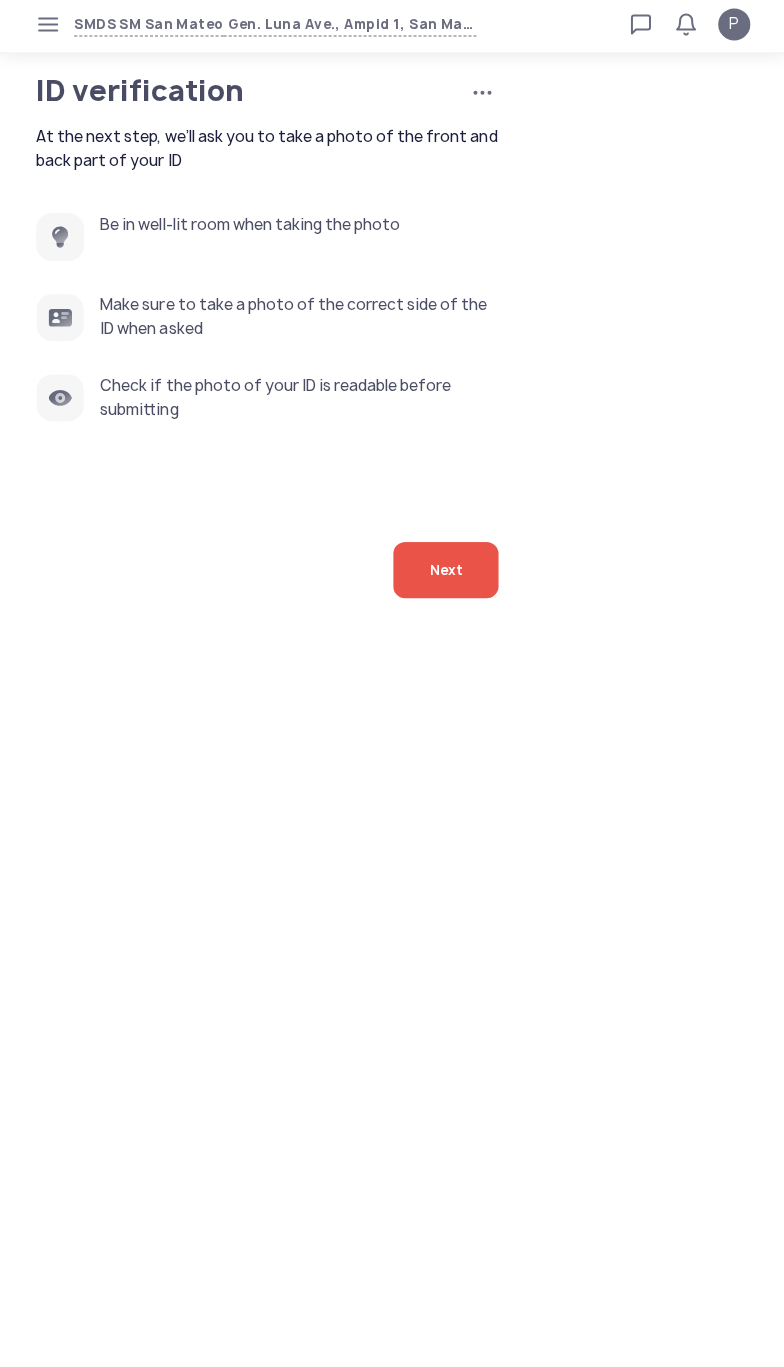click on "Next" 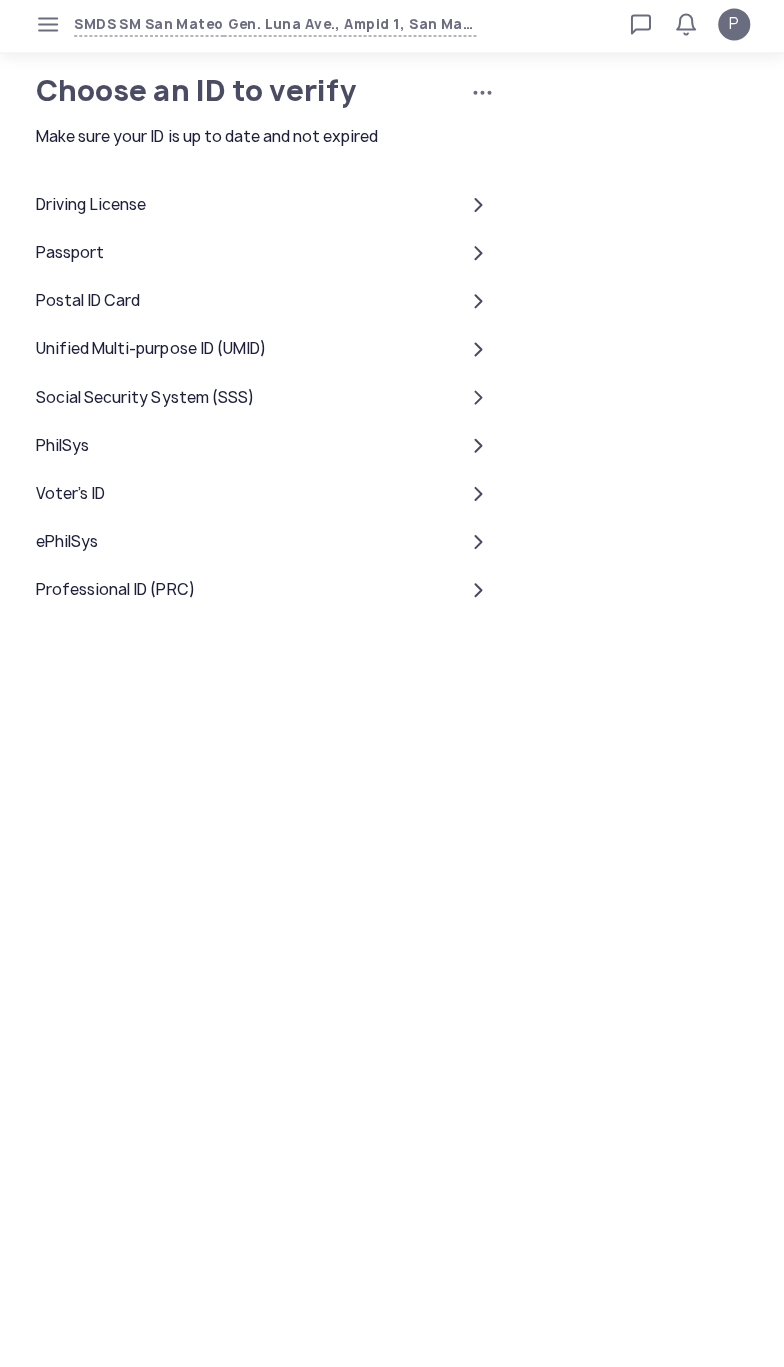click on "Driving License" 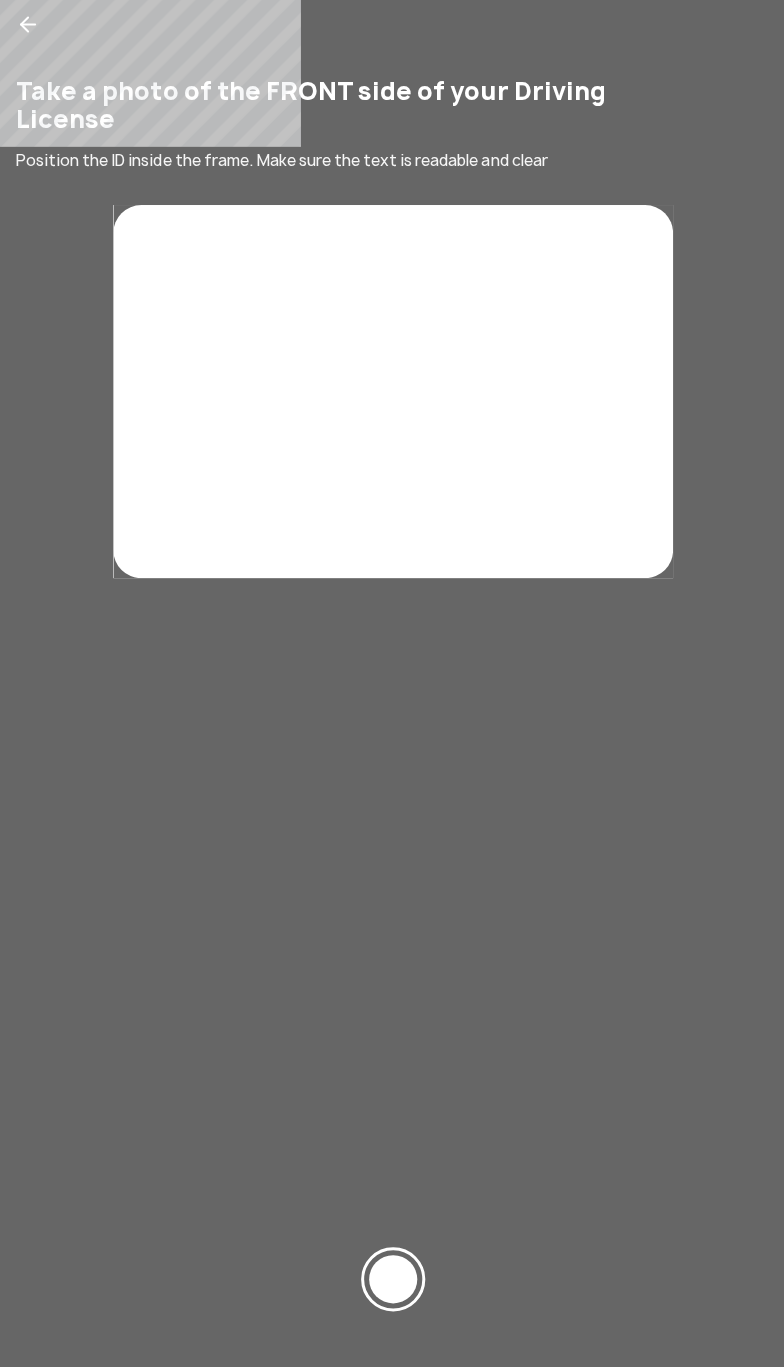 click 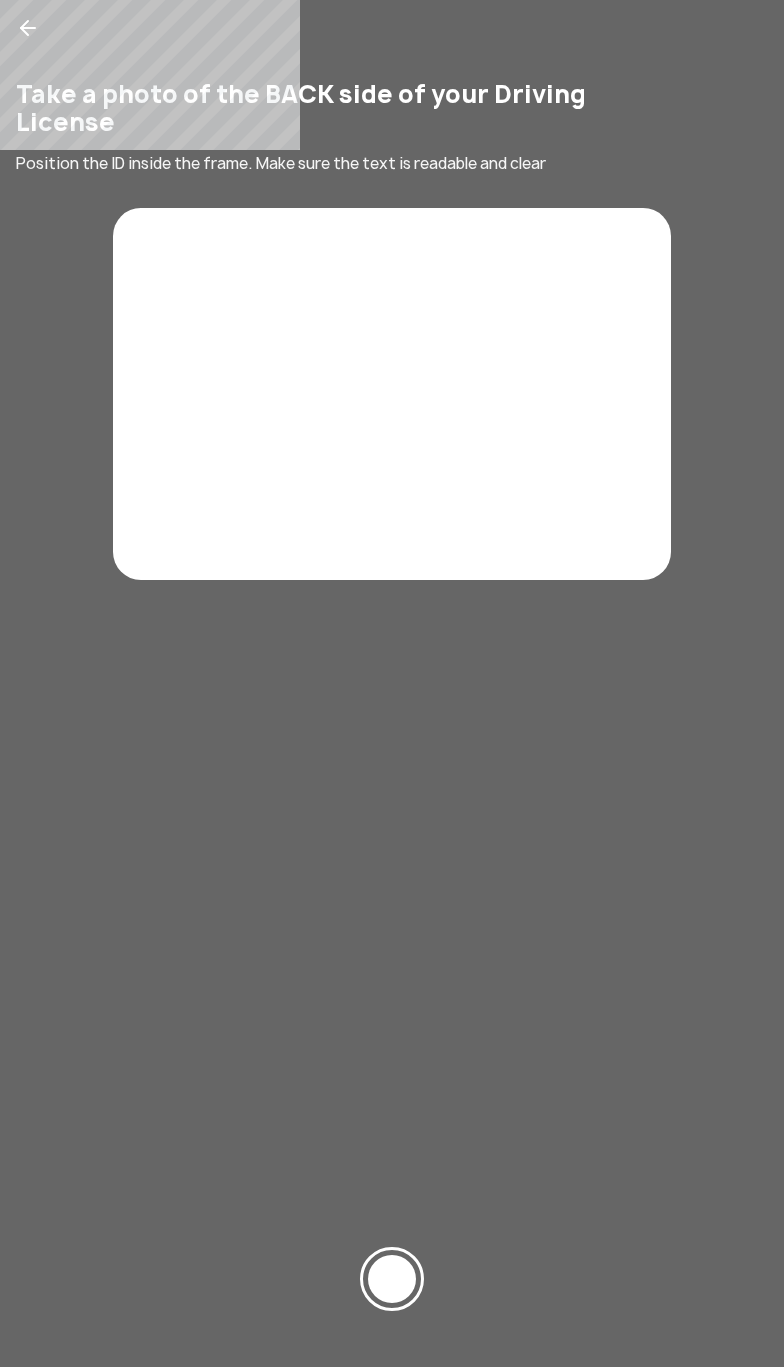scroll, scrollTop: 0, scrollLeft: 0, axis: both 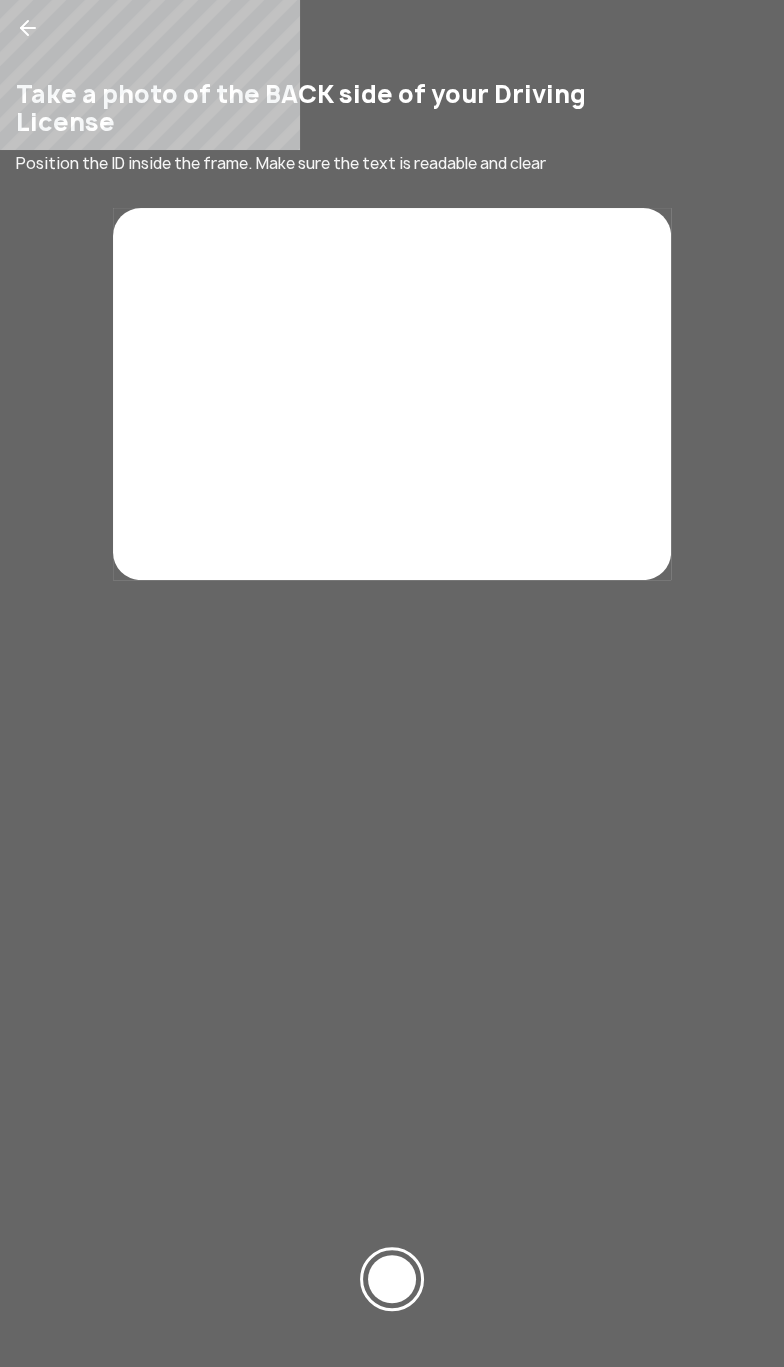 click 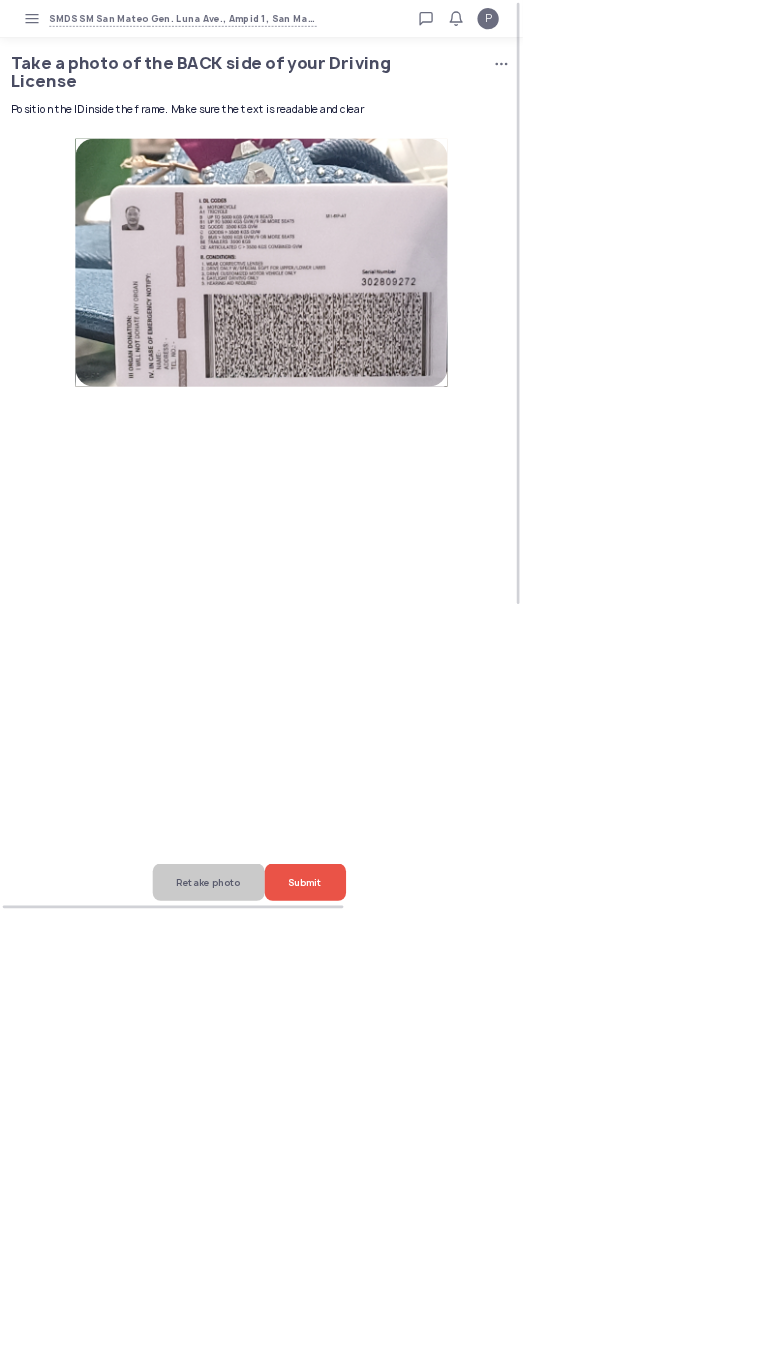 click on "Submit" 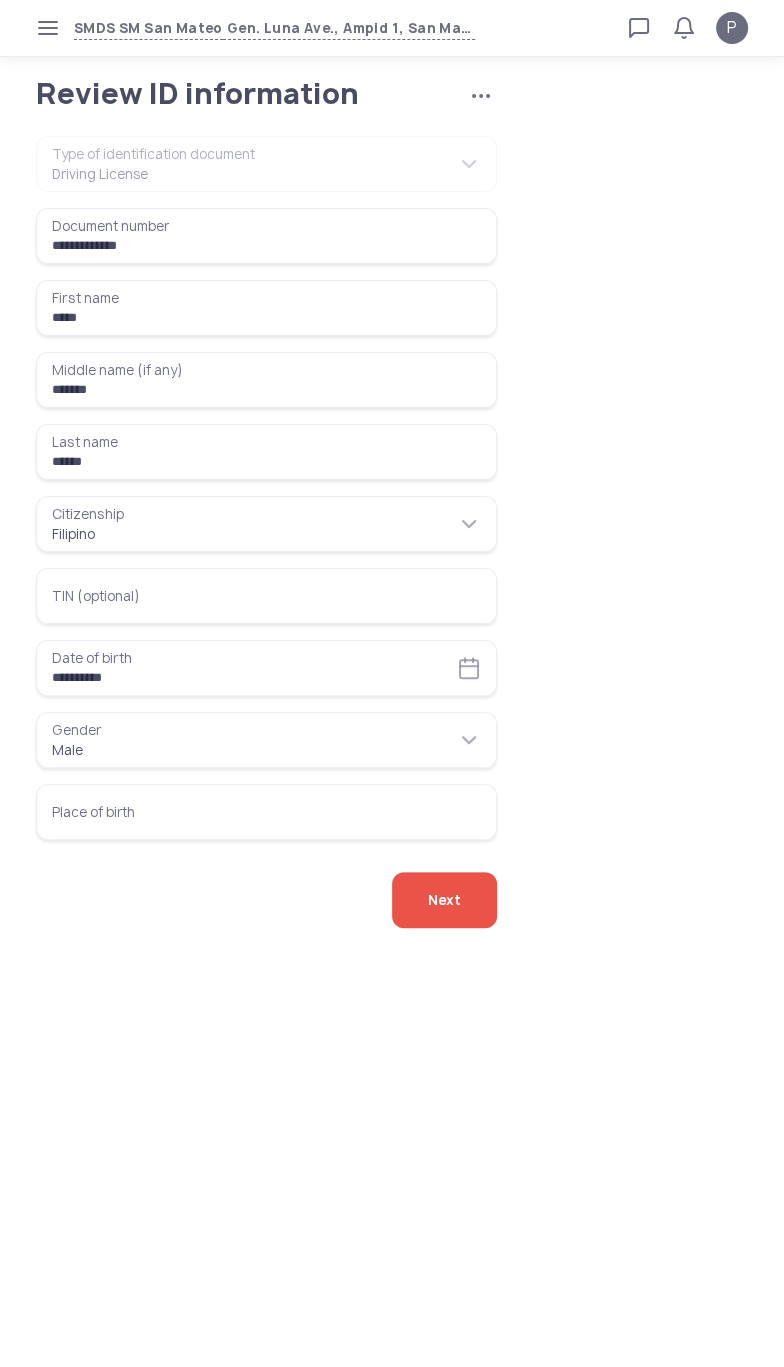 click on "Place of birth" at bounding box center [266, 812] 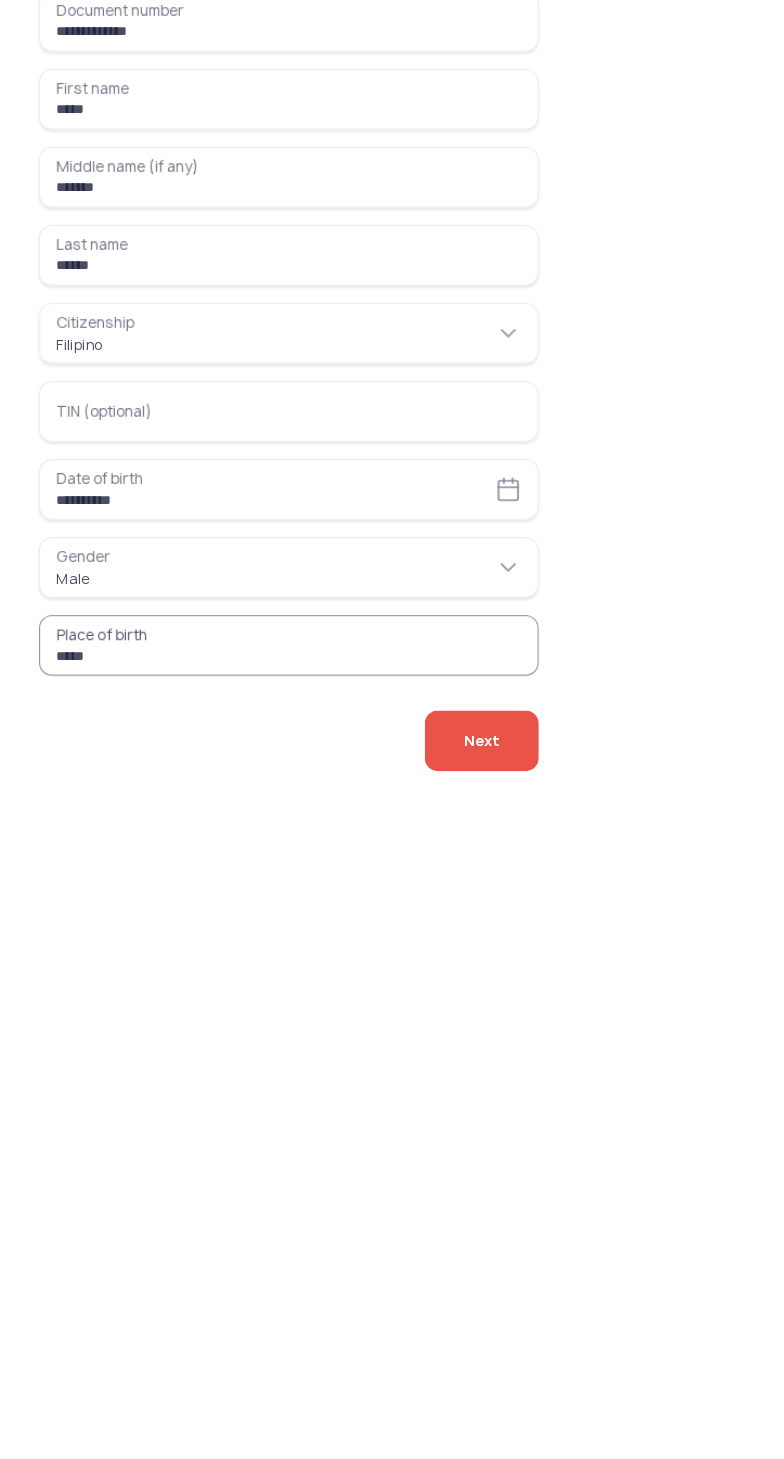 type on "*****" 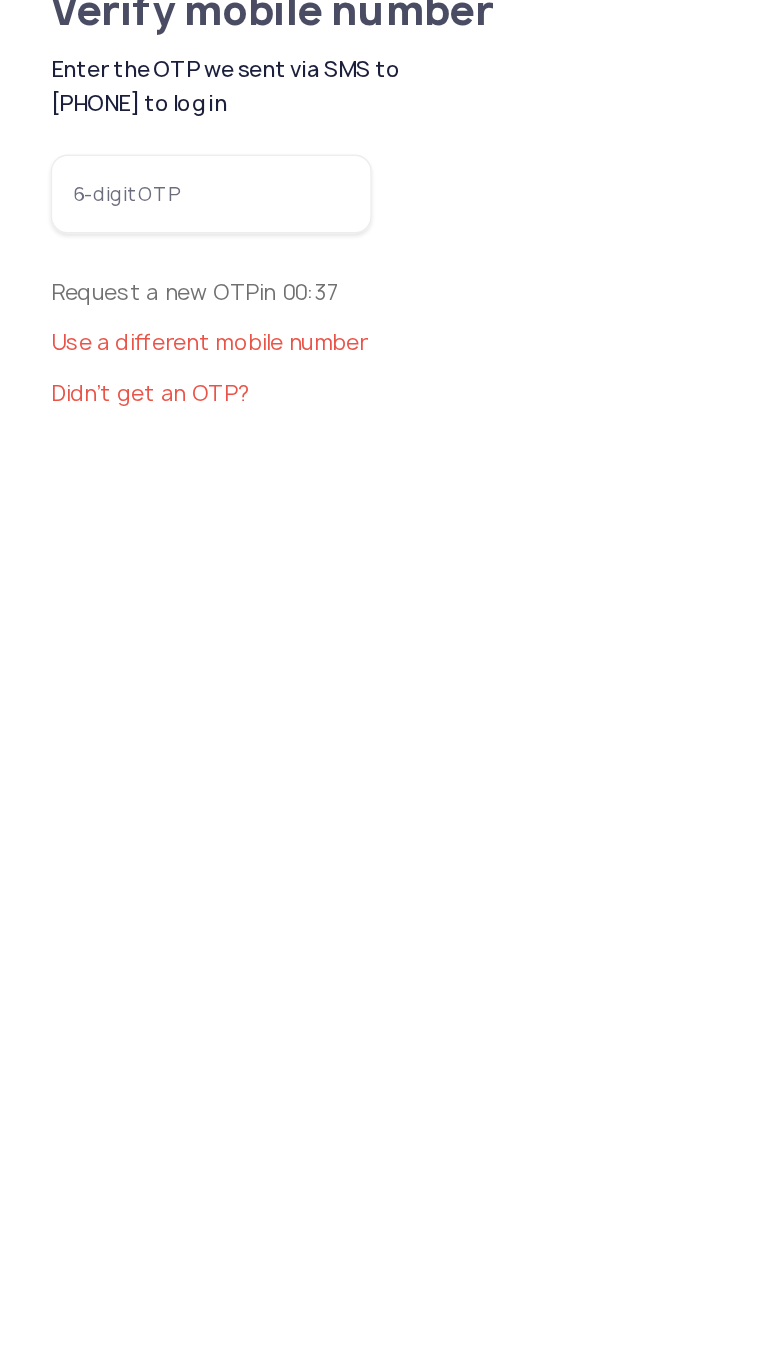 click on "6-digit OTP" at bounding box center (150, 224) 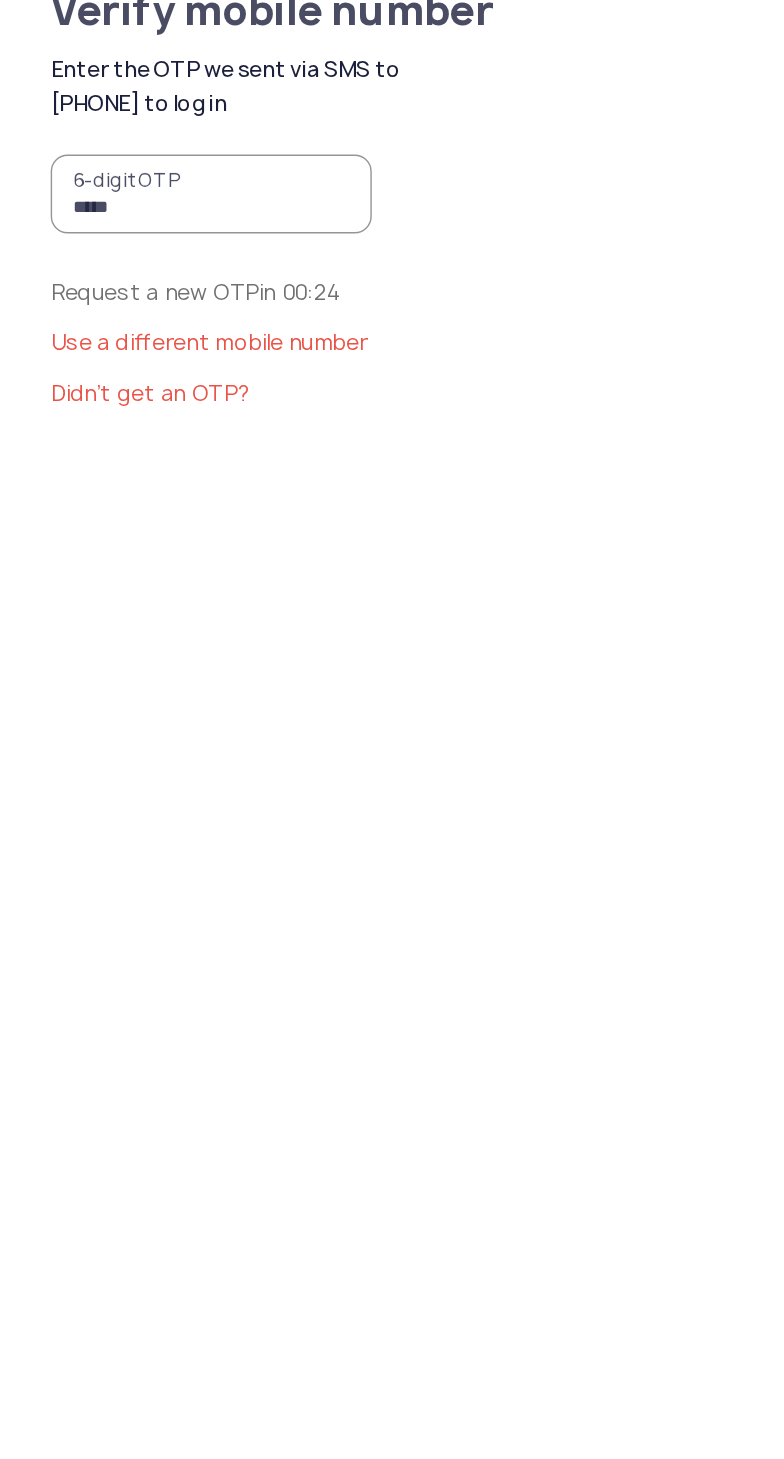 type on "******" 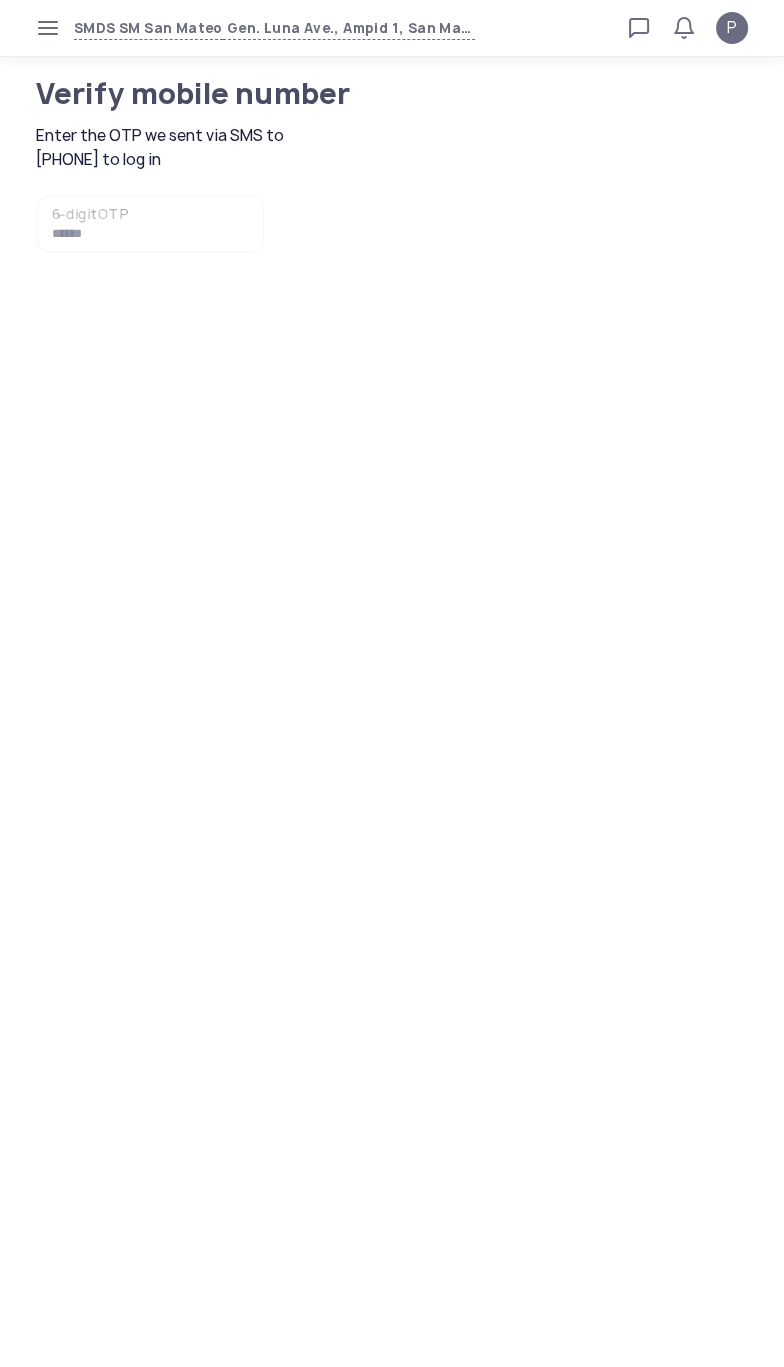 click on "******  6-digit OTP  052053" 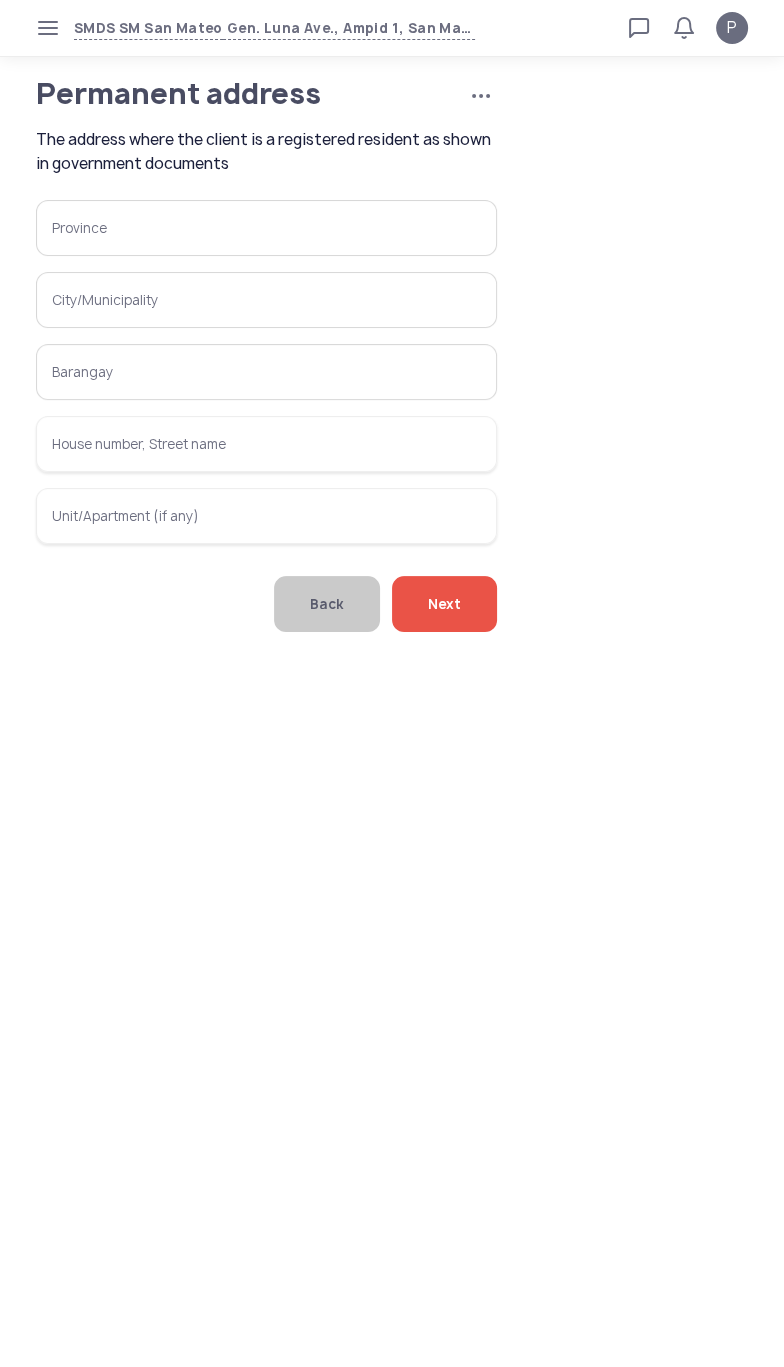 click on "Province" at bounding box center (266, 228) 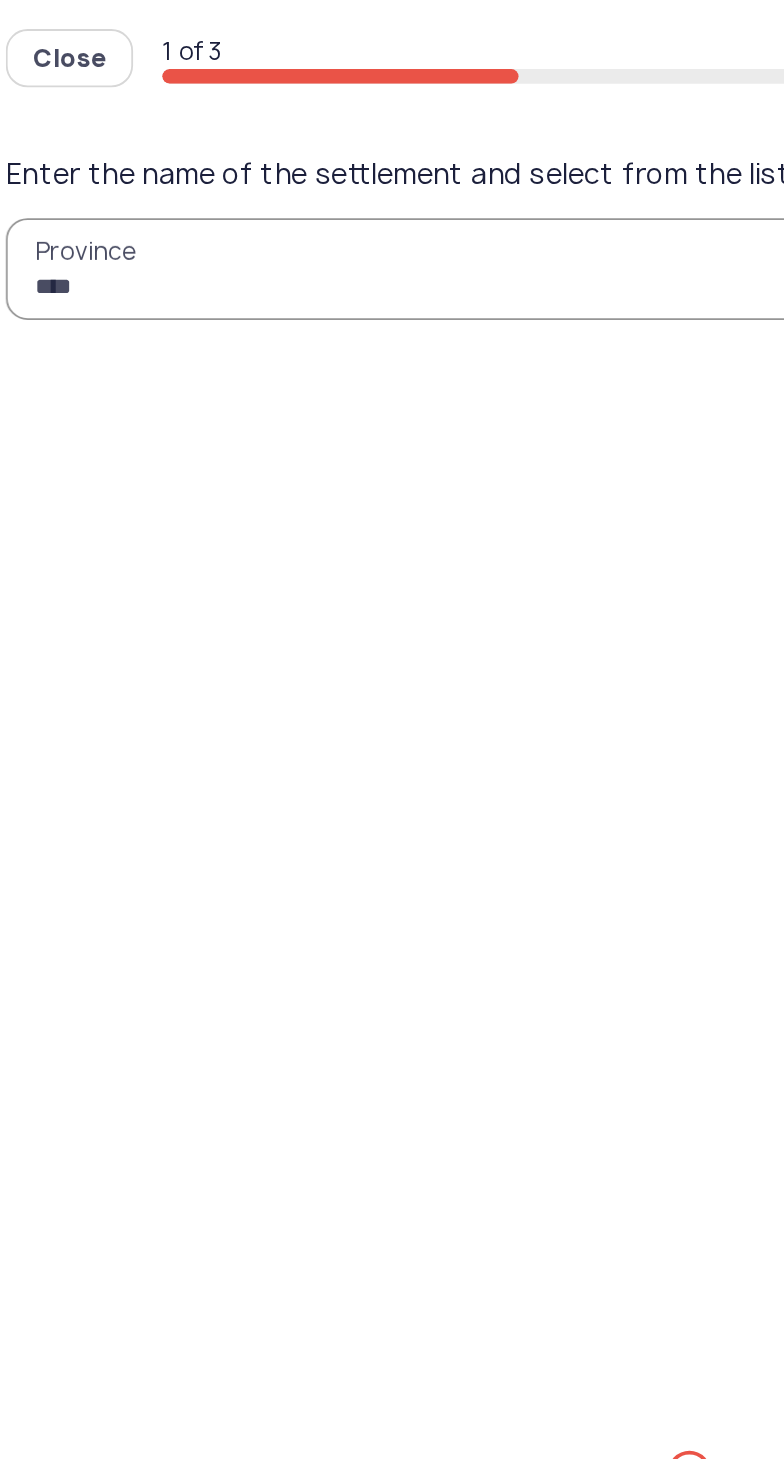 type on "*****" 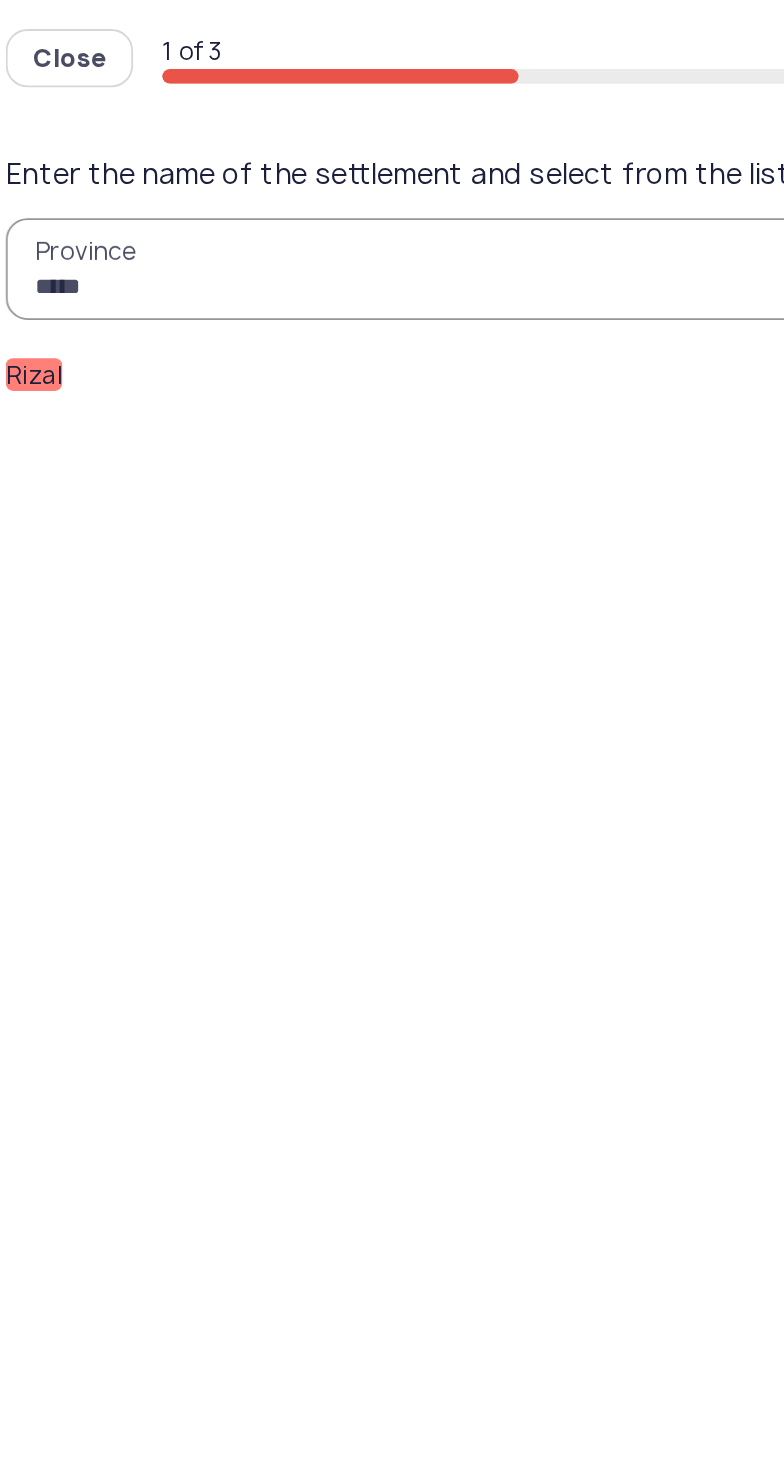 click on "Rizal" 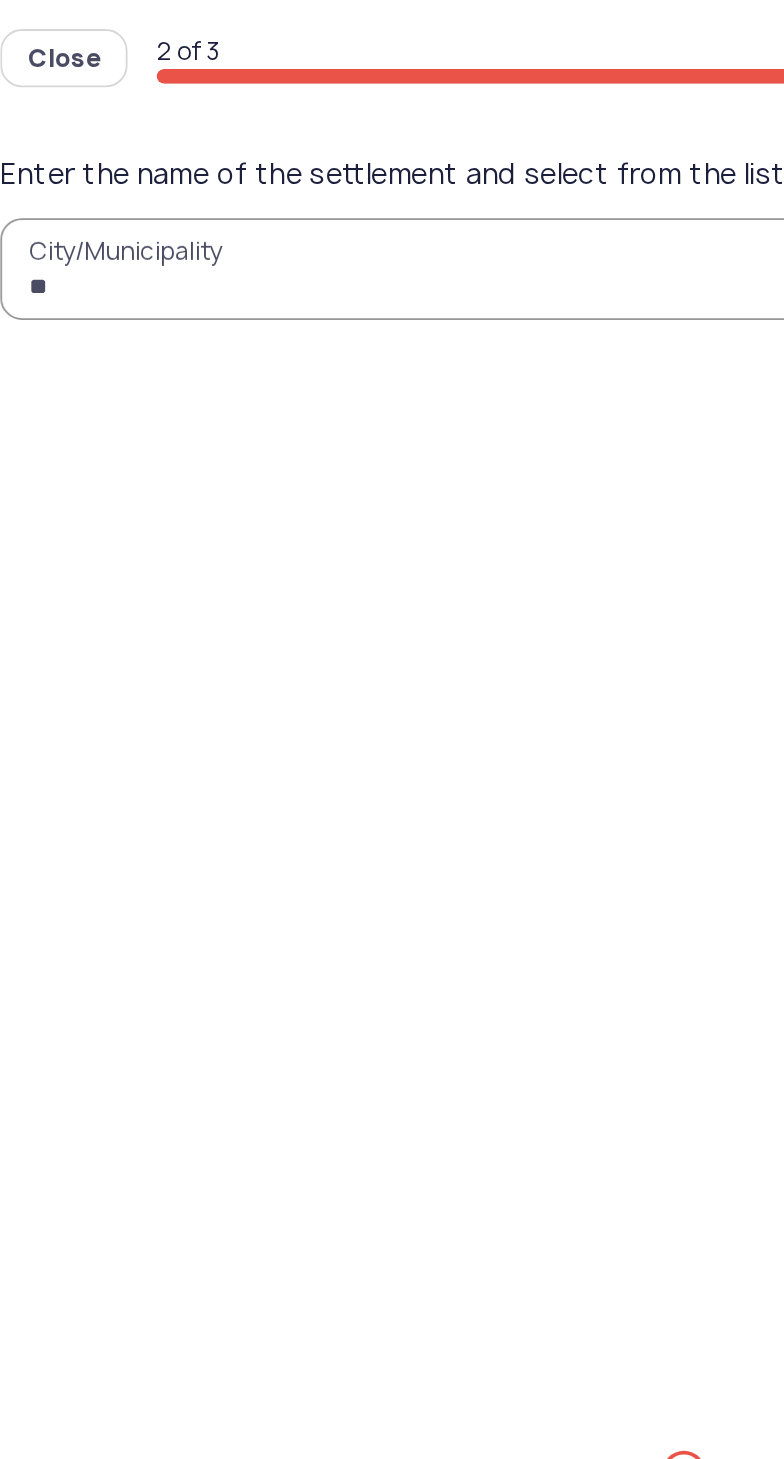 type on "*" 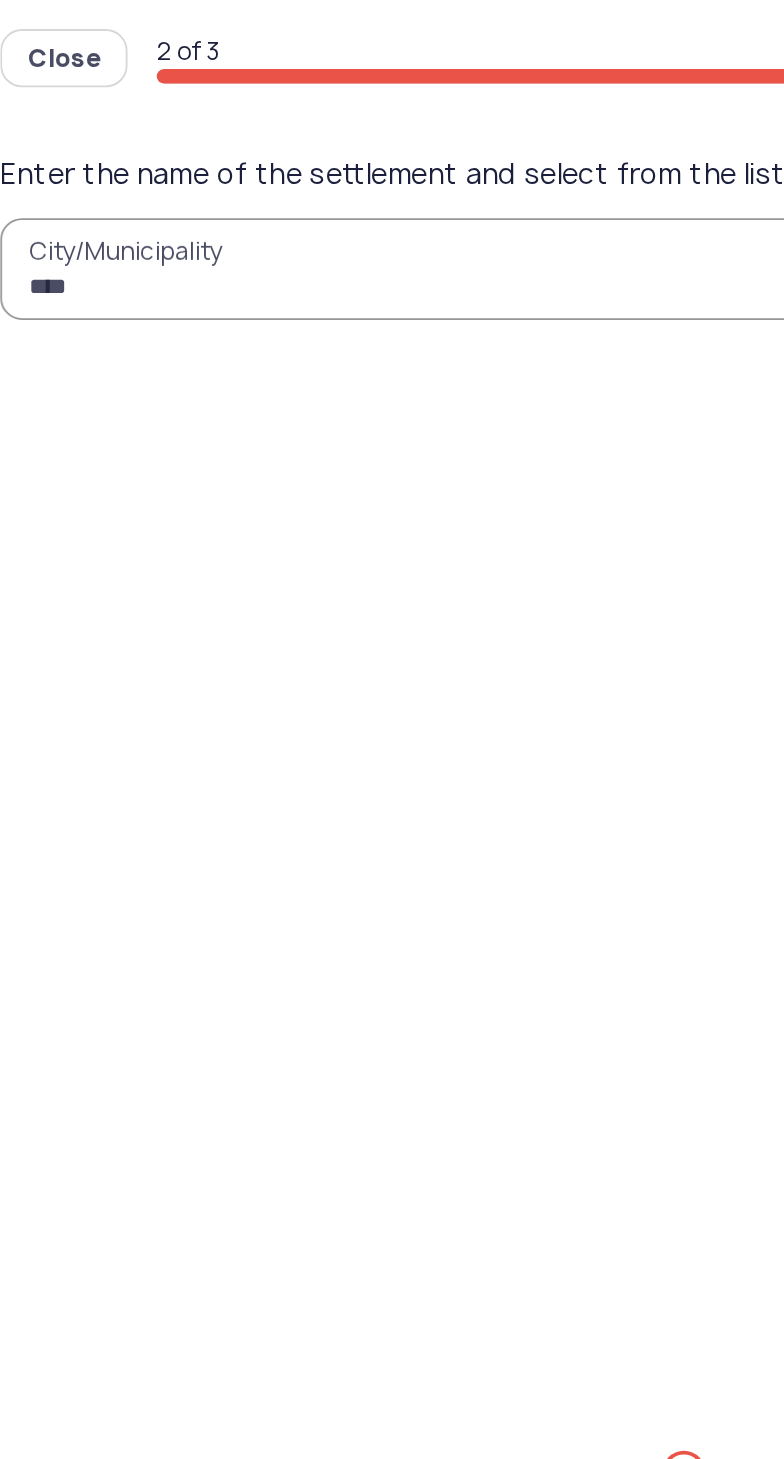 type on "***" 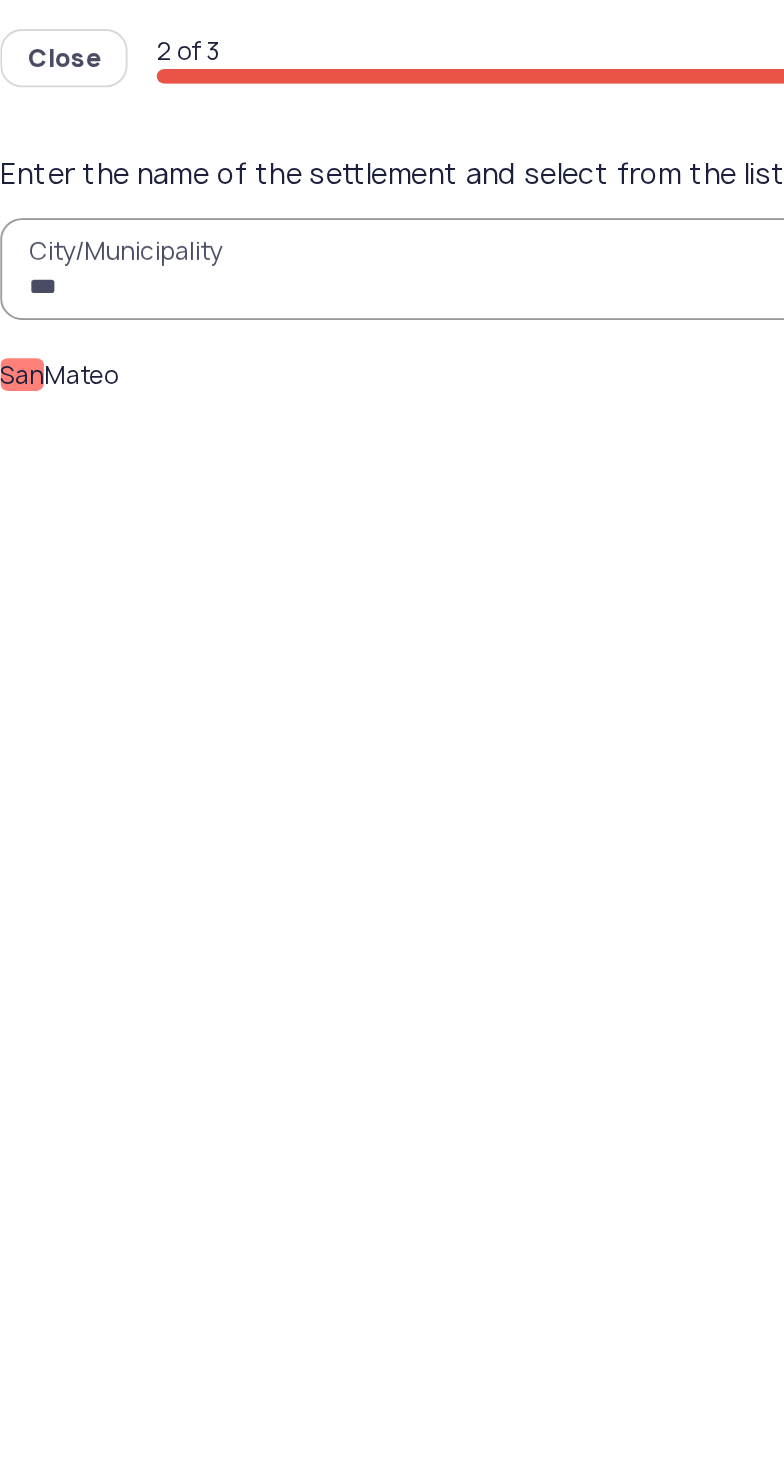 click on "San" 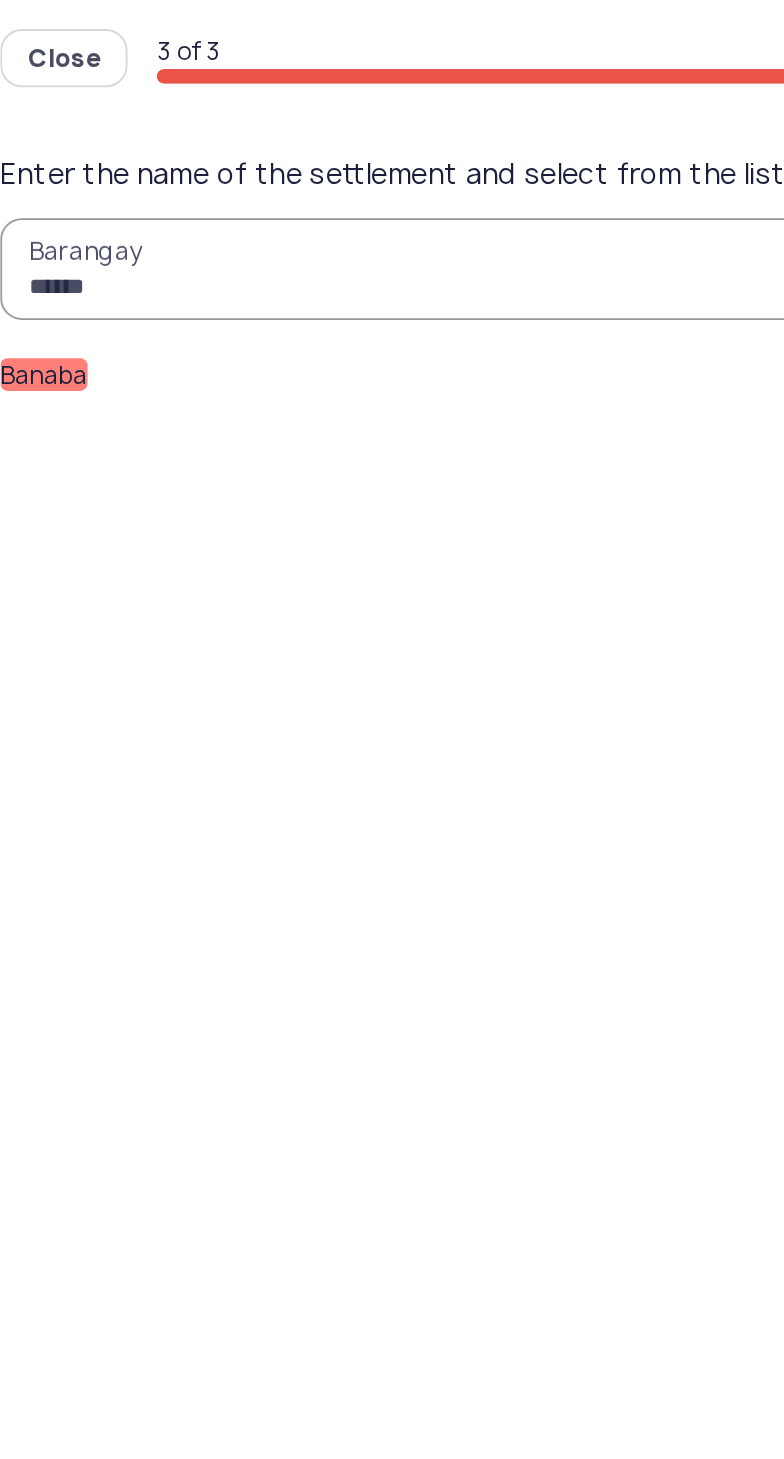type on "******" 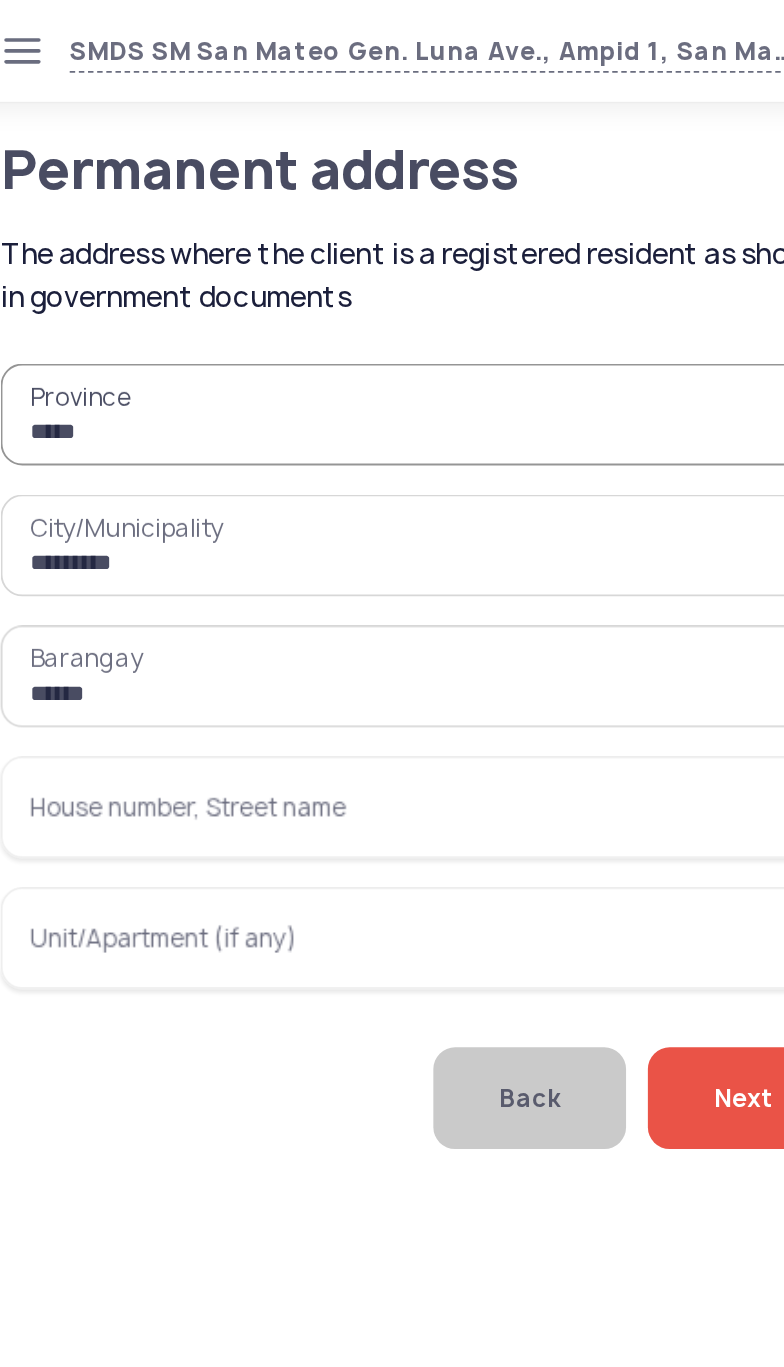 click on "House number, Street name" at bounding box center (266, 444) 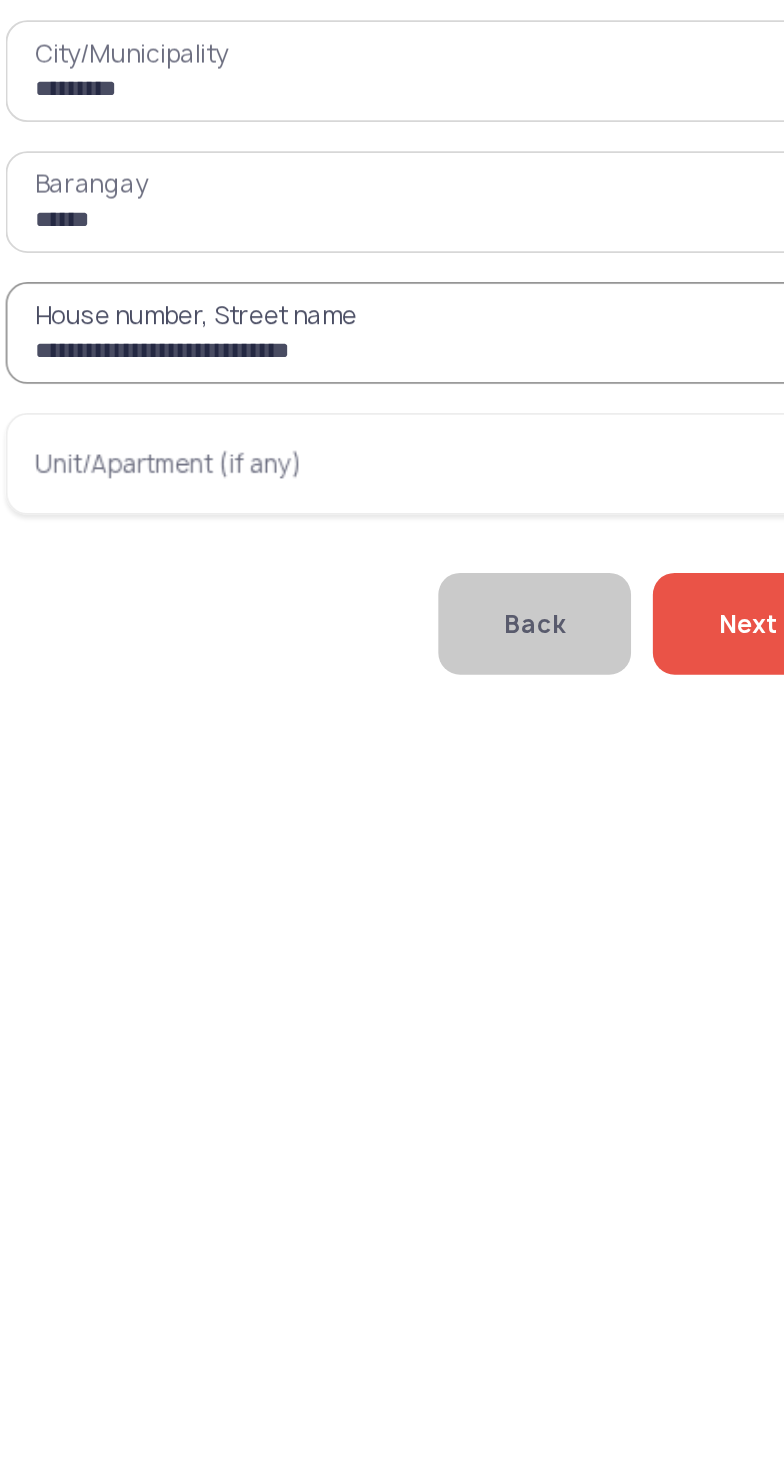 click on "**********" at bounding box center (266, 444) 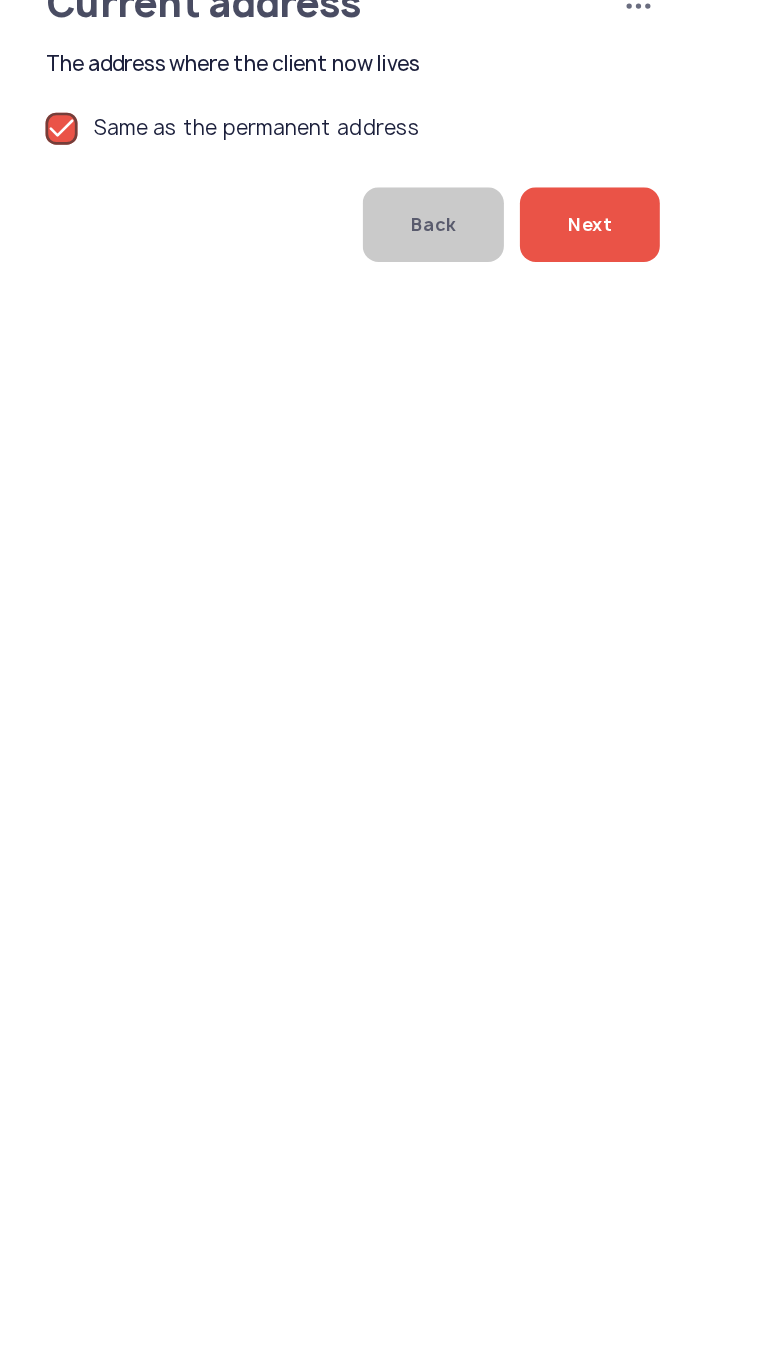 click on "Next" 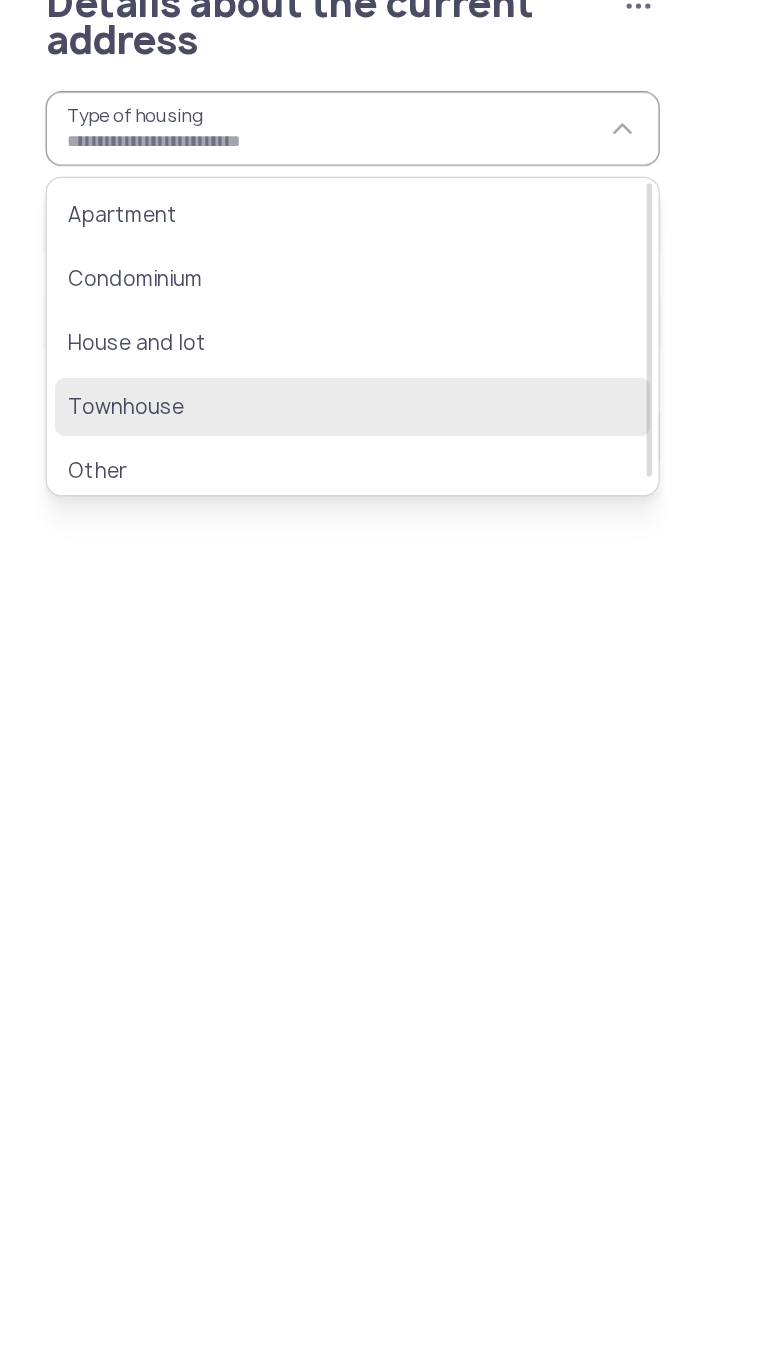 click on "Townhouse" 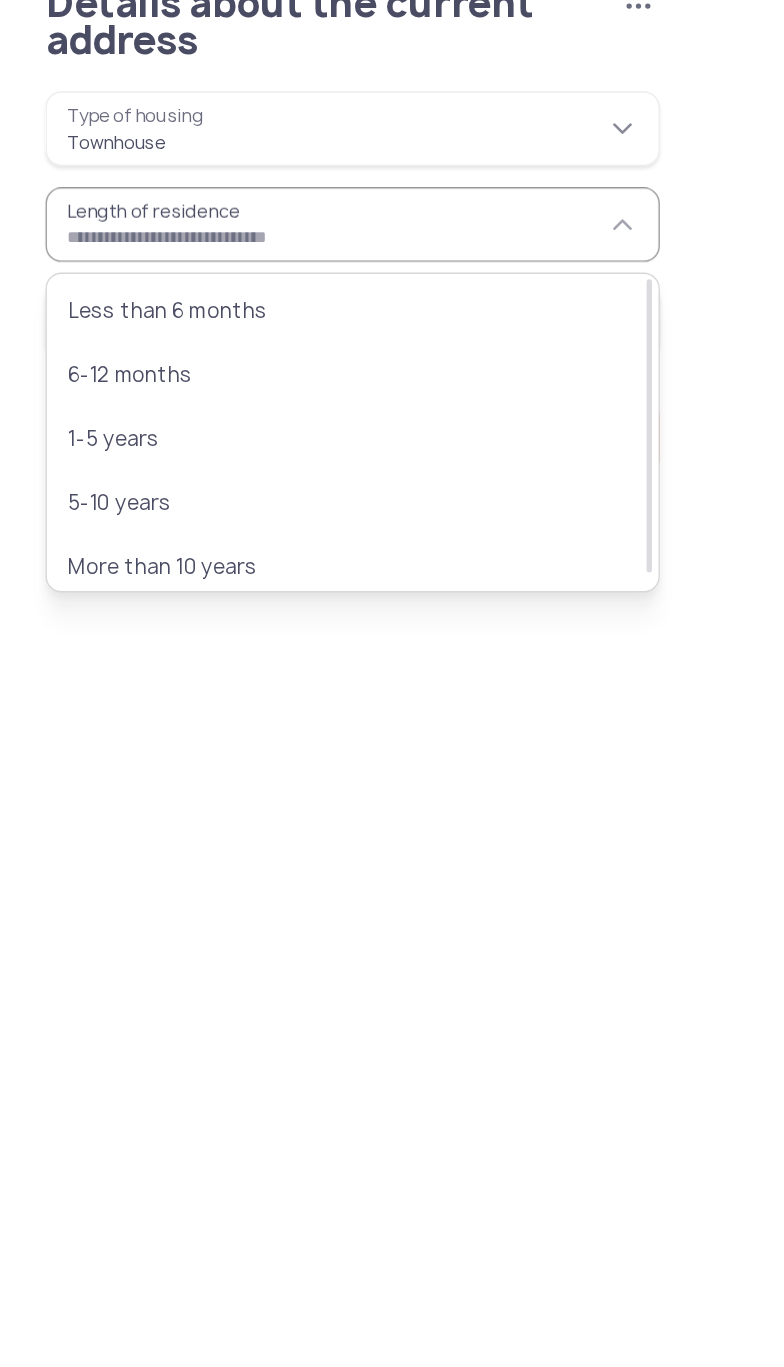 click on "*********" at bounding box center [266, 188] 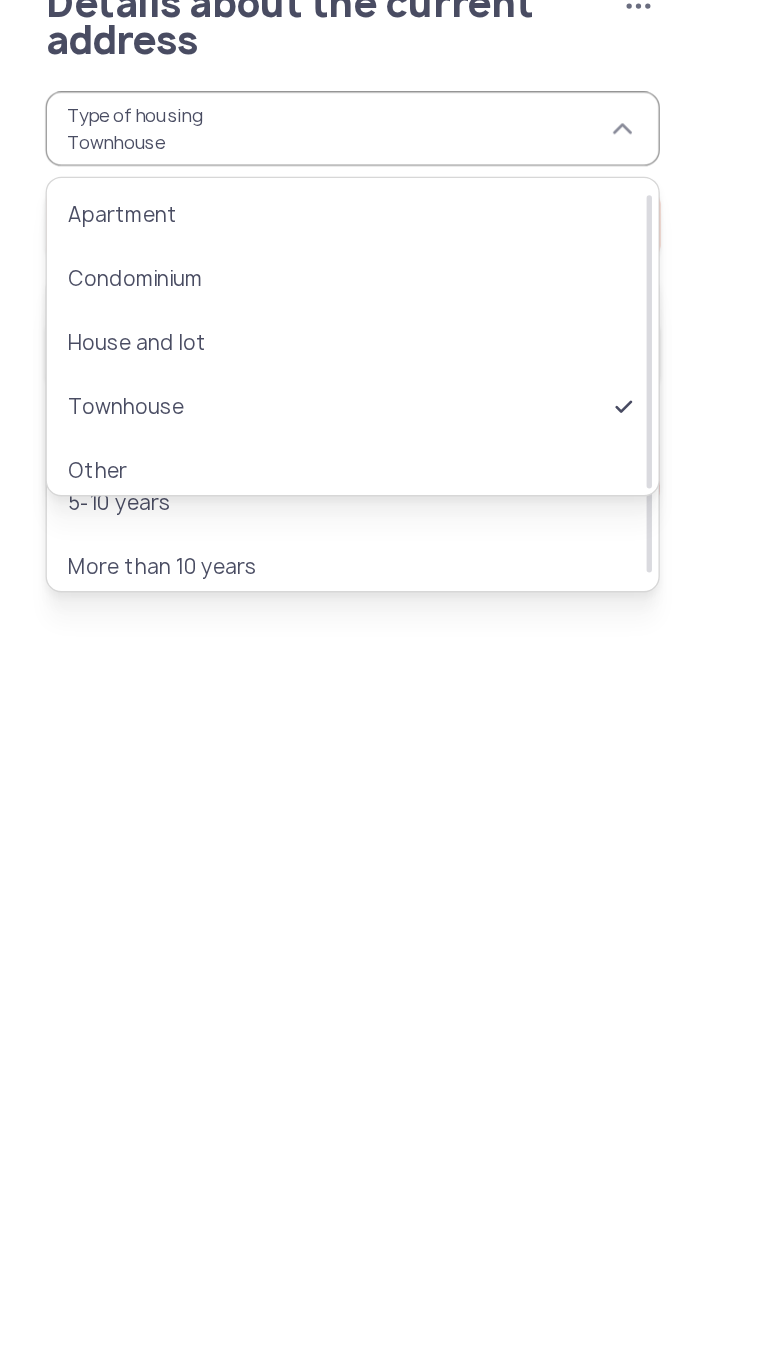 scroll, scrollTop: 9, scrollLeft: 0, axis: vertical 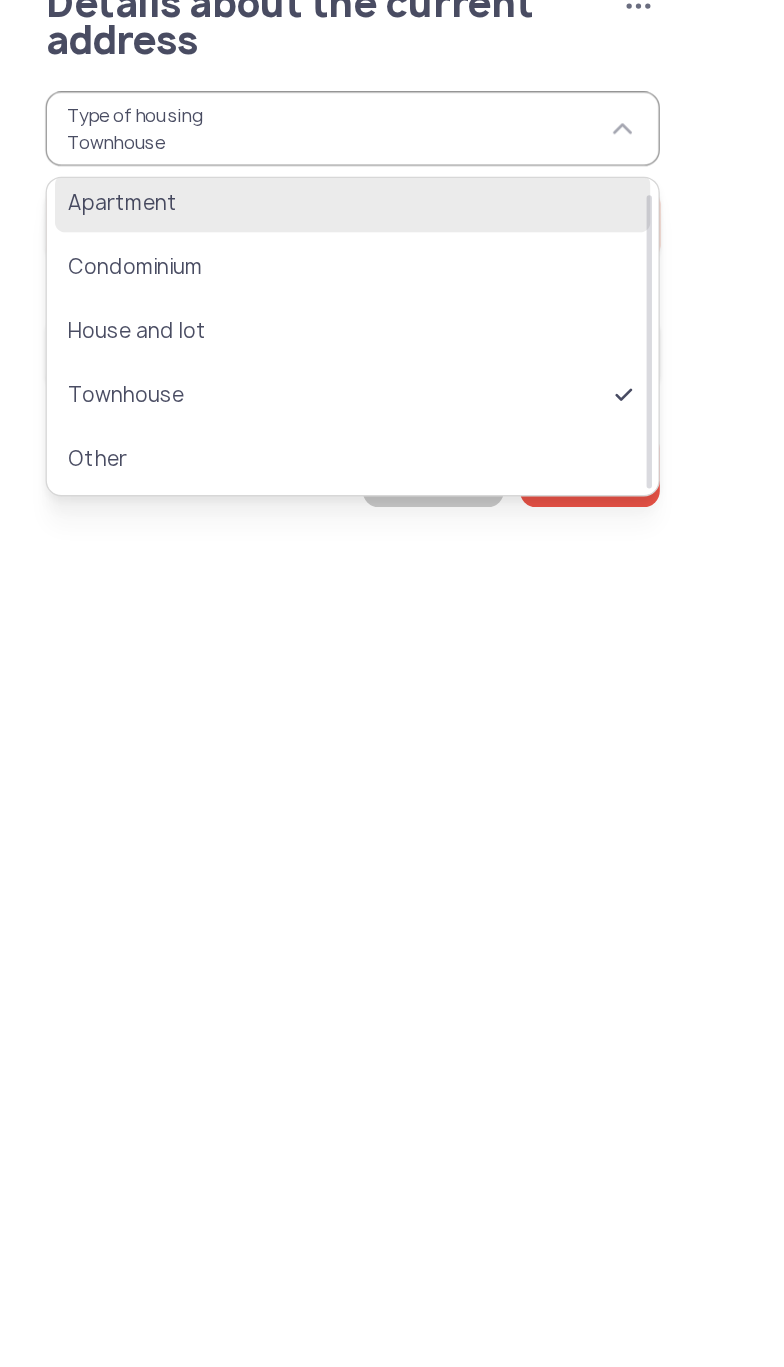 click on "Apartment" 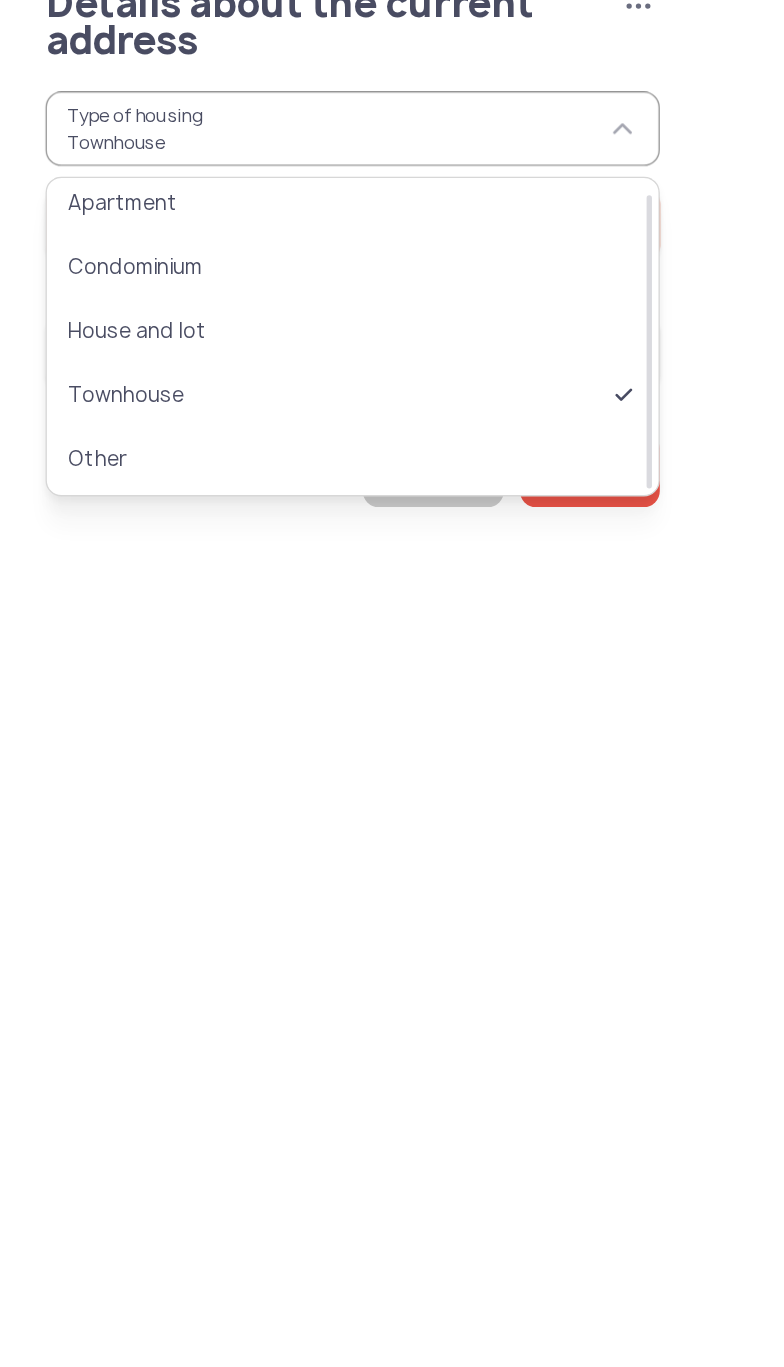type on "*********" 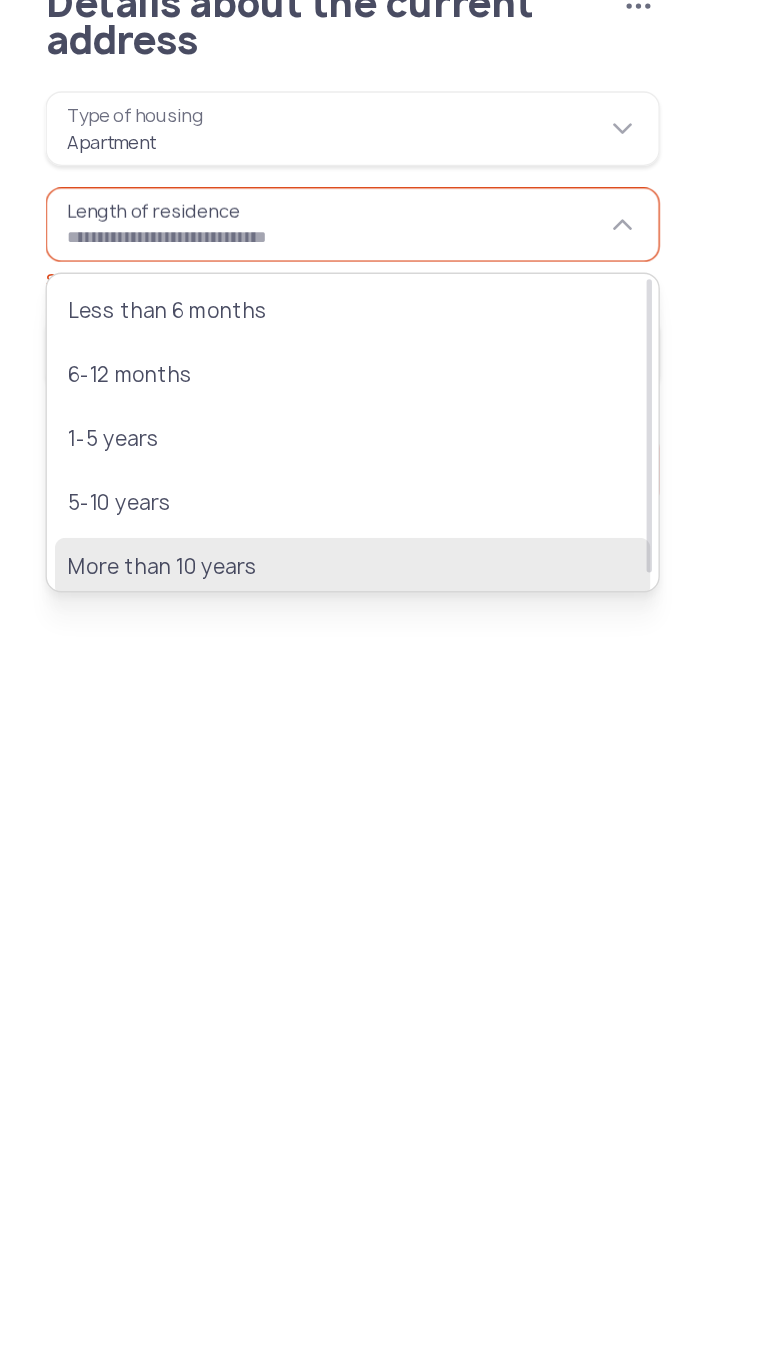 click on "More than 10 years" 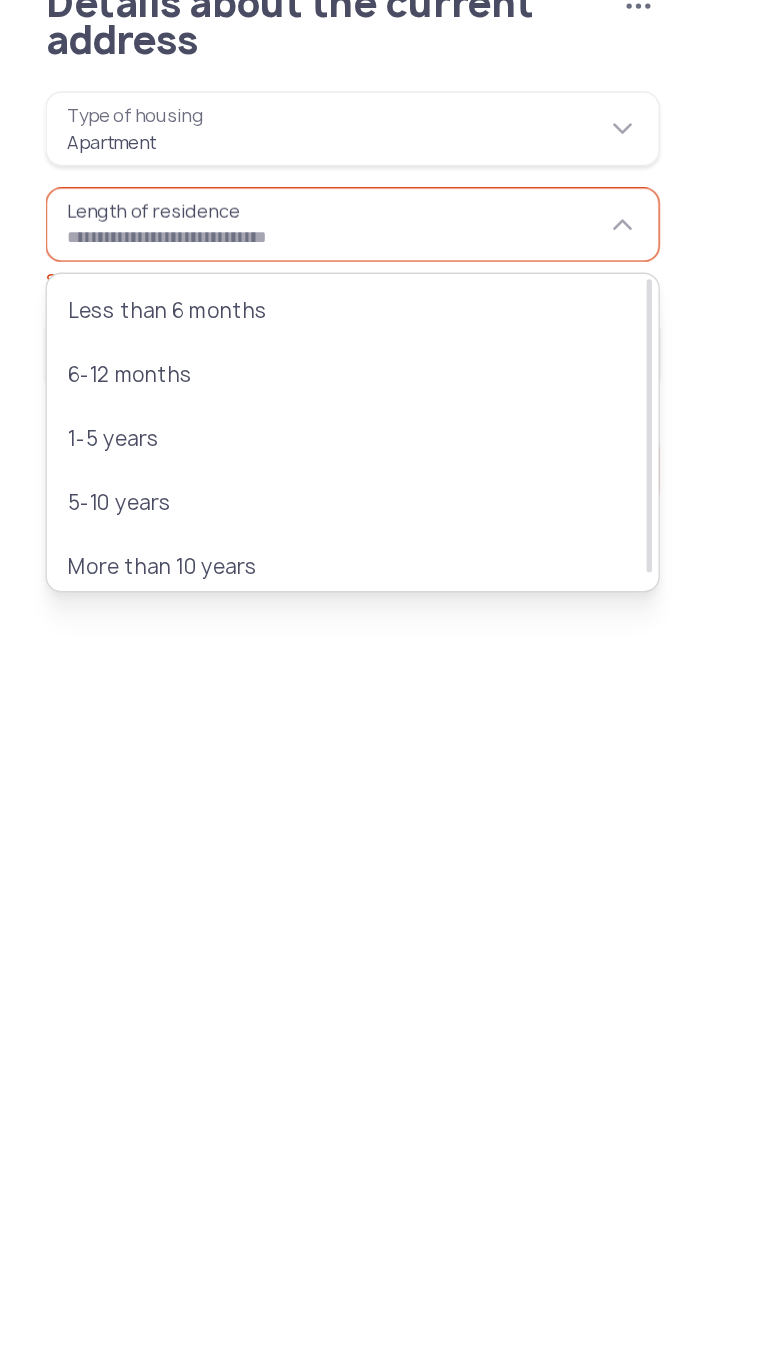 type on "**********" 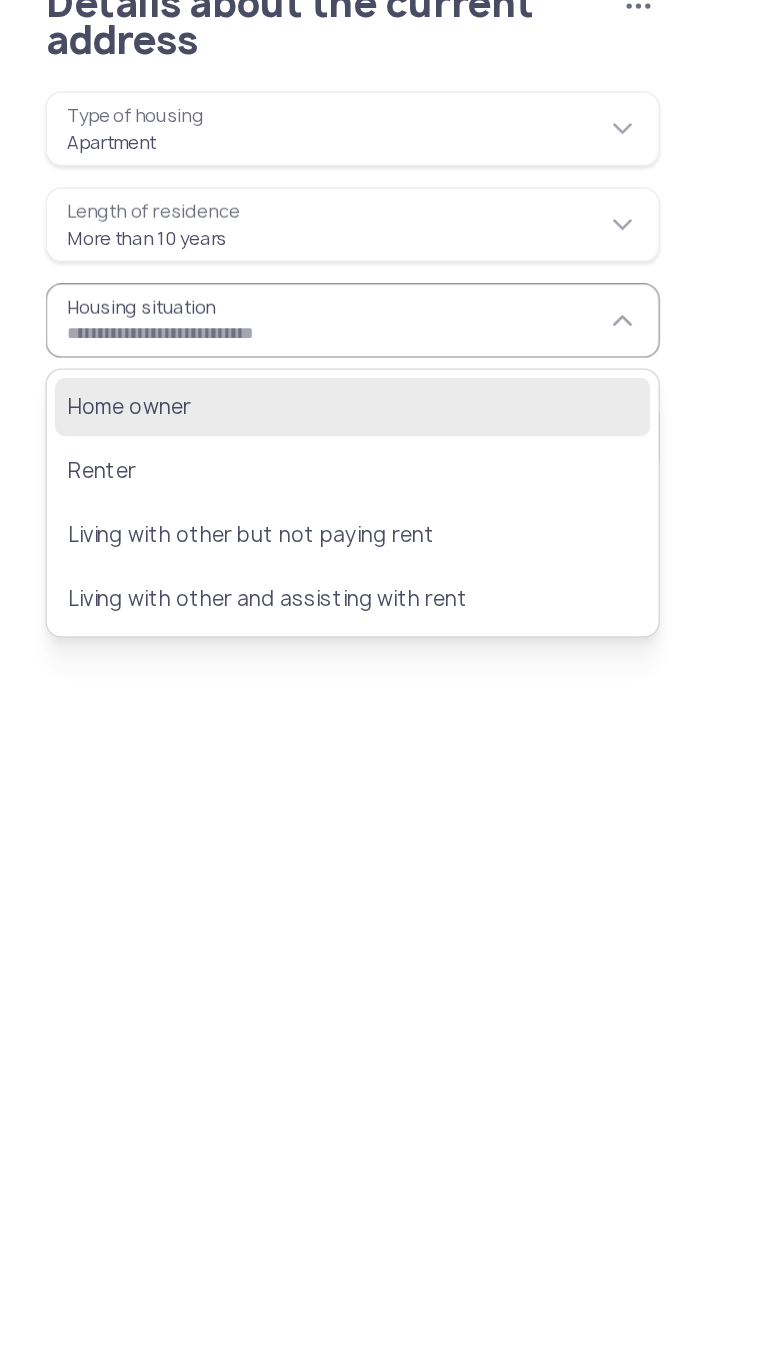click on "Home owner" 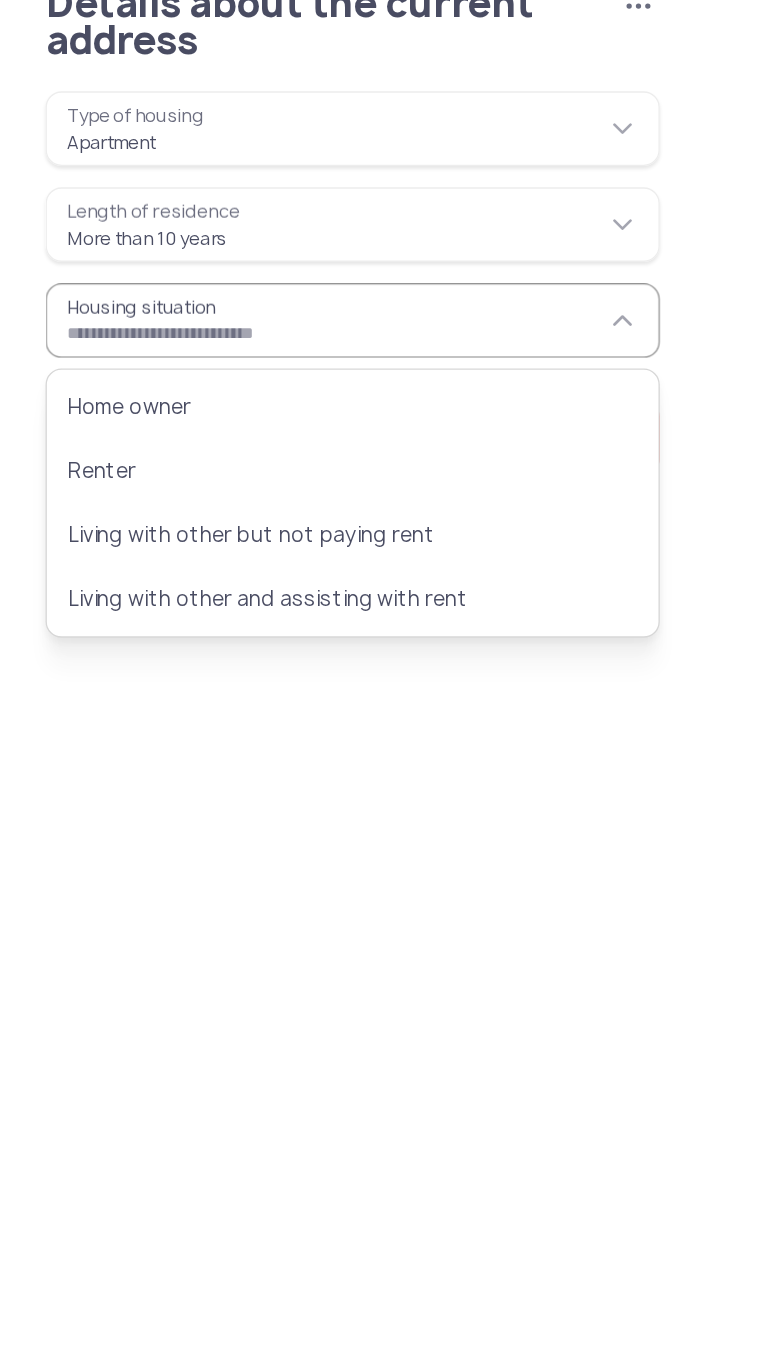 type on "**********" 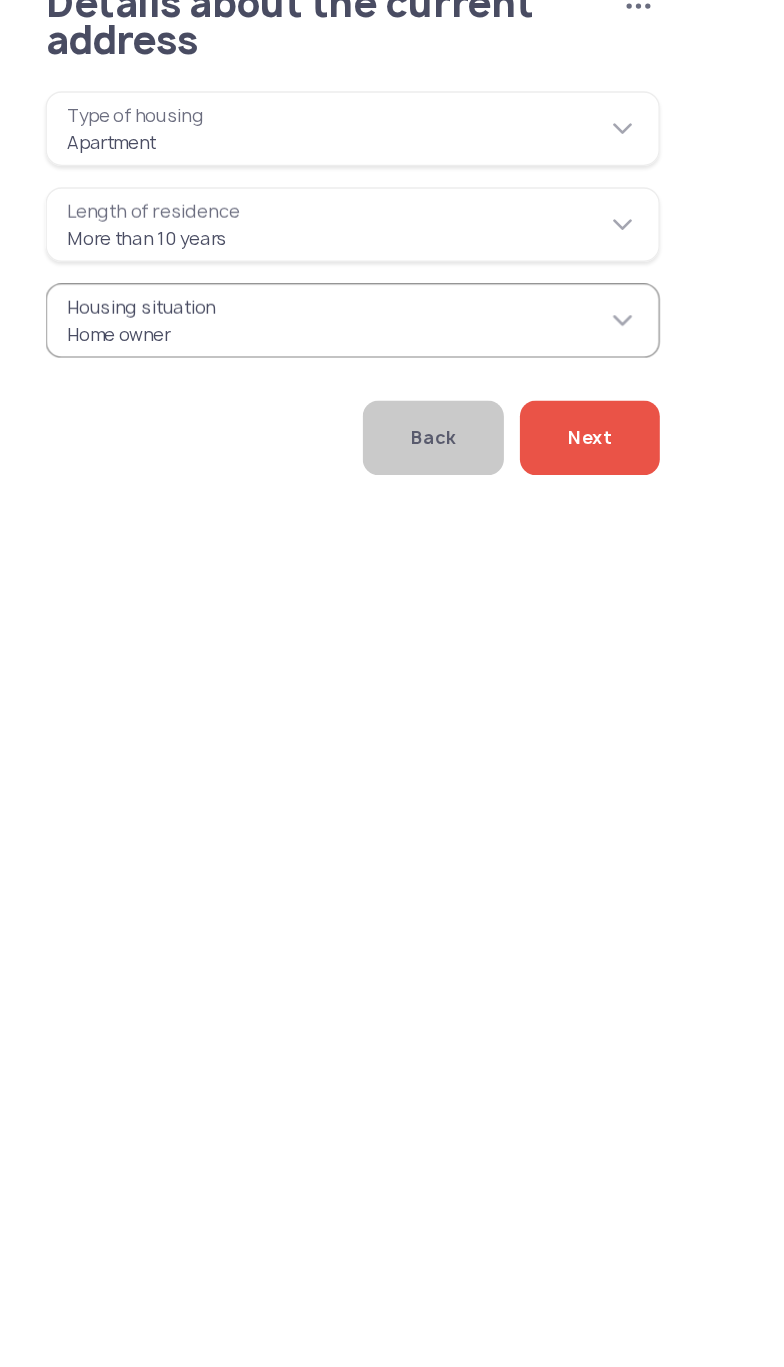 click on "Next" 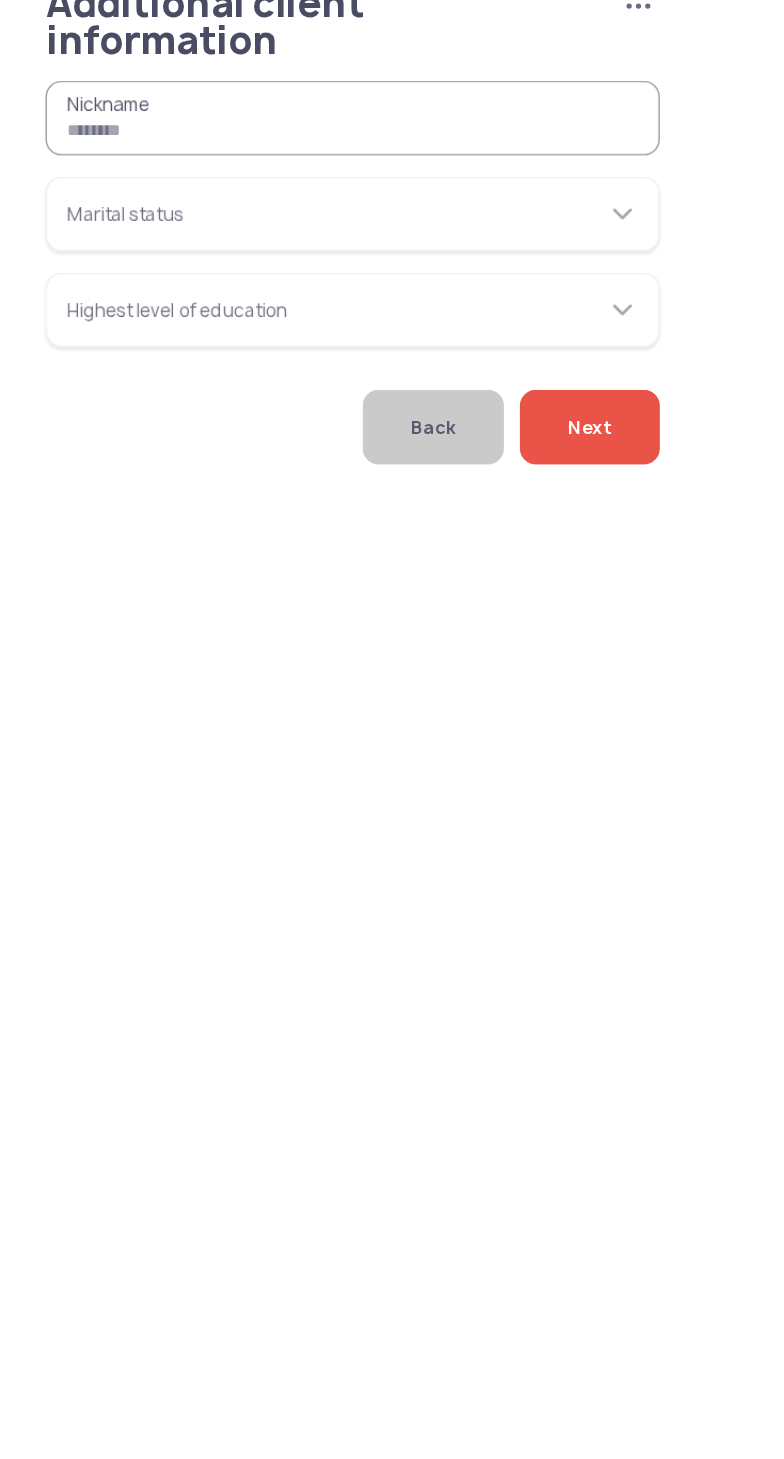 click on "Nickname" at bounding box center (266, 180) 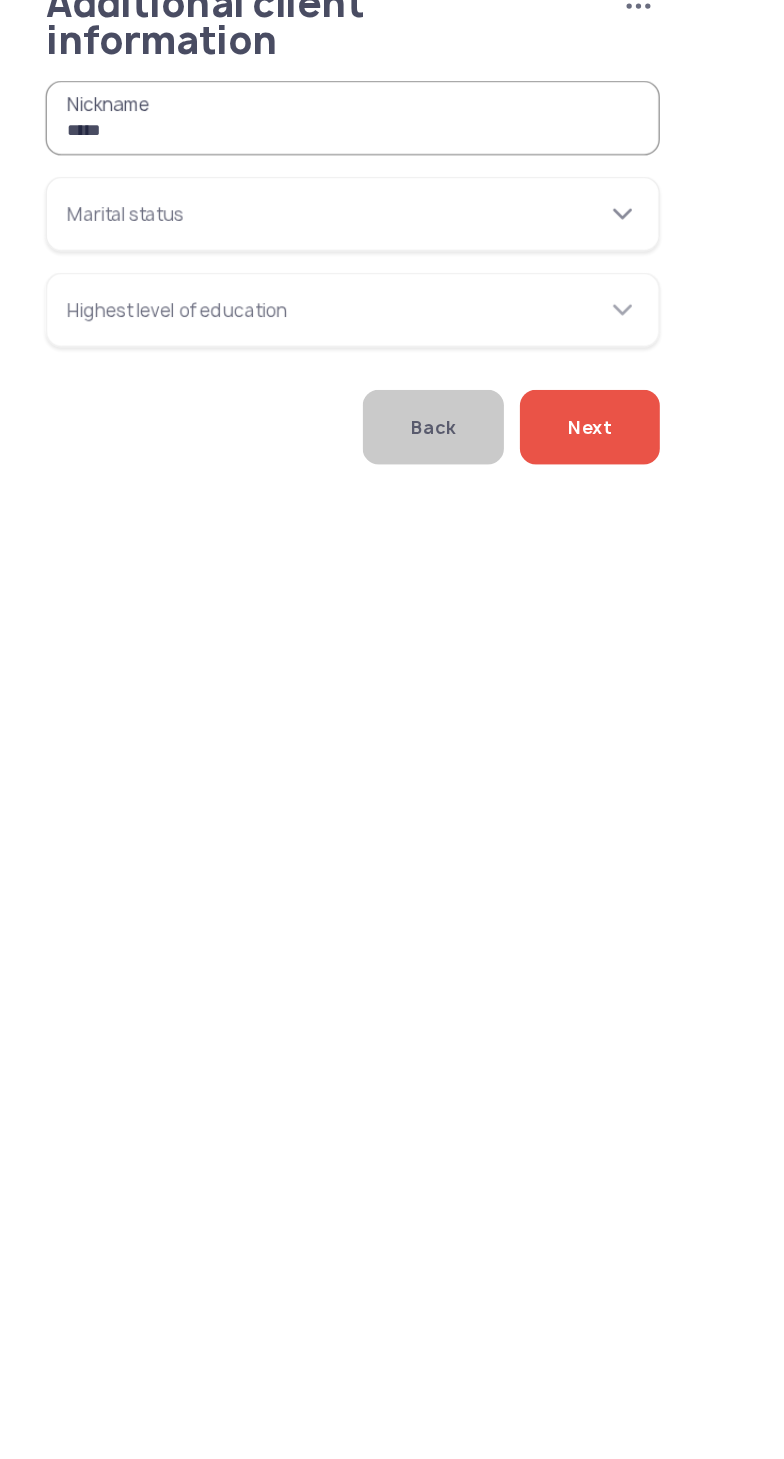 type on "*****" 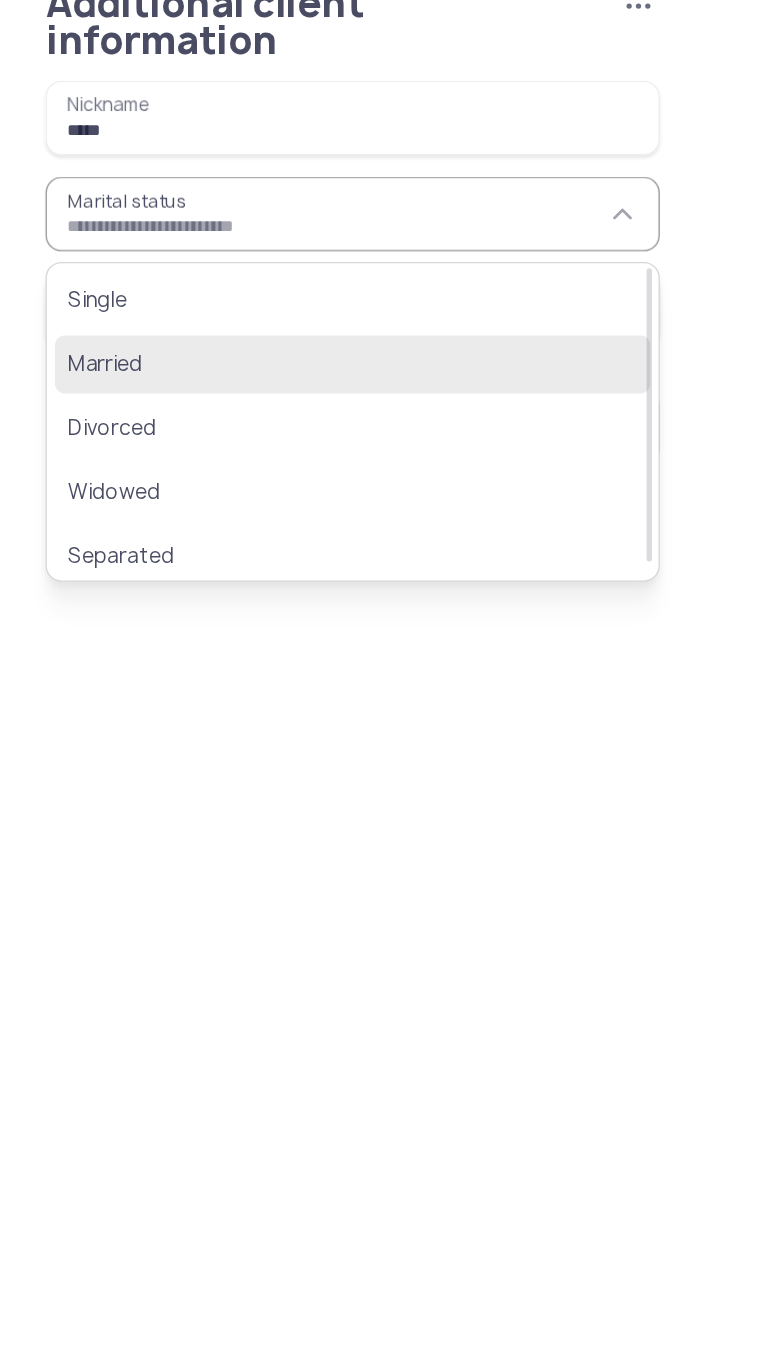 click on "Married" 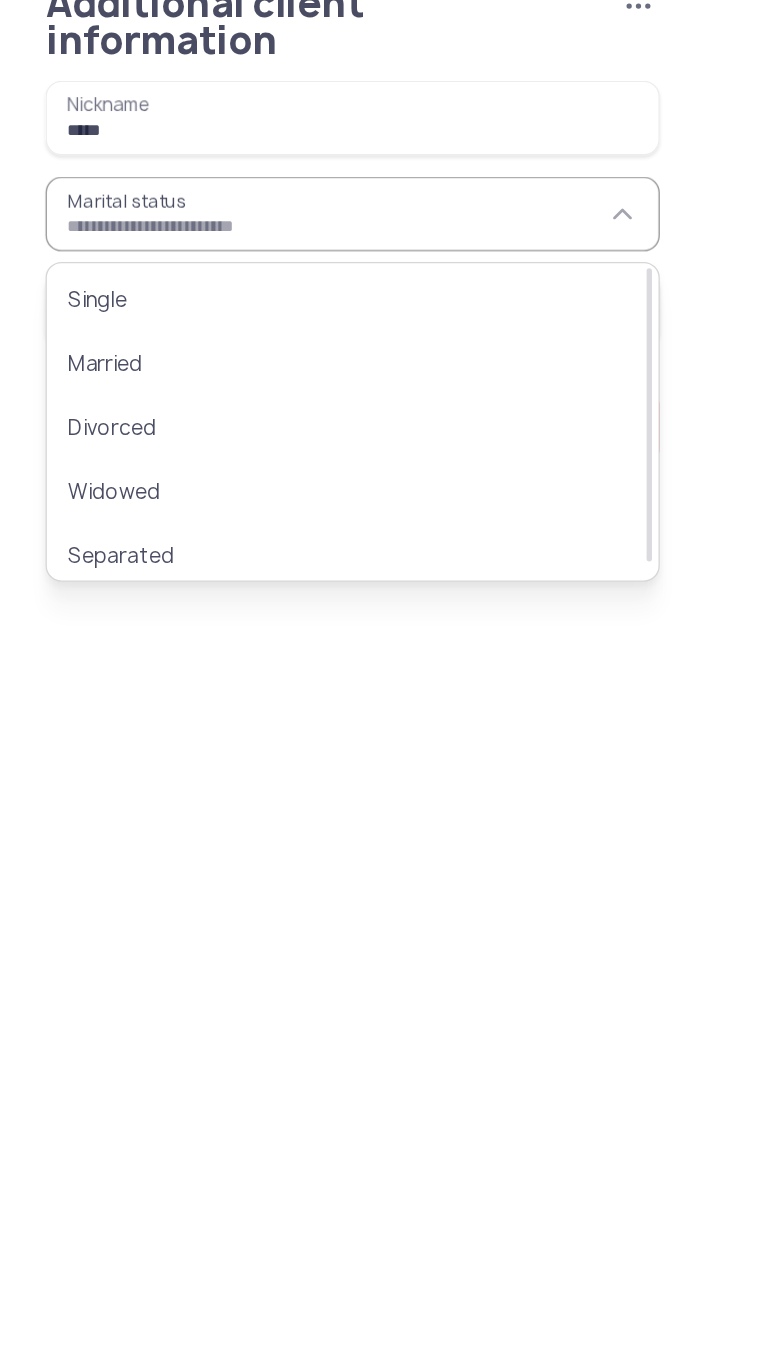 type on "*******" 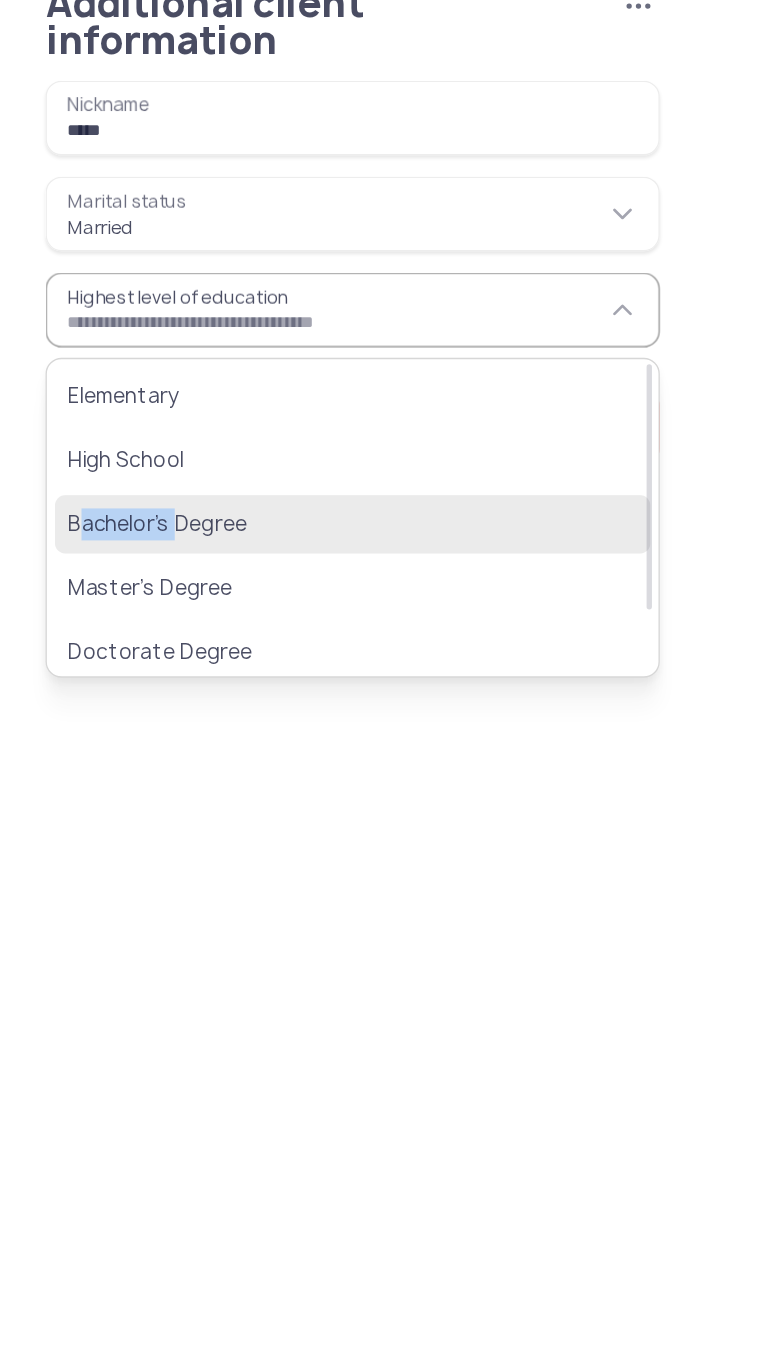 click on "Bachelor’s Degree" 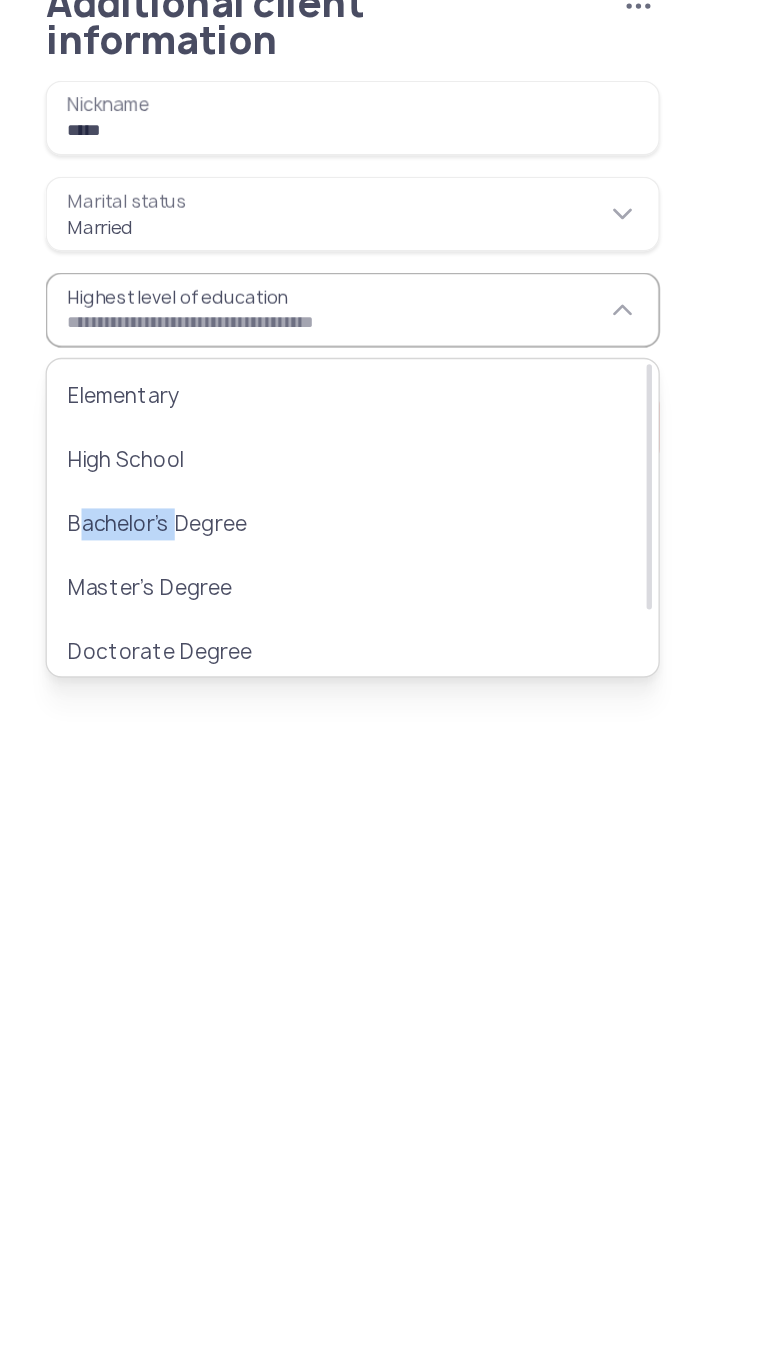 type on "**********" 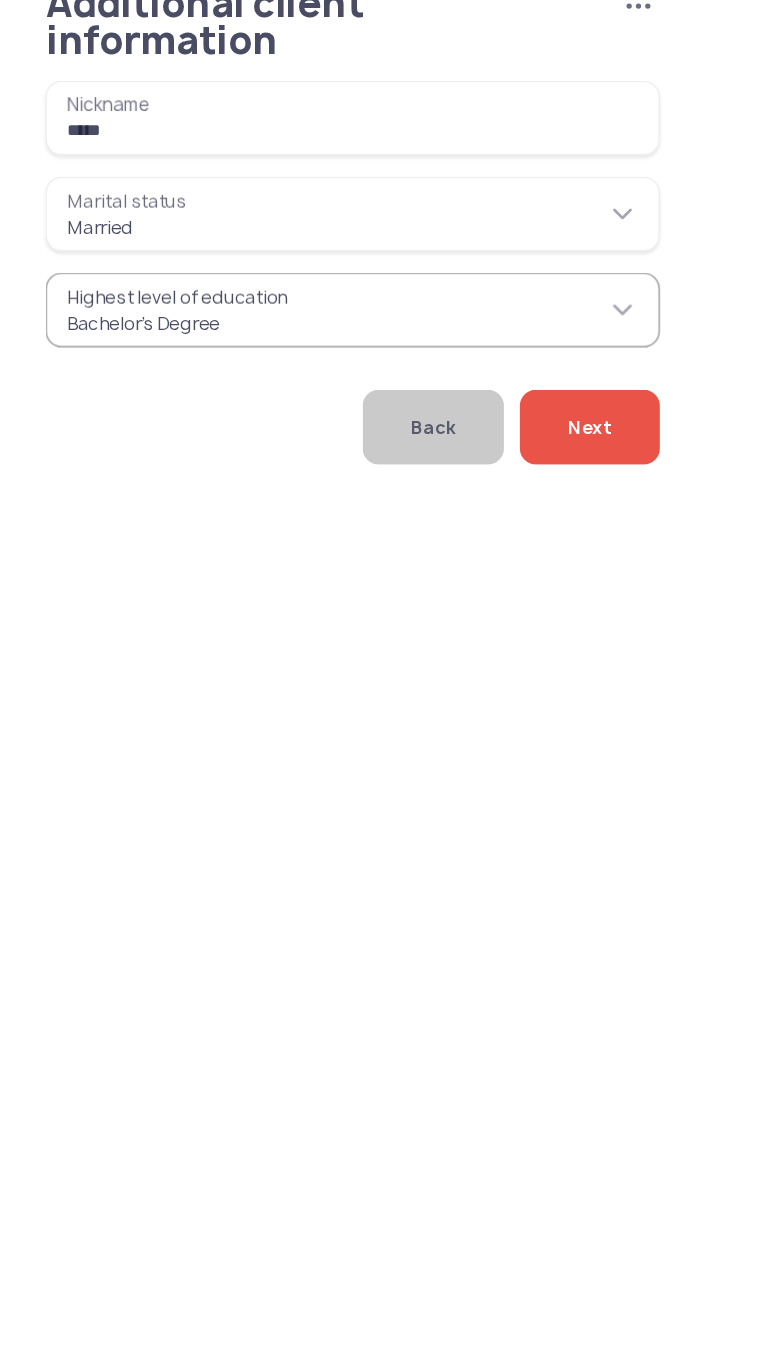 click on "Next" 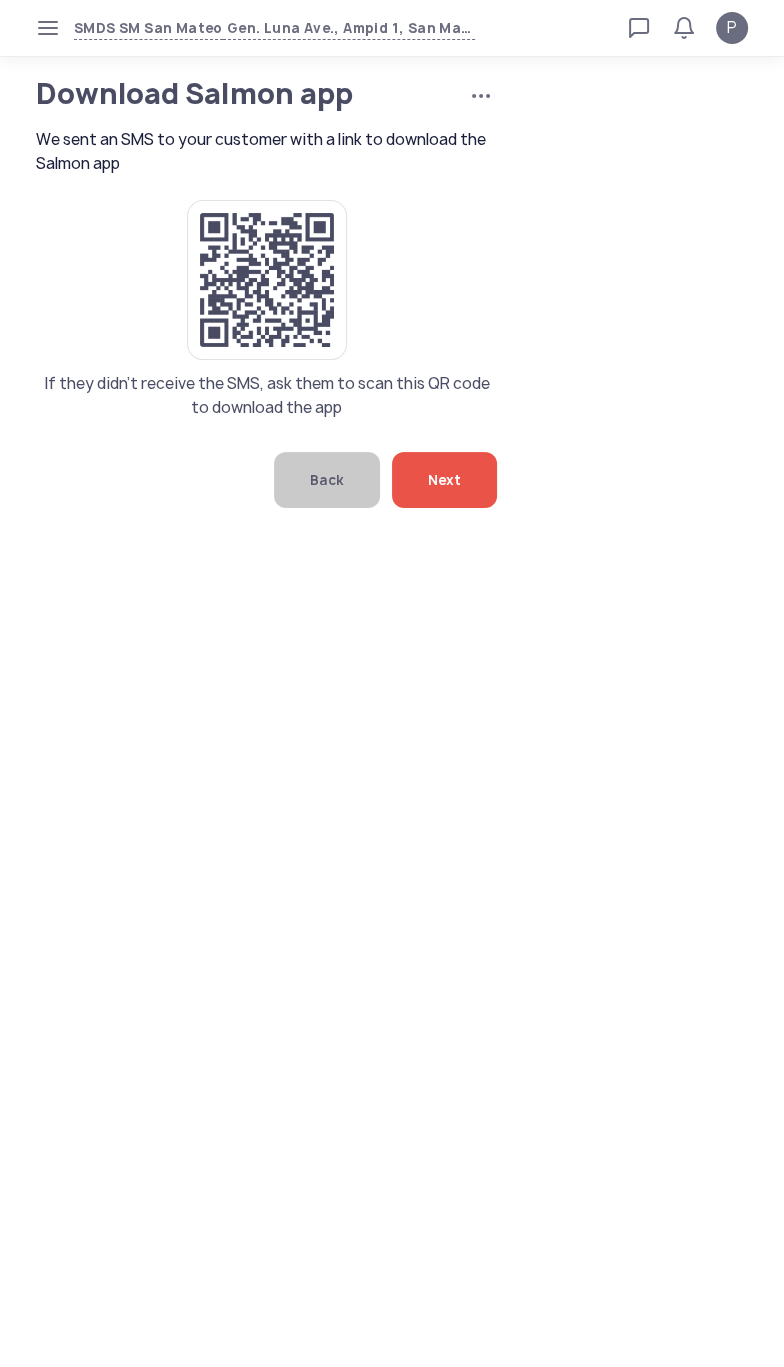 click on "Next" 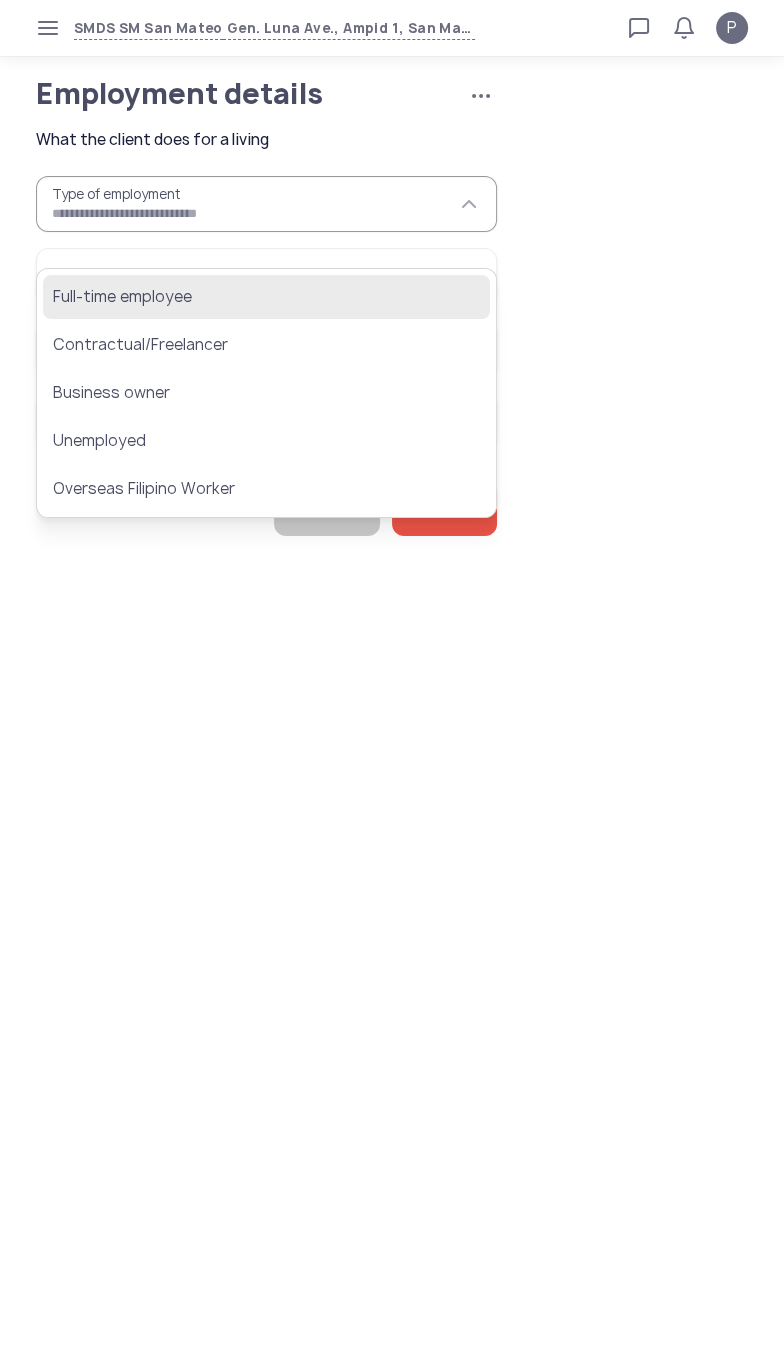 click on "Full-time employee" 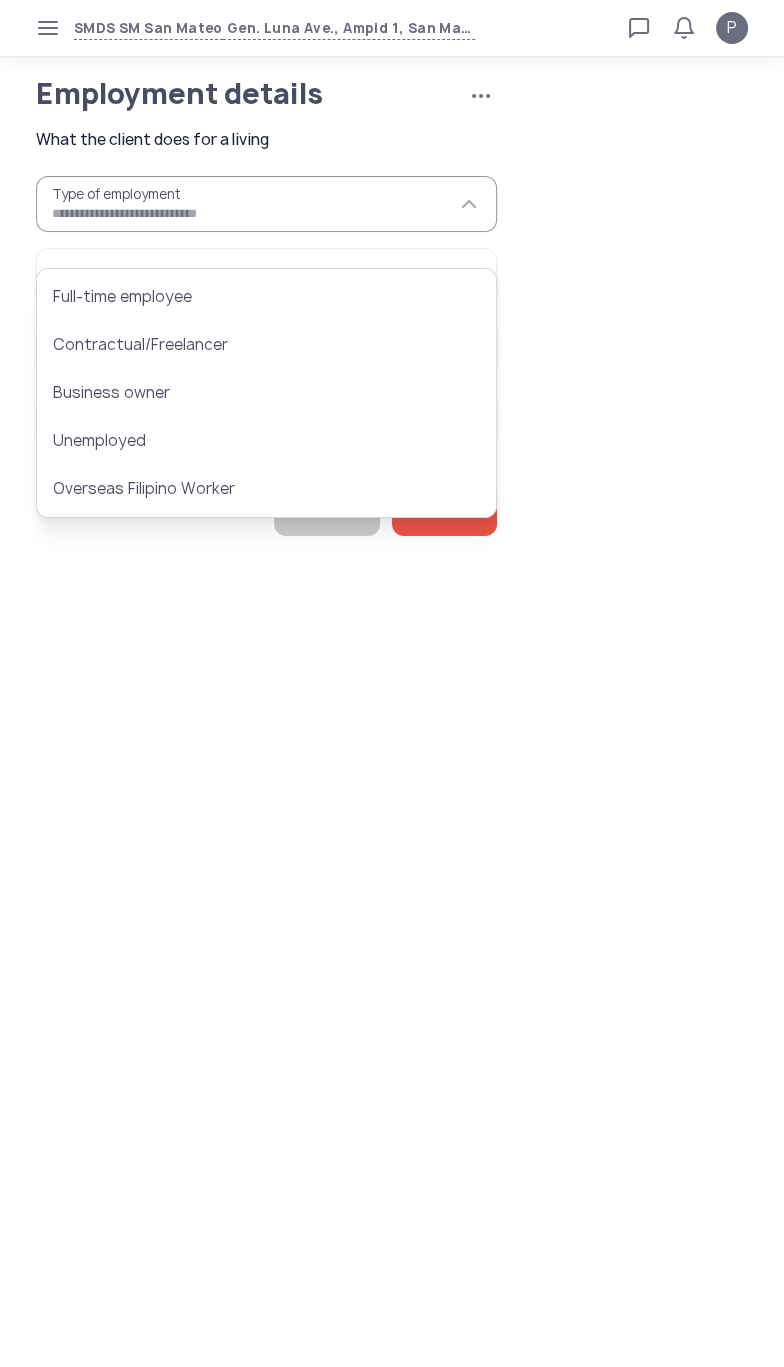 type on "**********" 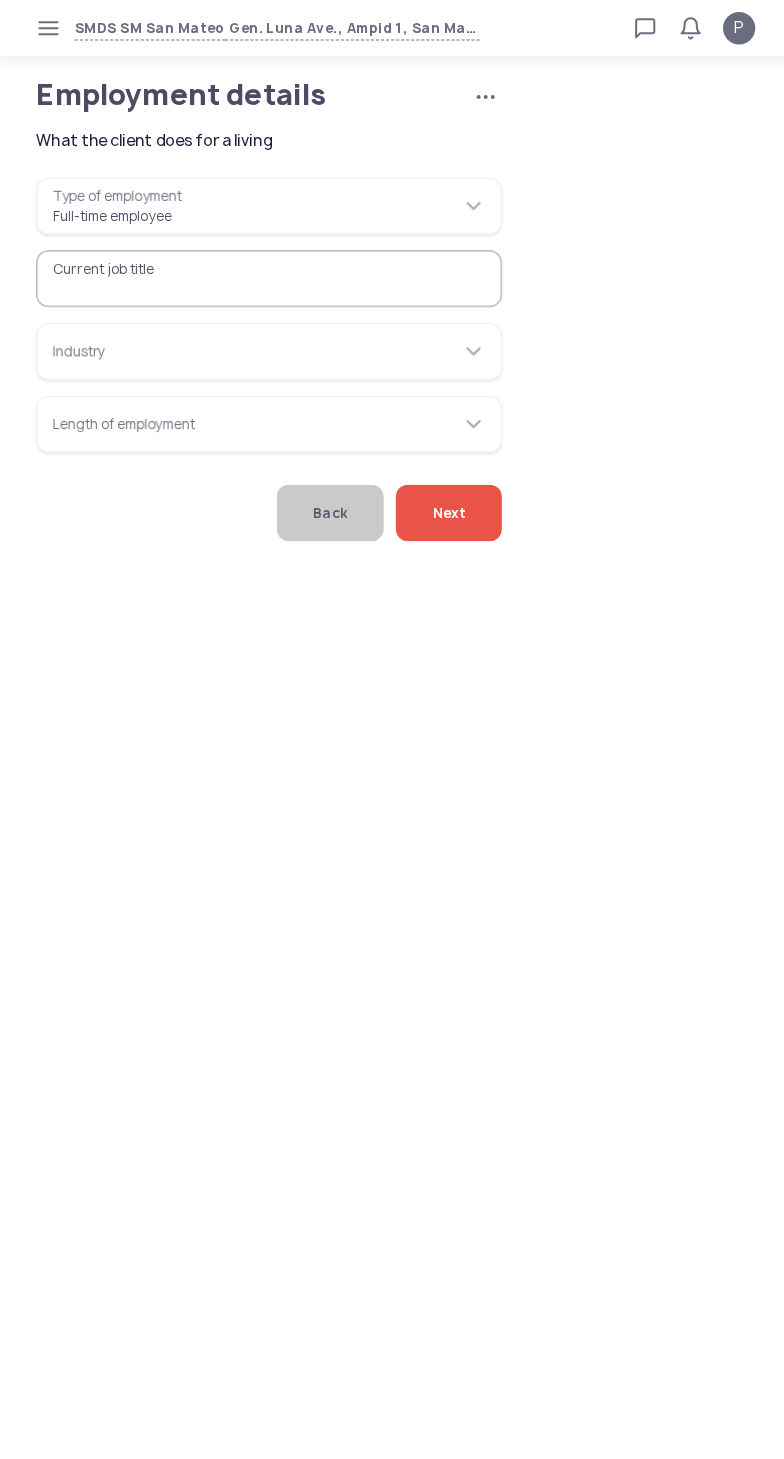 click on "Current job title" at bounding box center [266, 276] 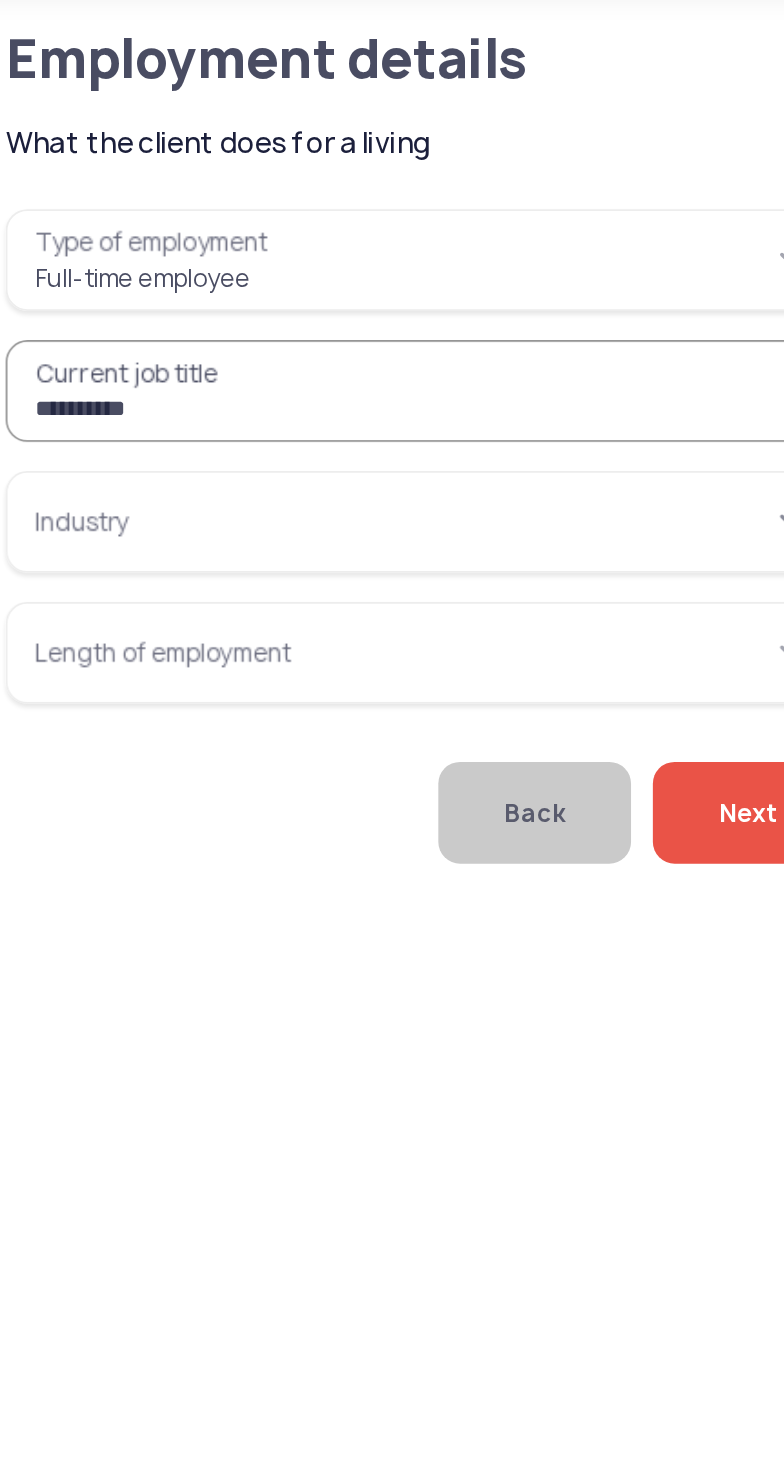 type on "**********" 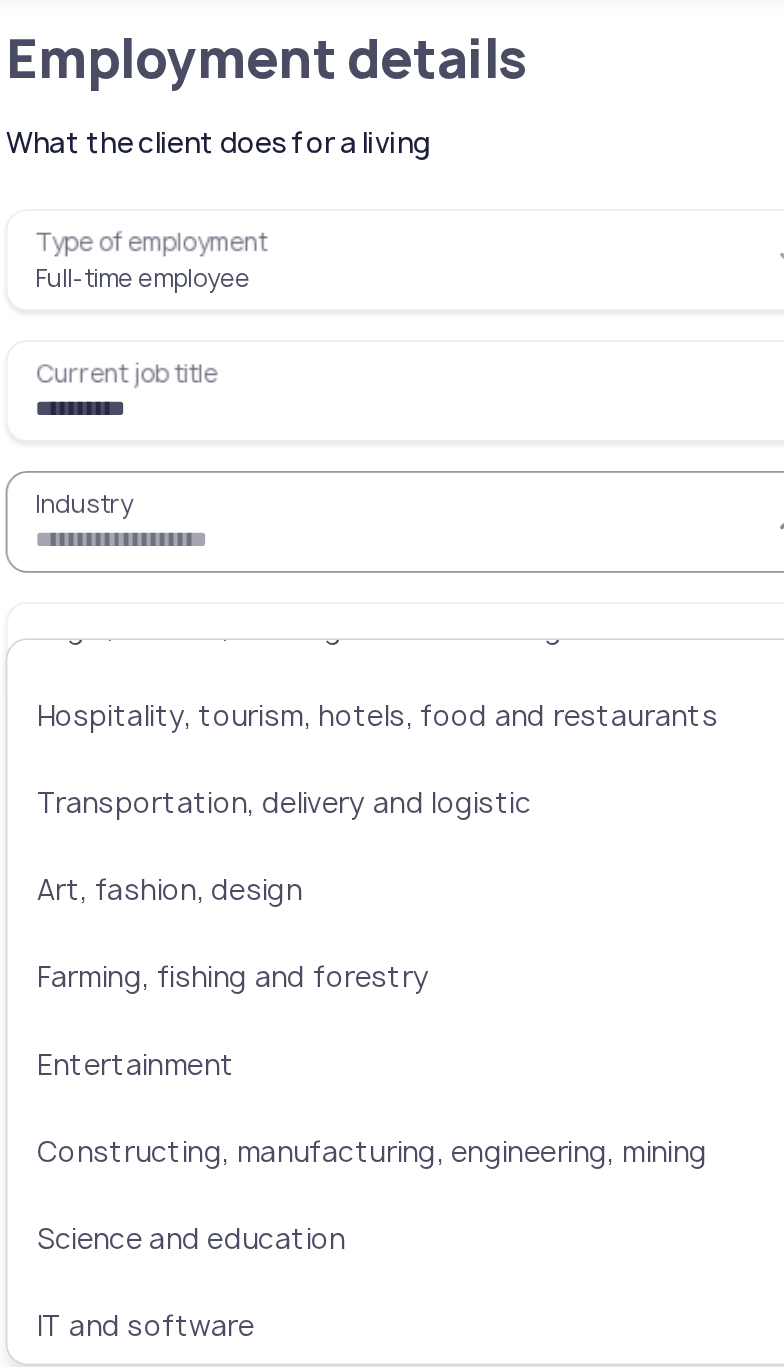 scroll, scrollTop: 37, scrollLeft: 0, axis: vertical 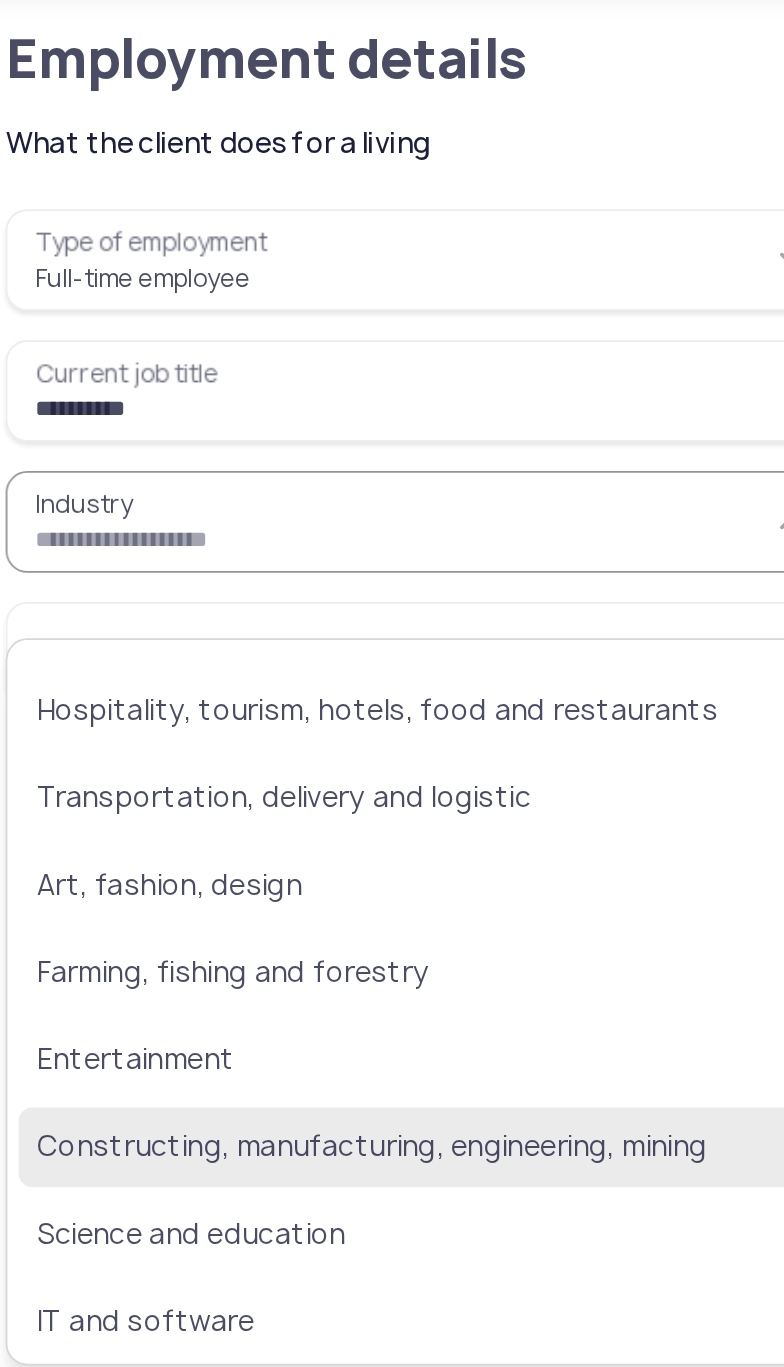 click on "Constructing, manufacturing, engineering, mining" 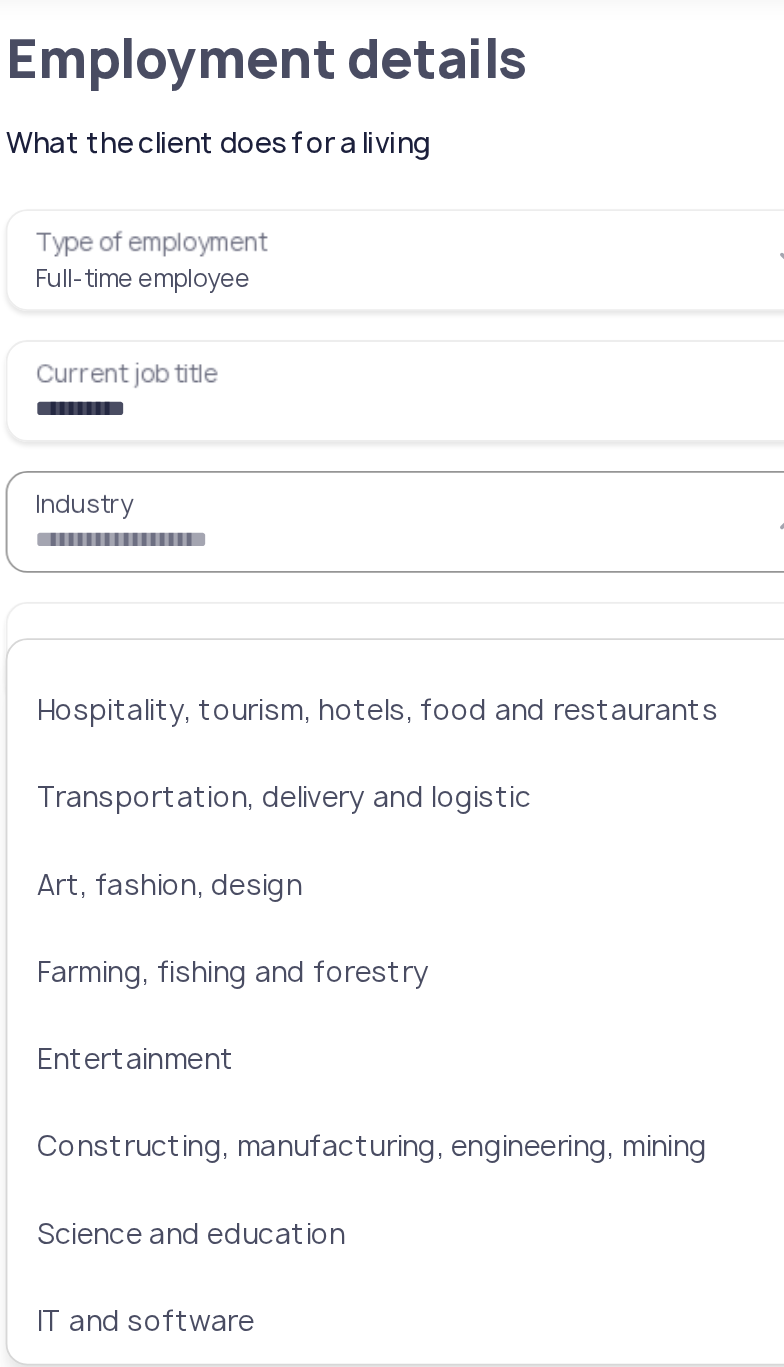 type on "**********" 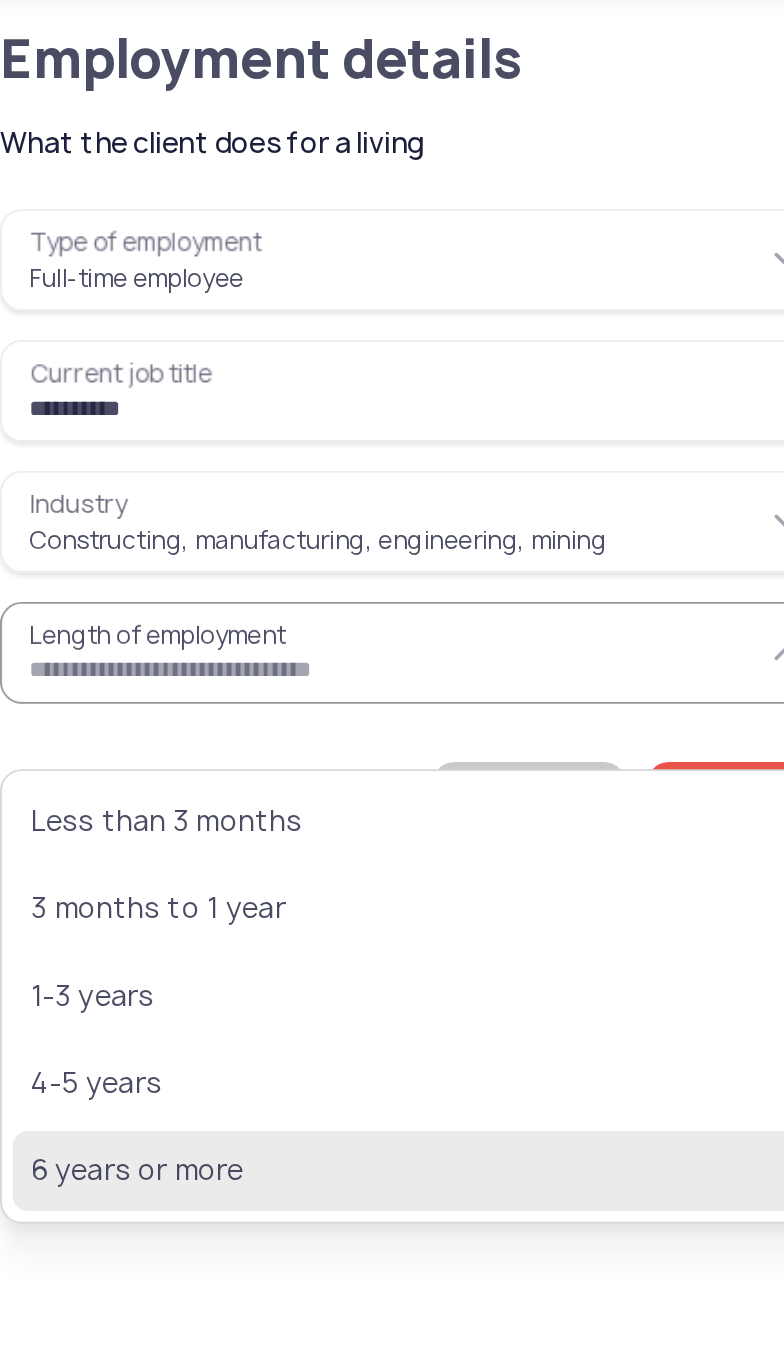 click on "6 years or more" 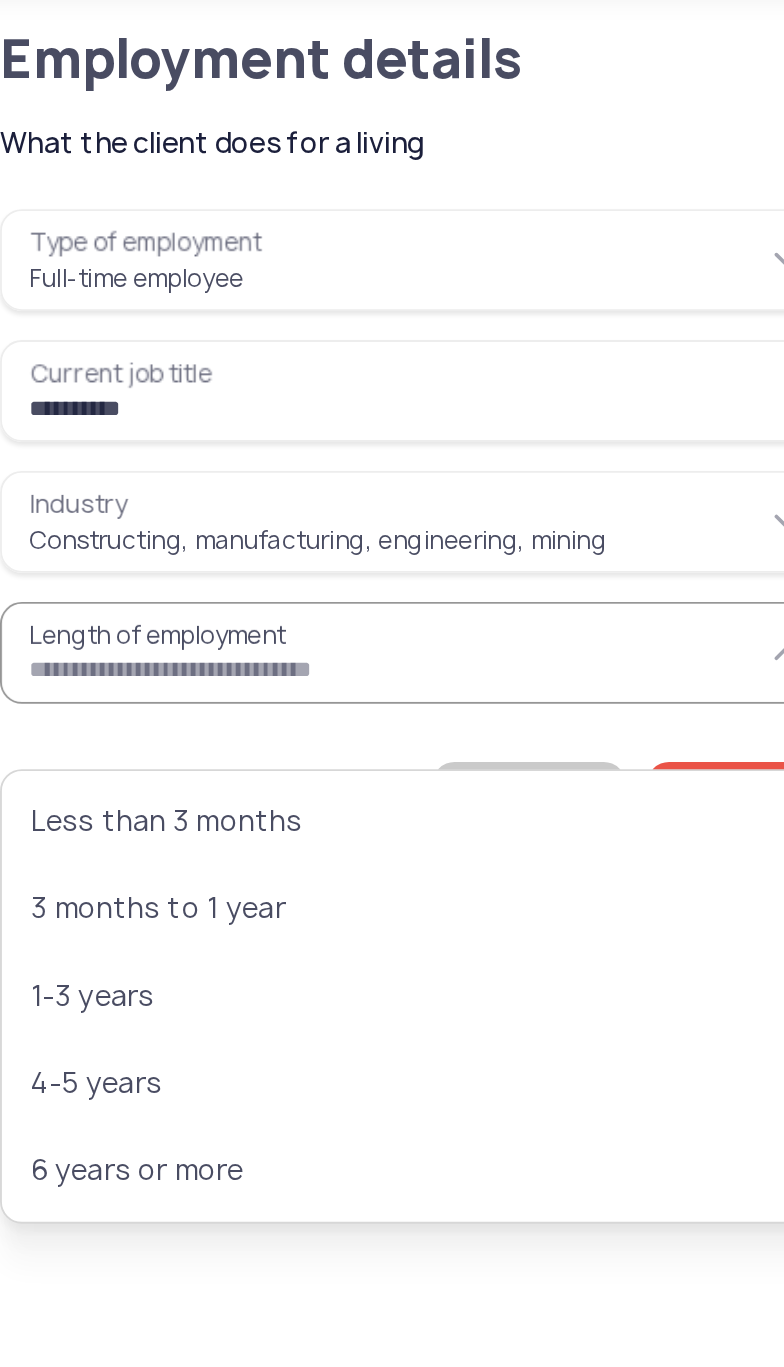 type on "**********" 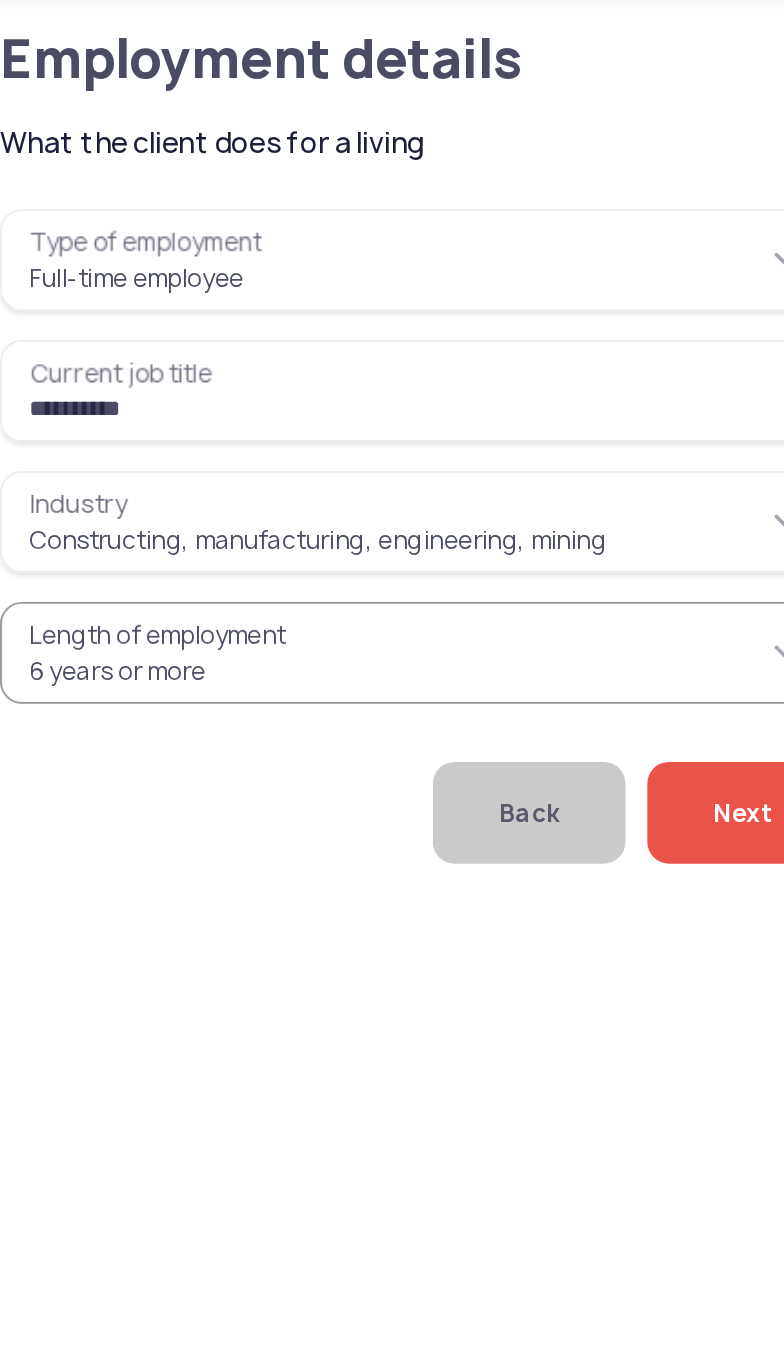 click on "Next" 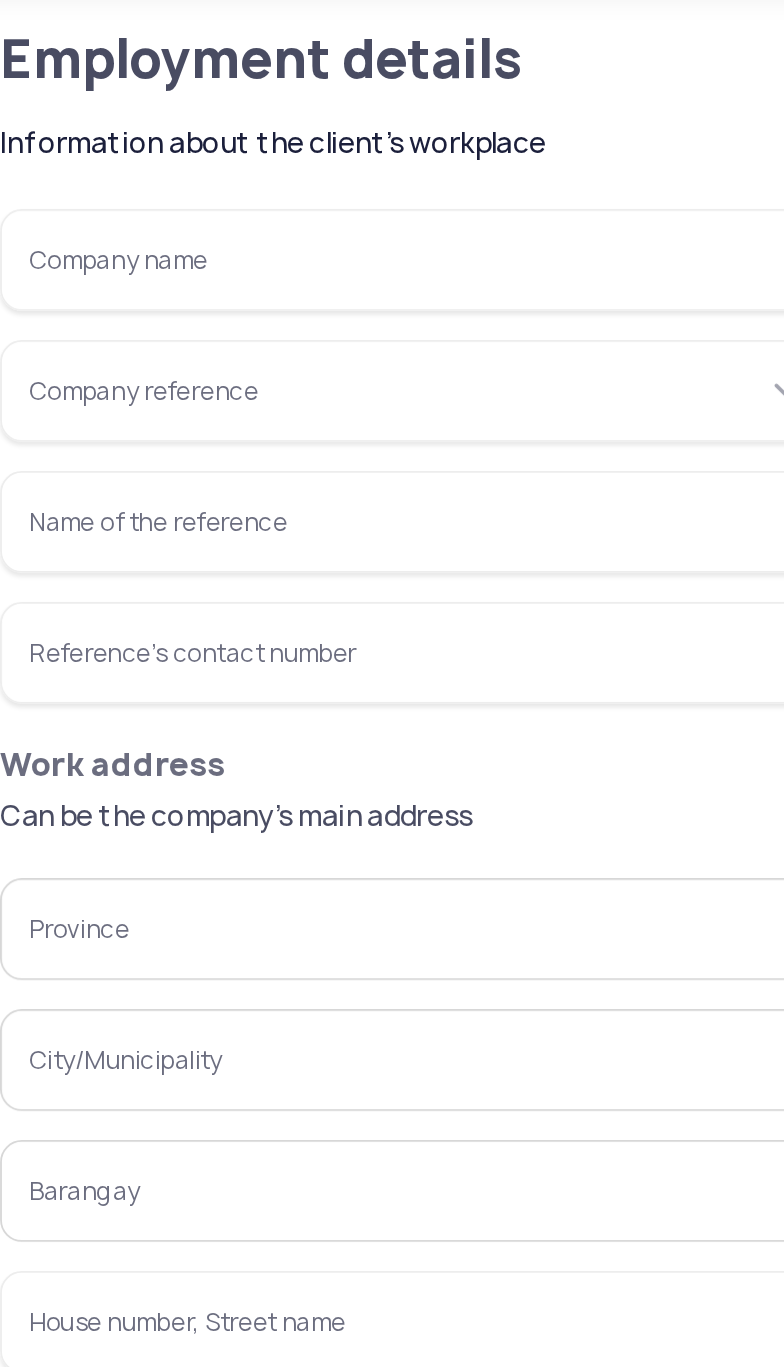 click on "Company name" at bounding box center [266, 204] 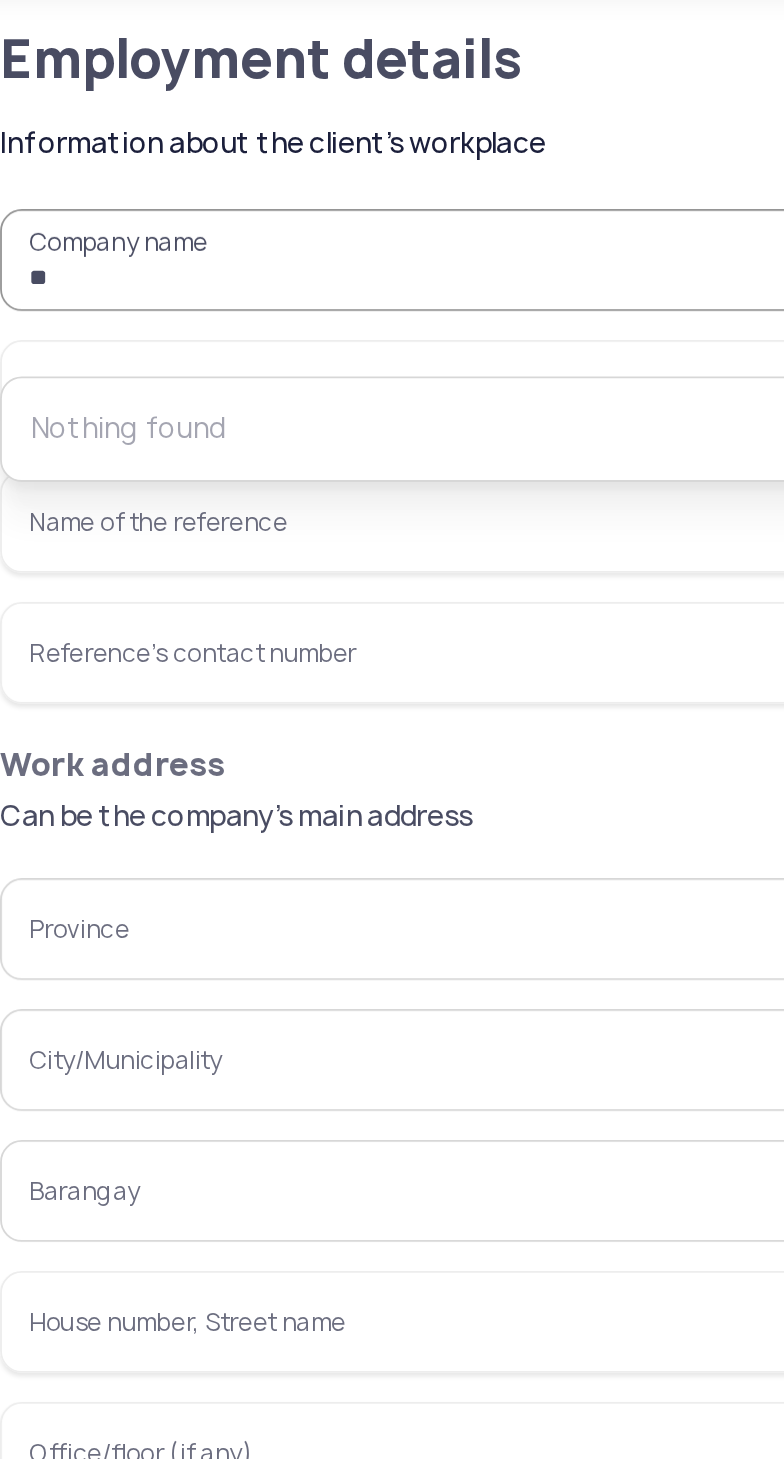 type on "*" 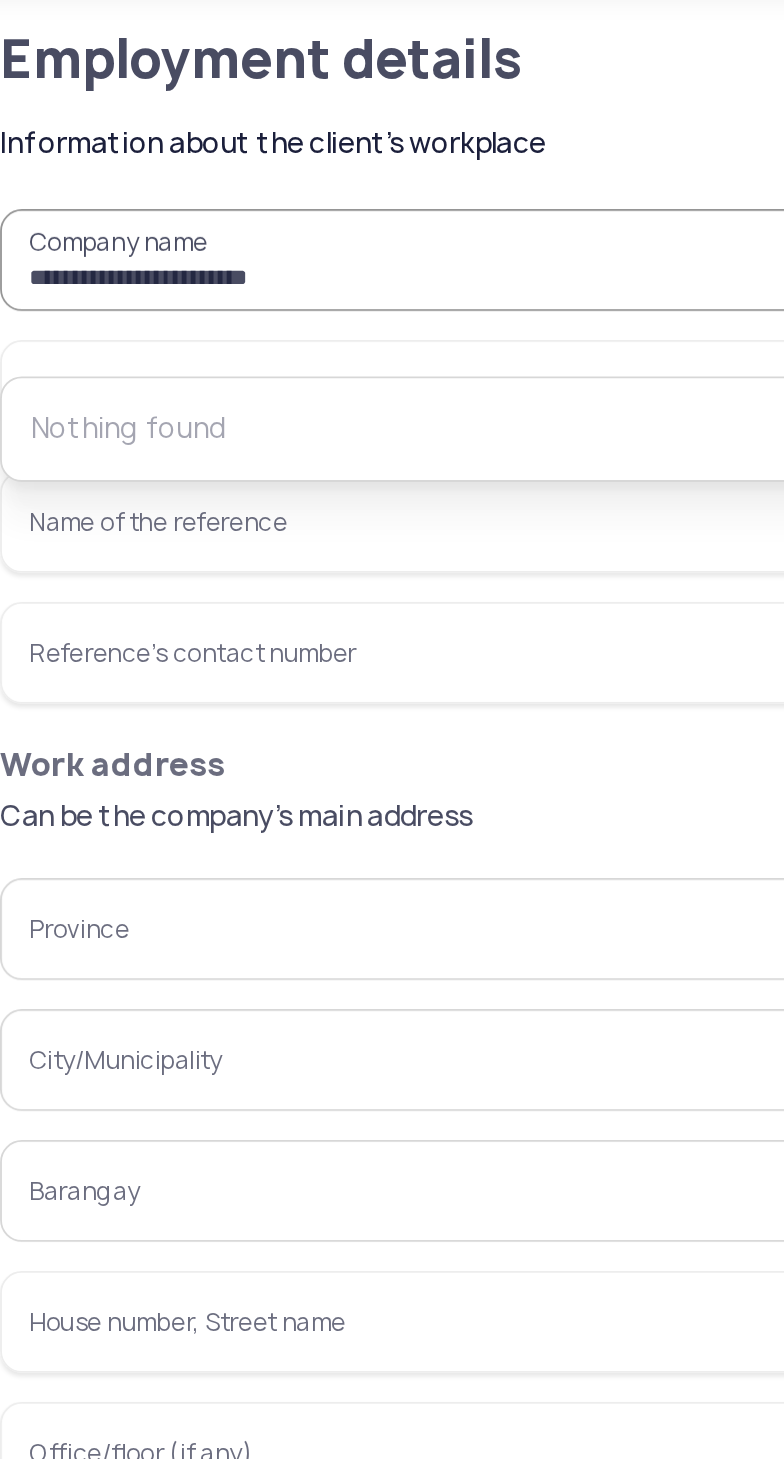 type on "**********" 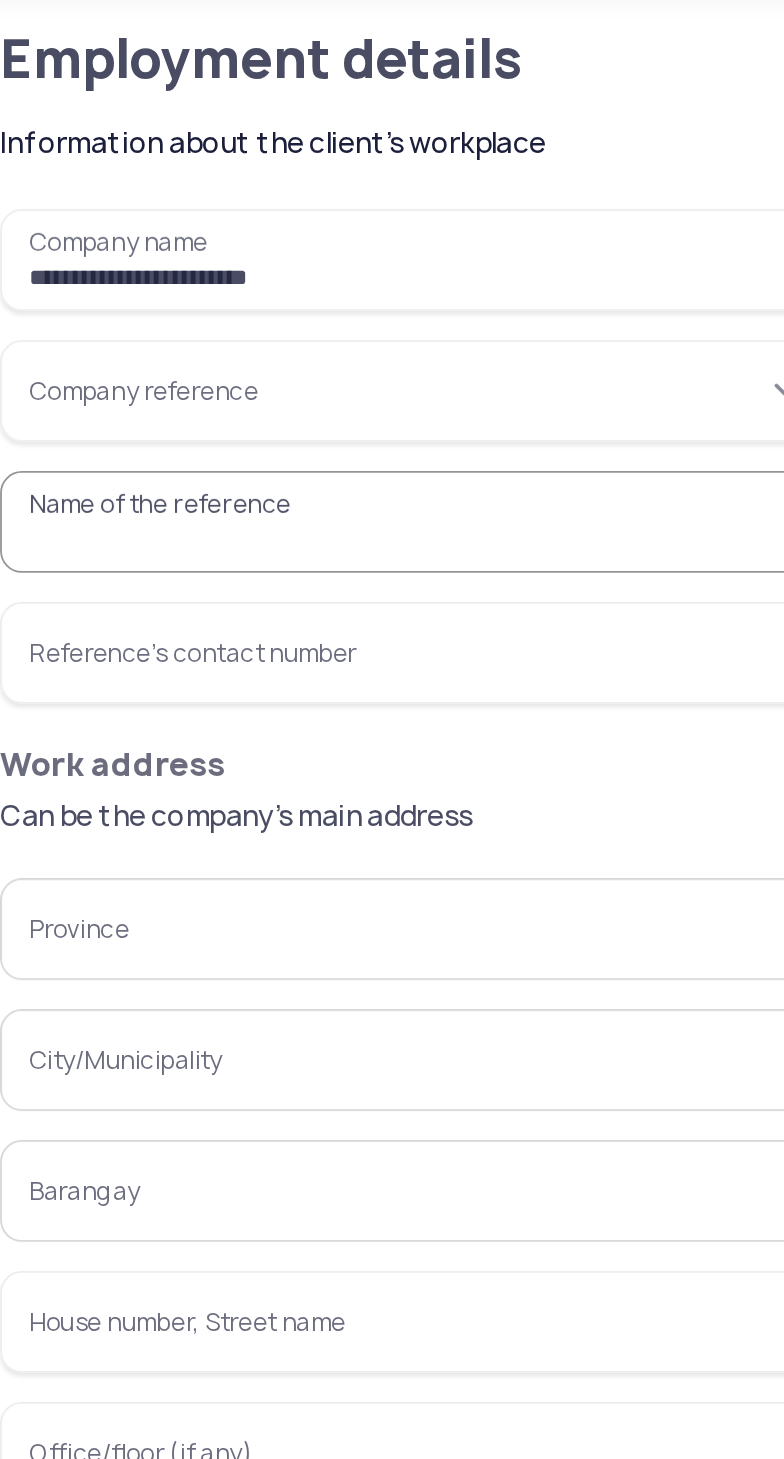 click on "Company reference" at bounding box center (266, 276) 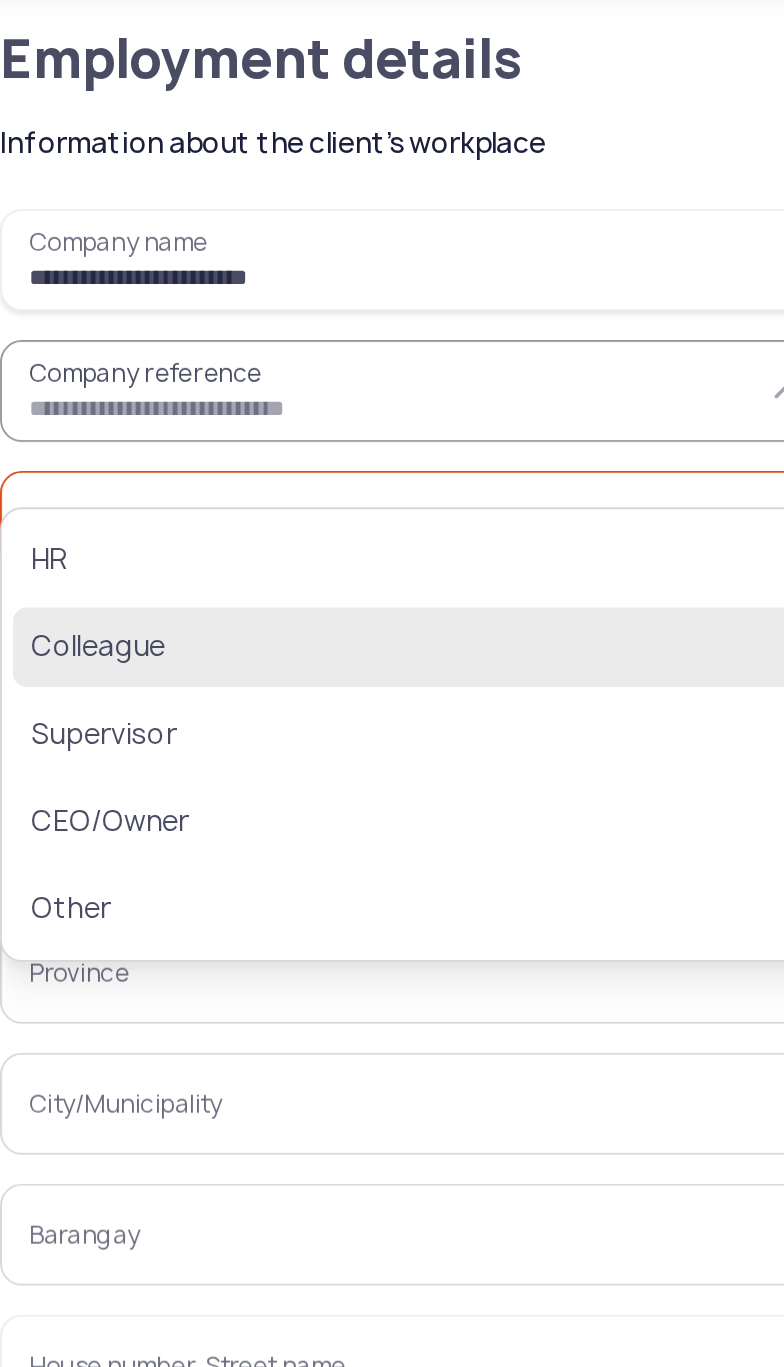 click on "Colleague" 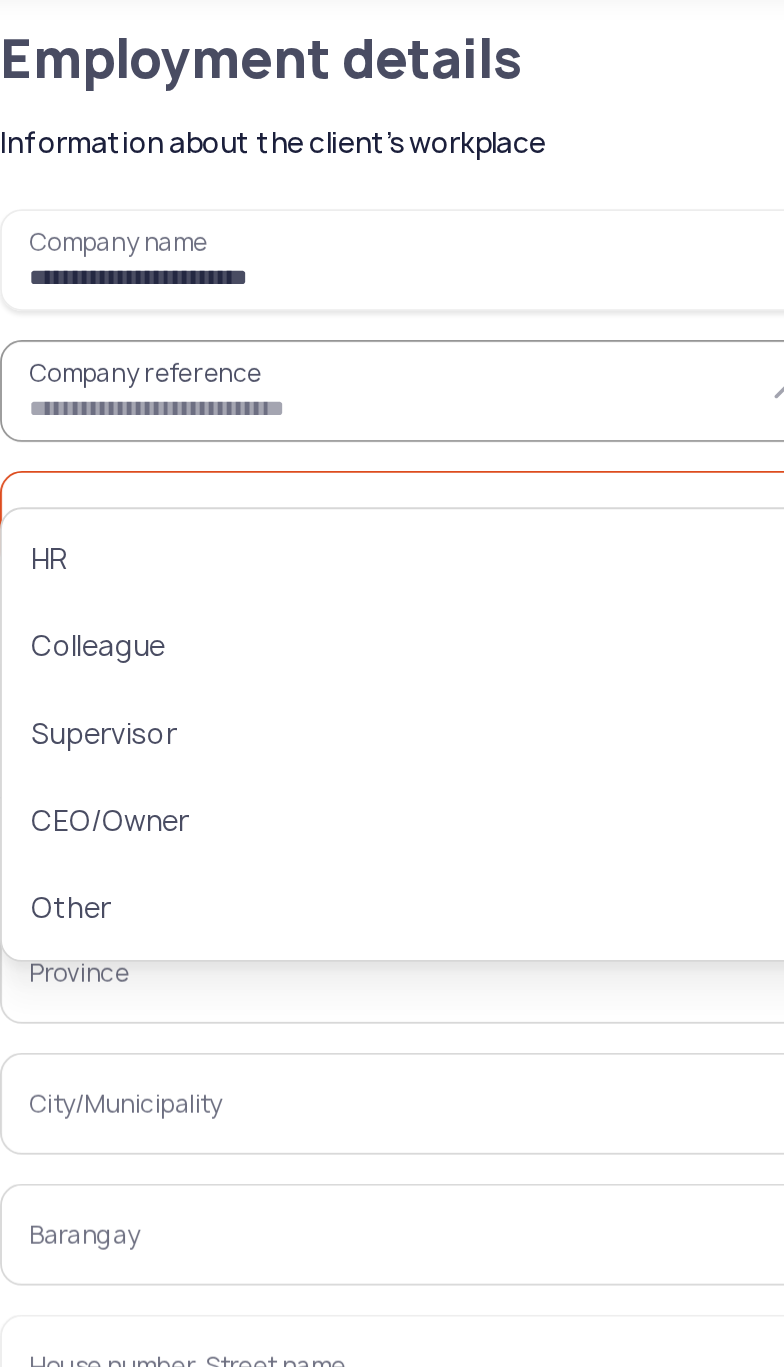 type on "*********" 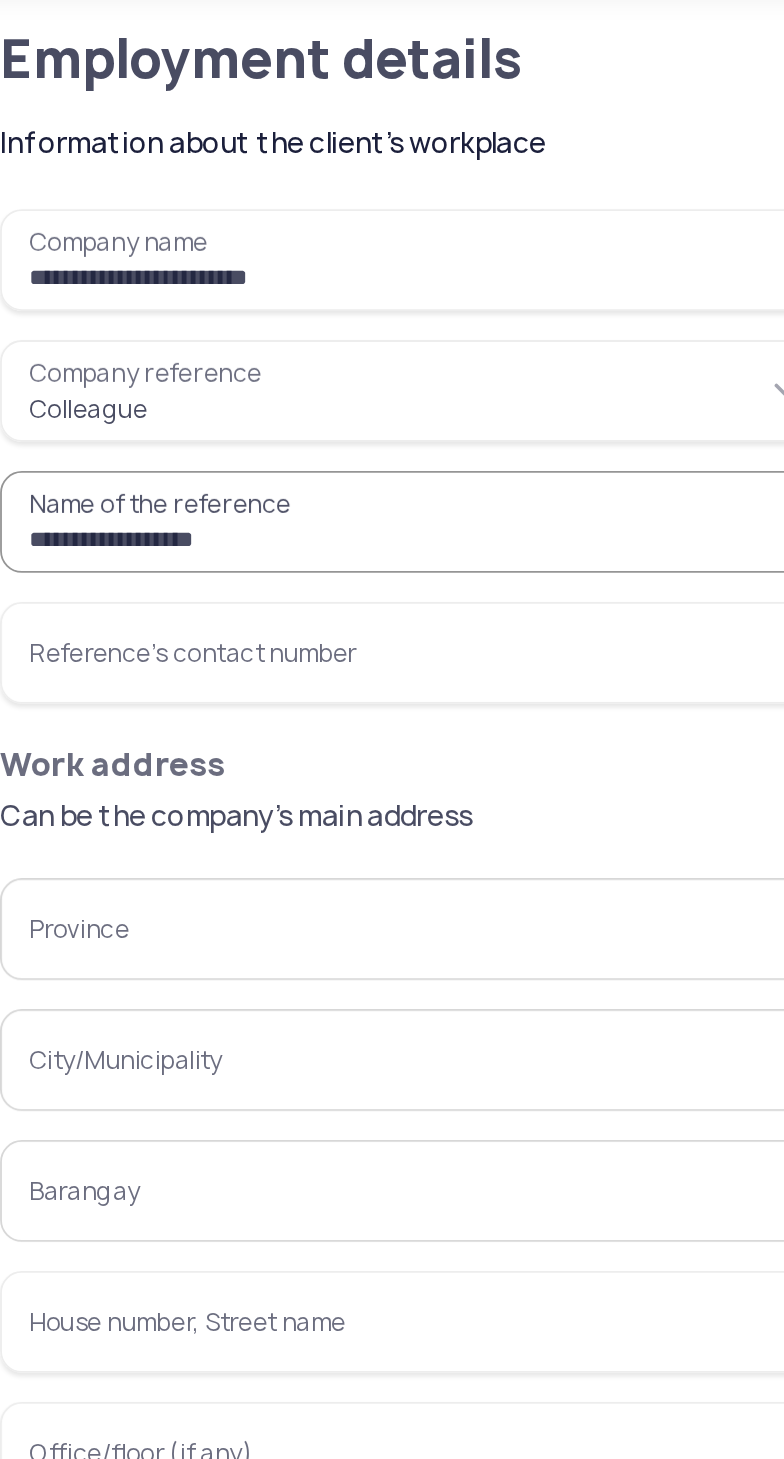 type on "**********" 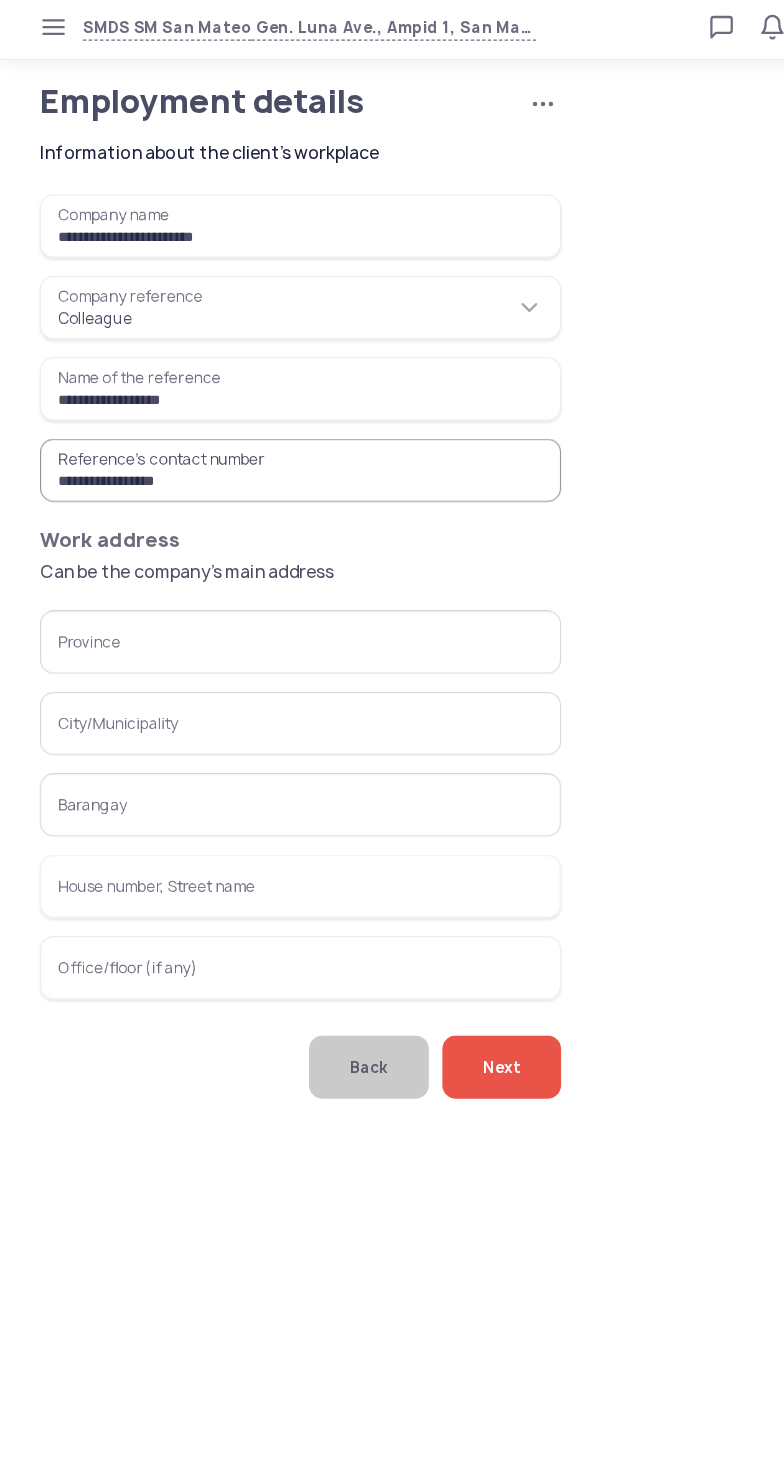 type on "**********" 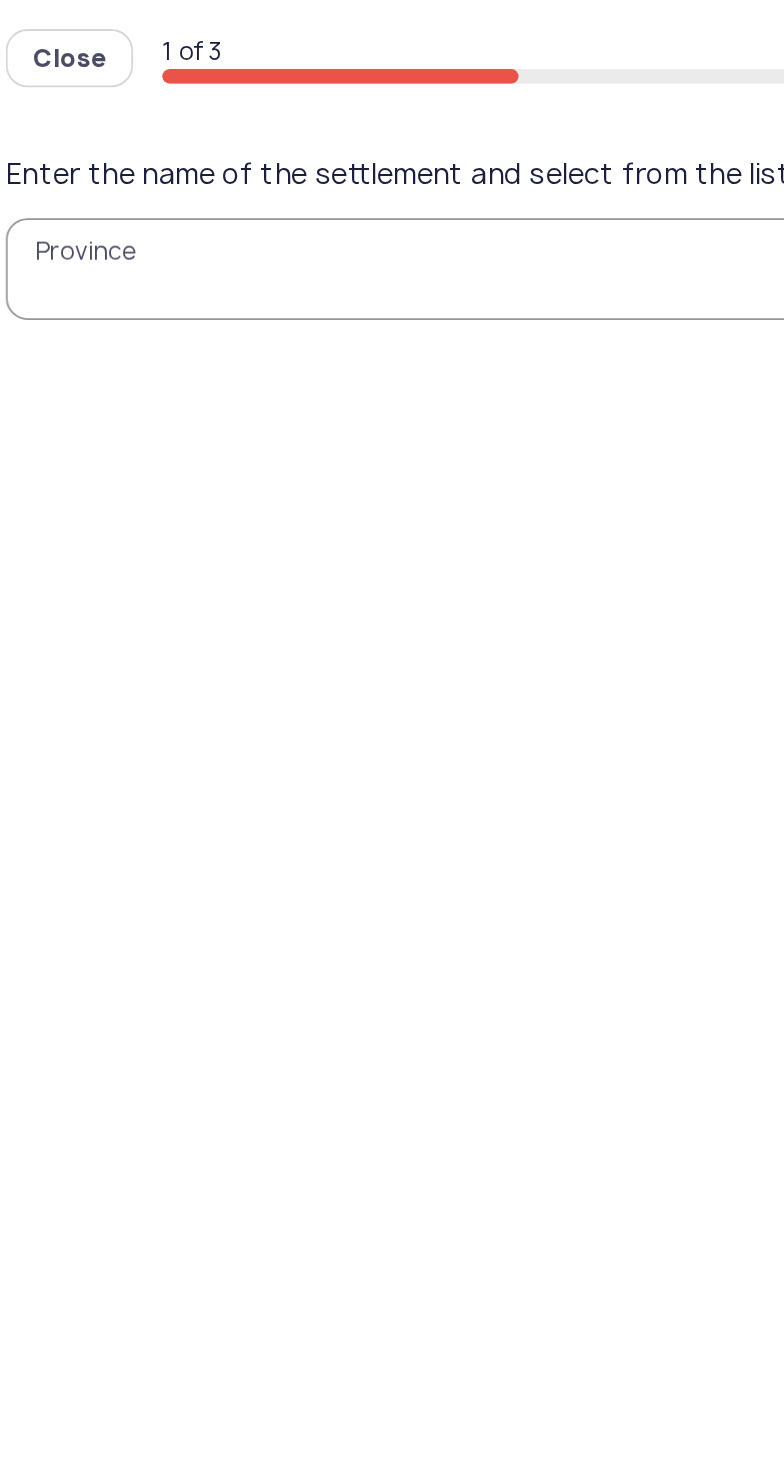 click 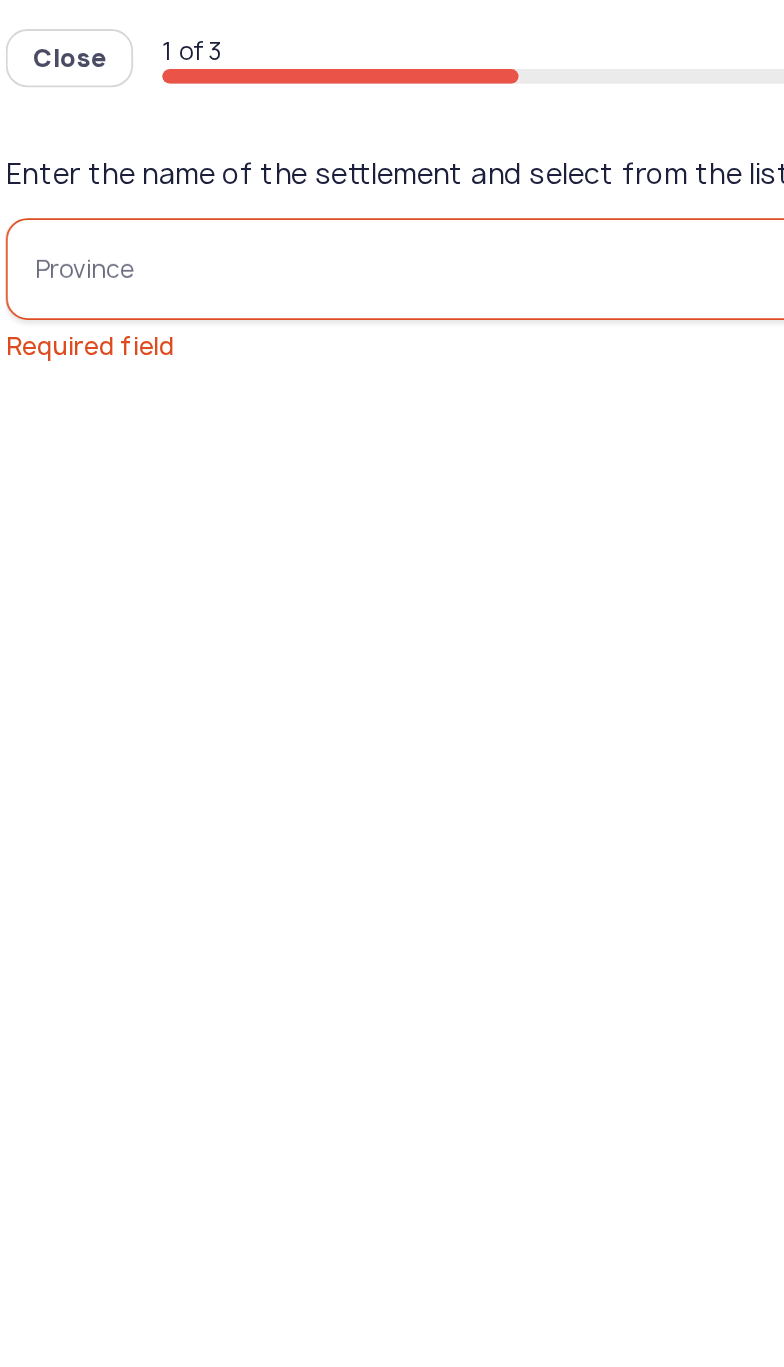 click on "Close" 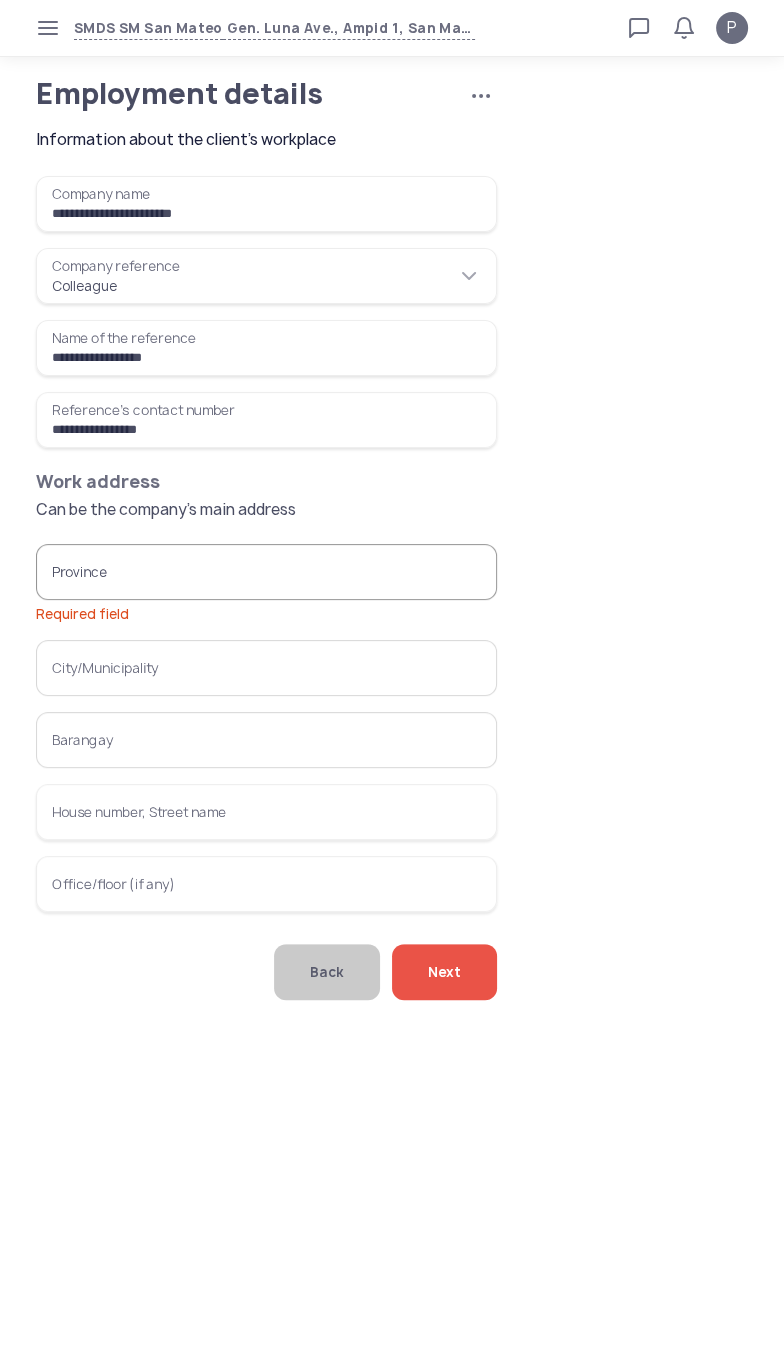 click on "Next" 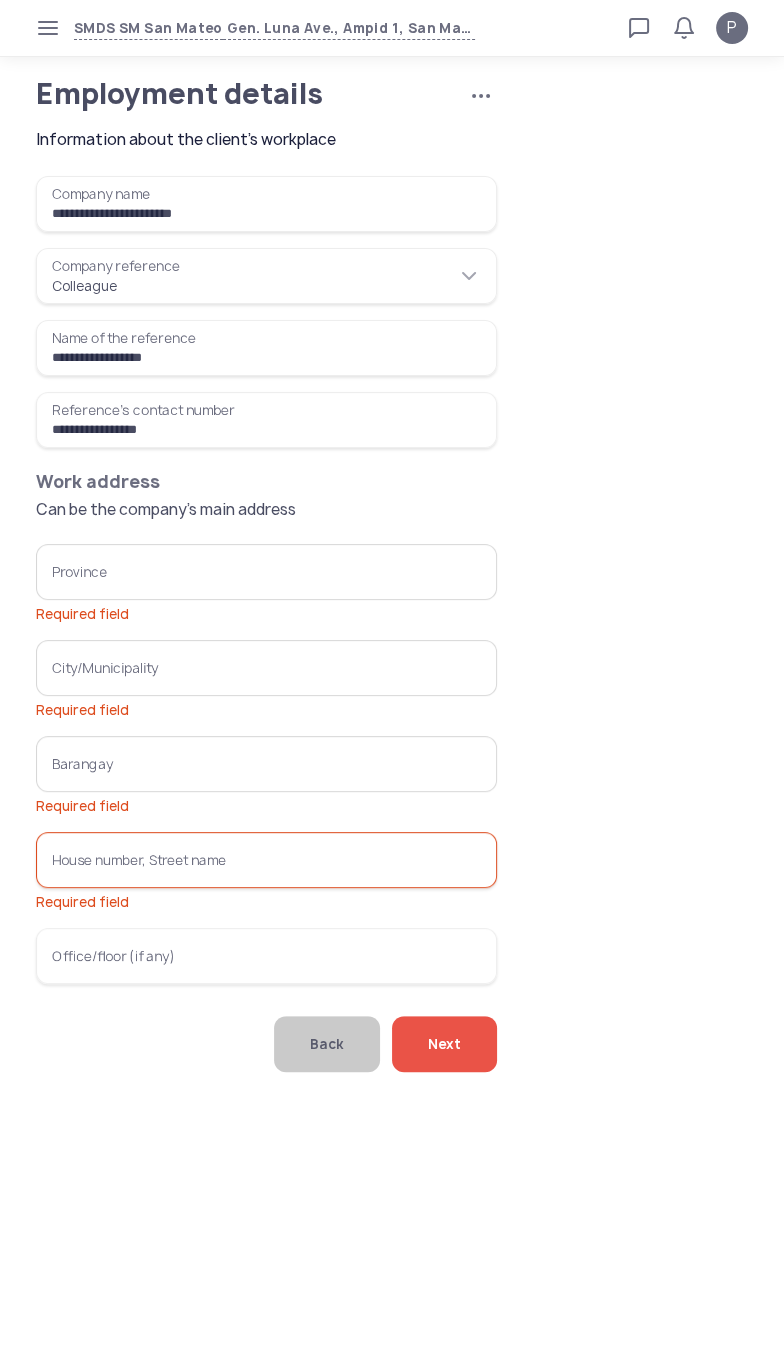 click on "Province   Required field" at bounding box center [266, 572] 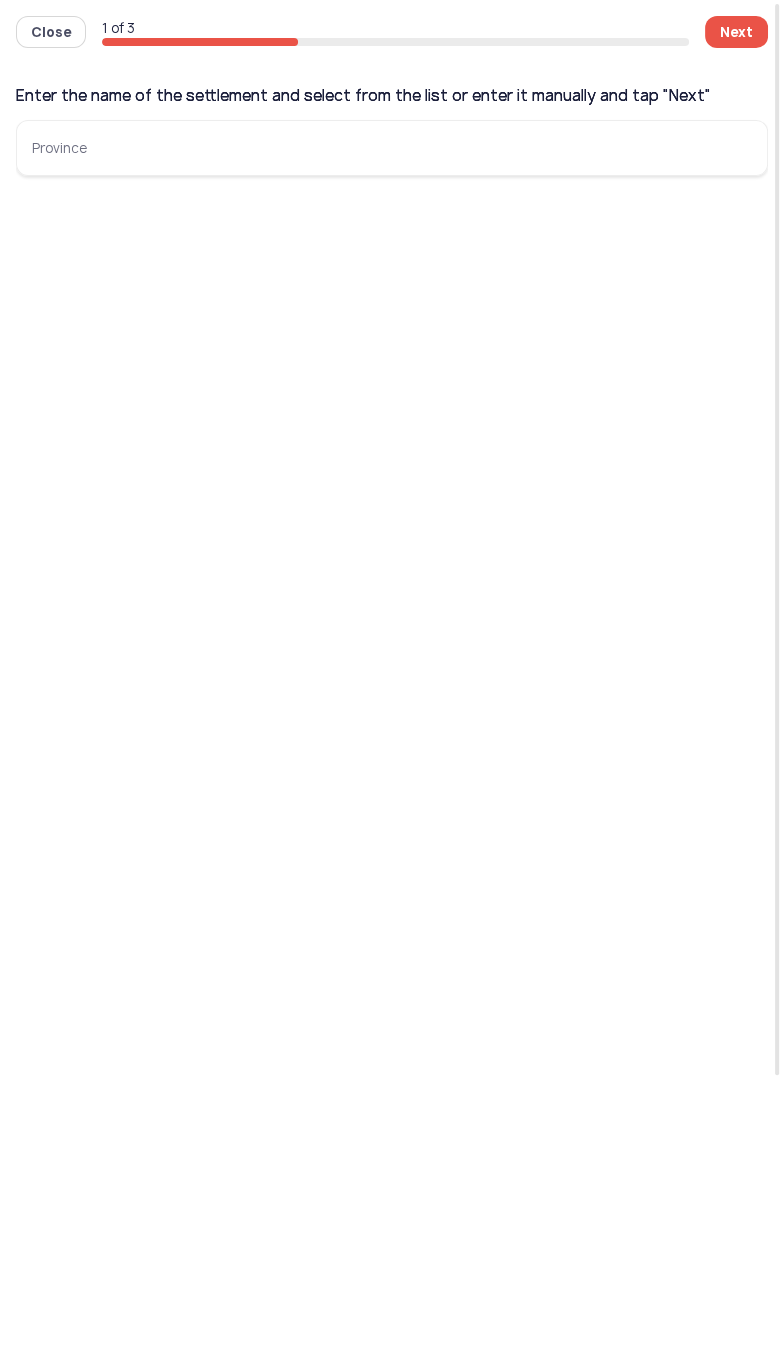 click 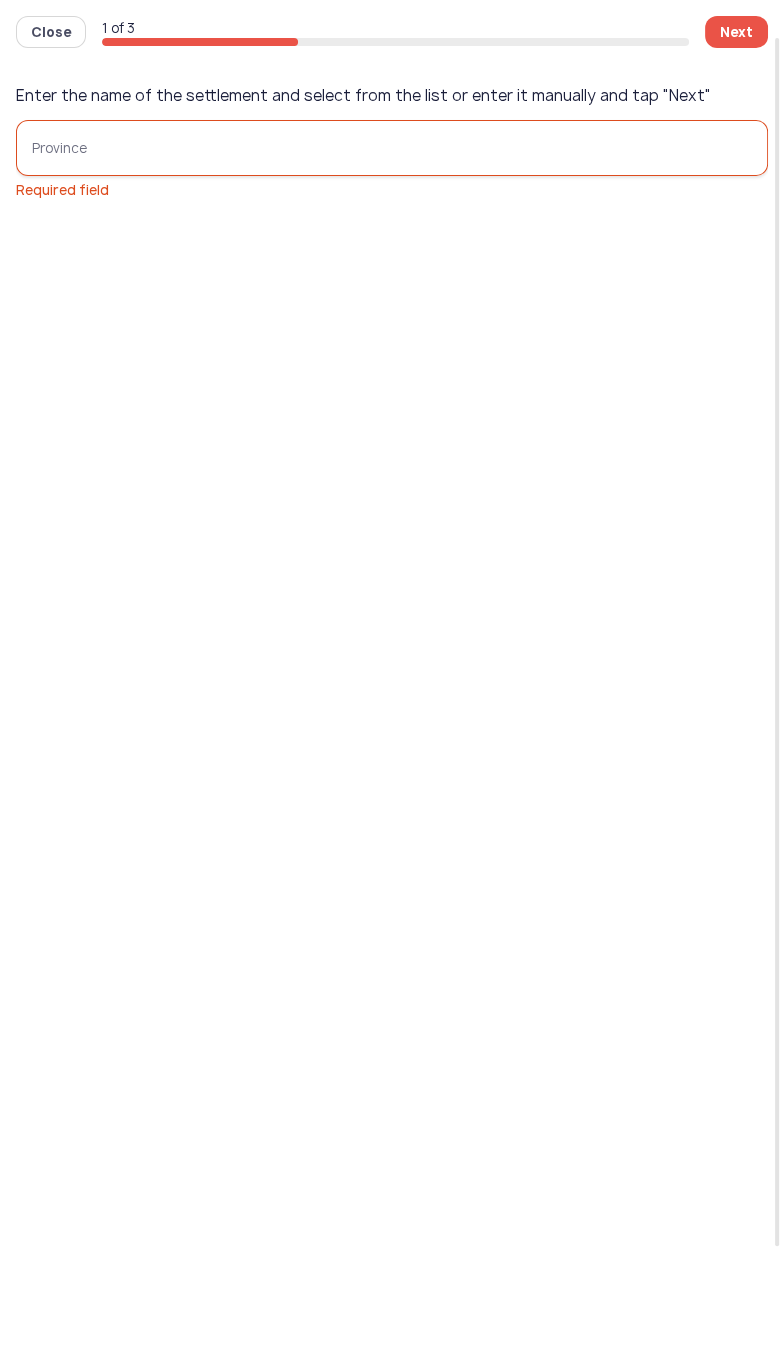 scroll, scrollTop: 0, scrollLeft: 0, axis: both 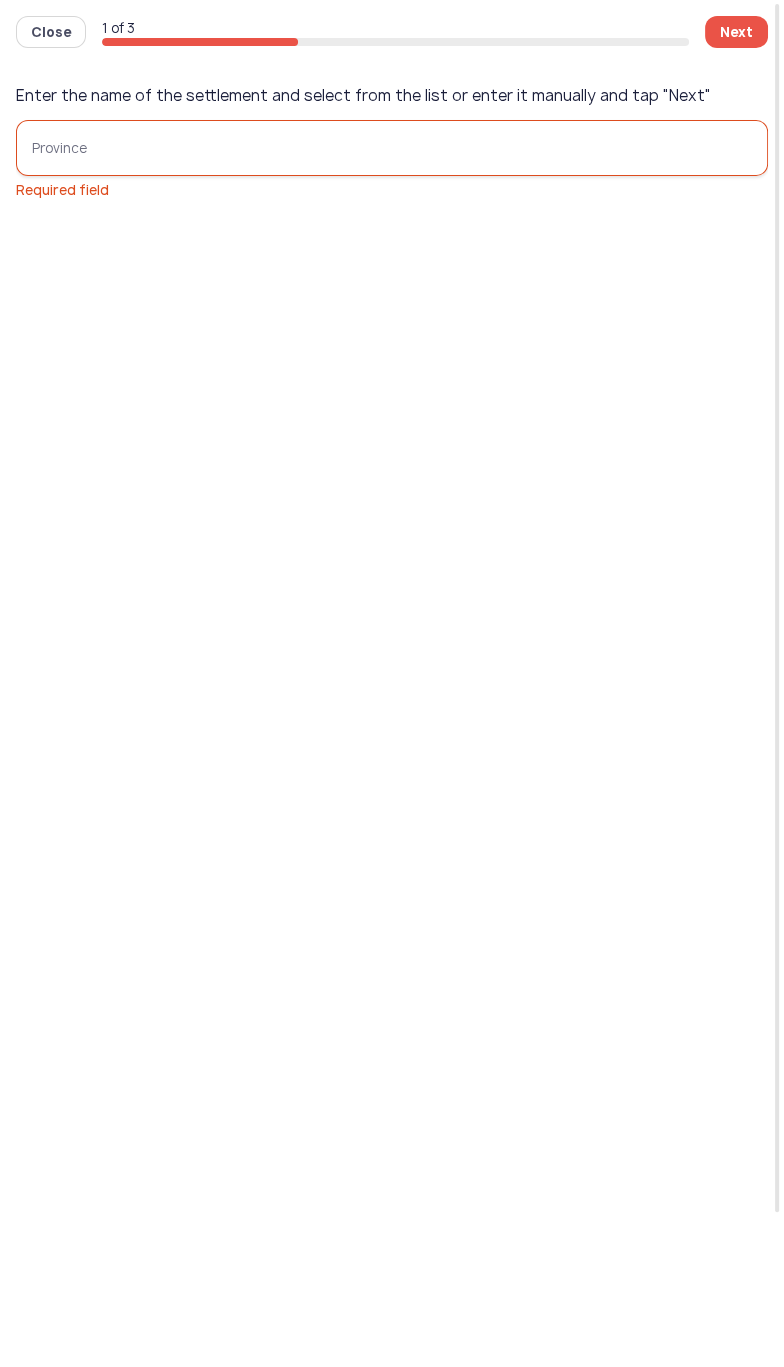 click on "Next" 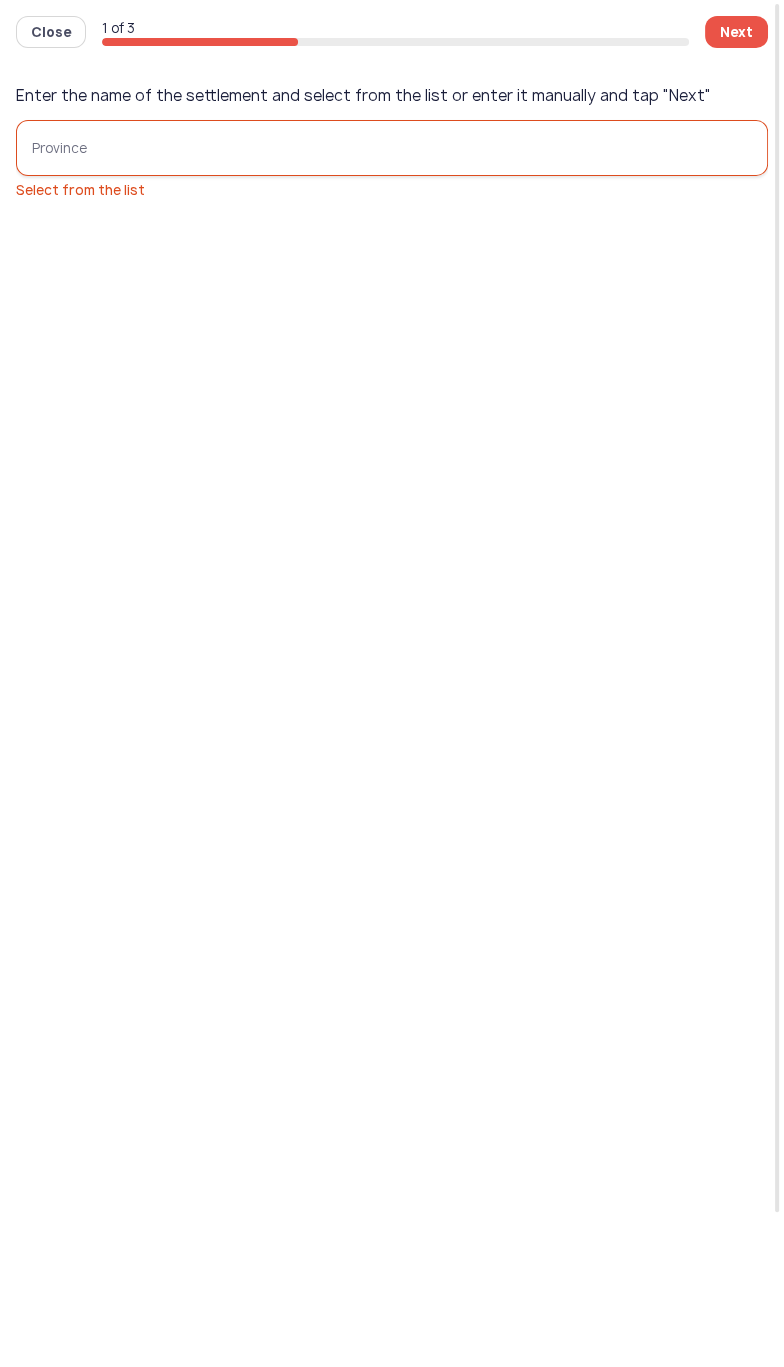 click on "Next" 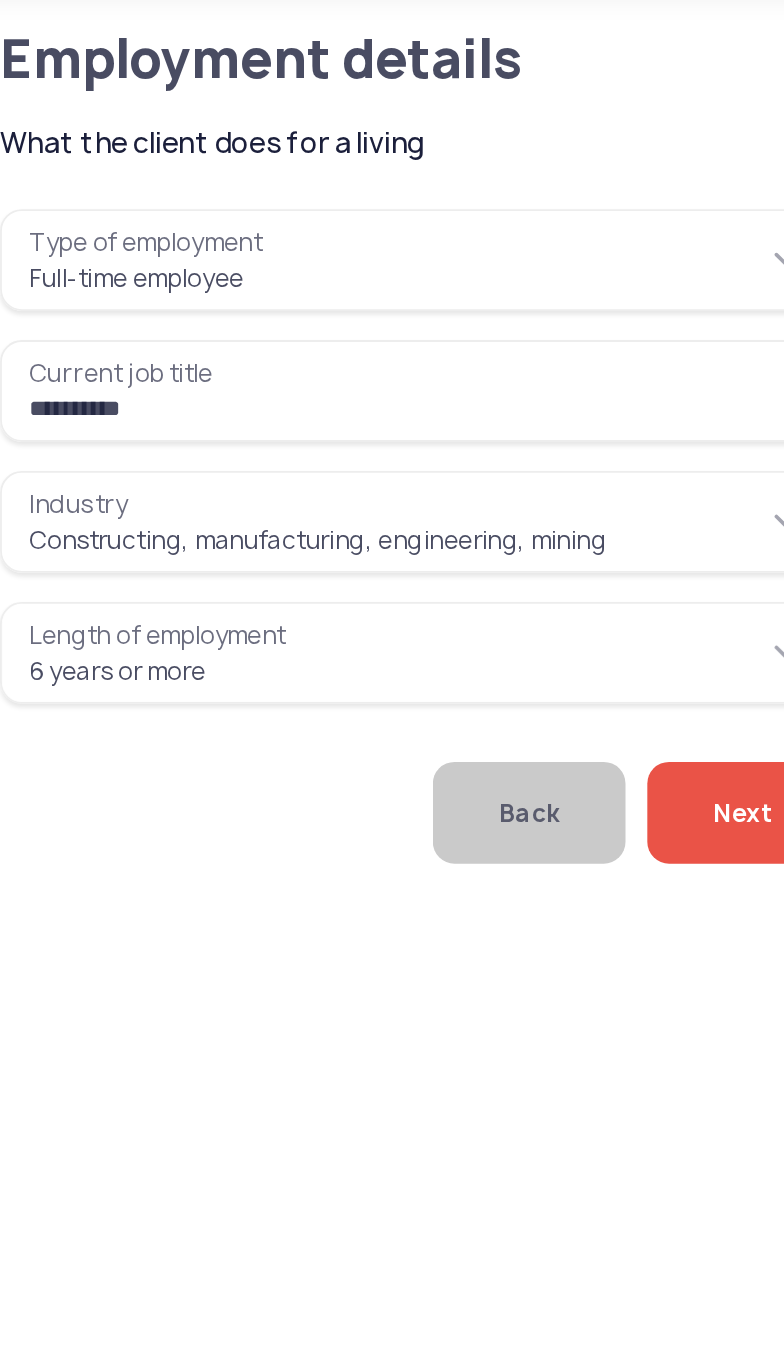 click on "Next" 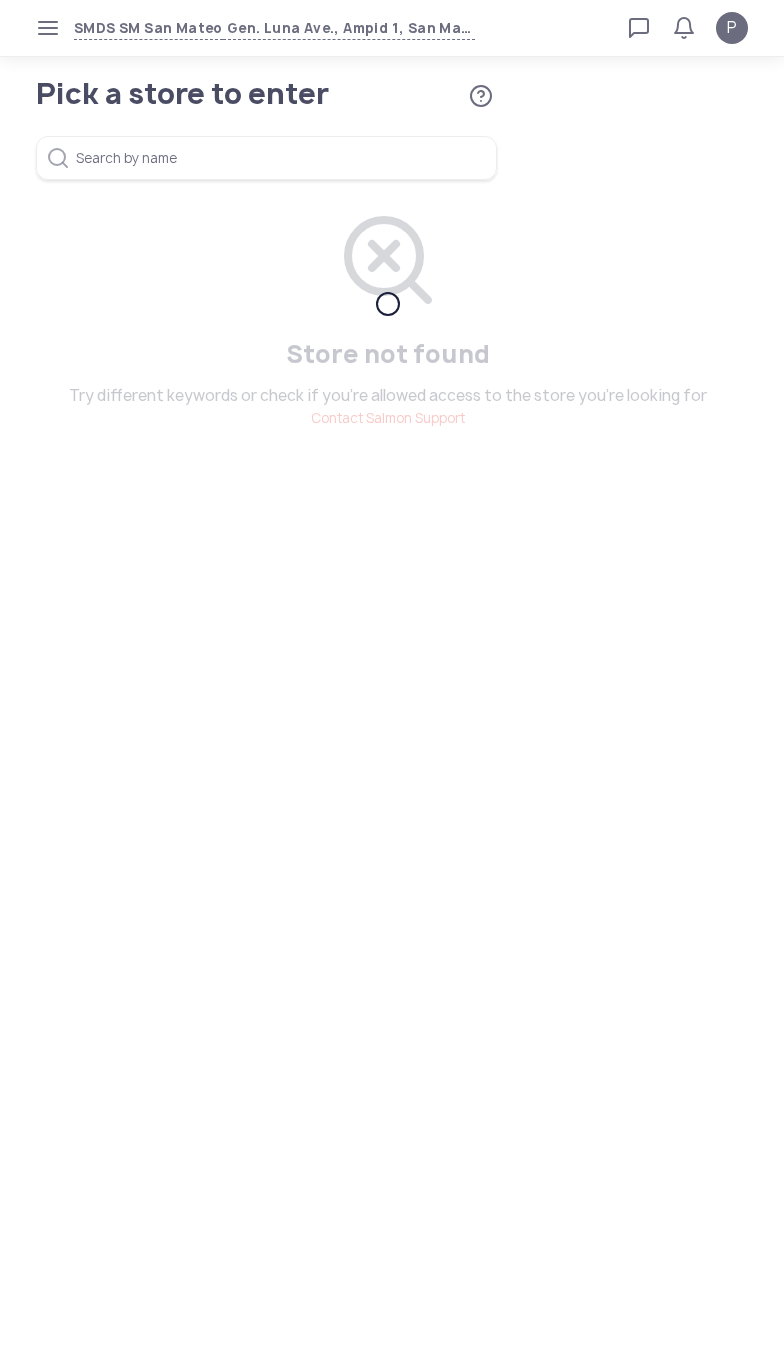 scroll, scrollTop: 0, scrollLeft: 0, axis: both 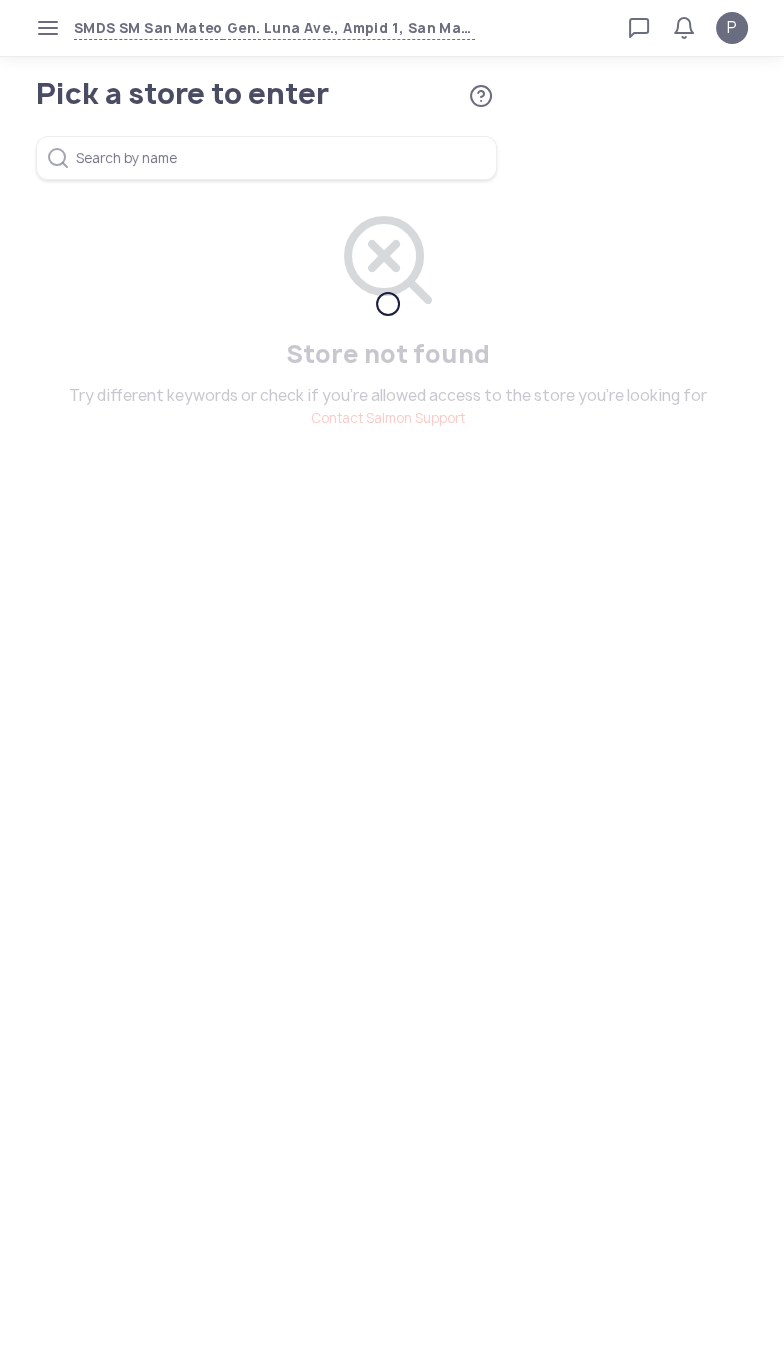 click 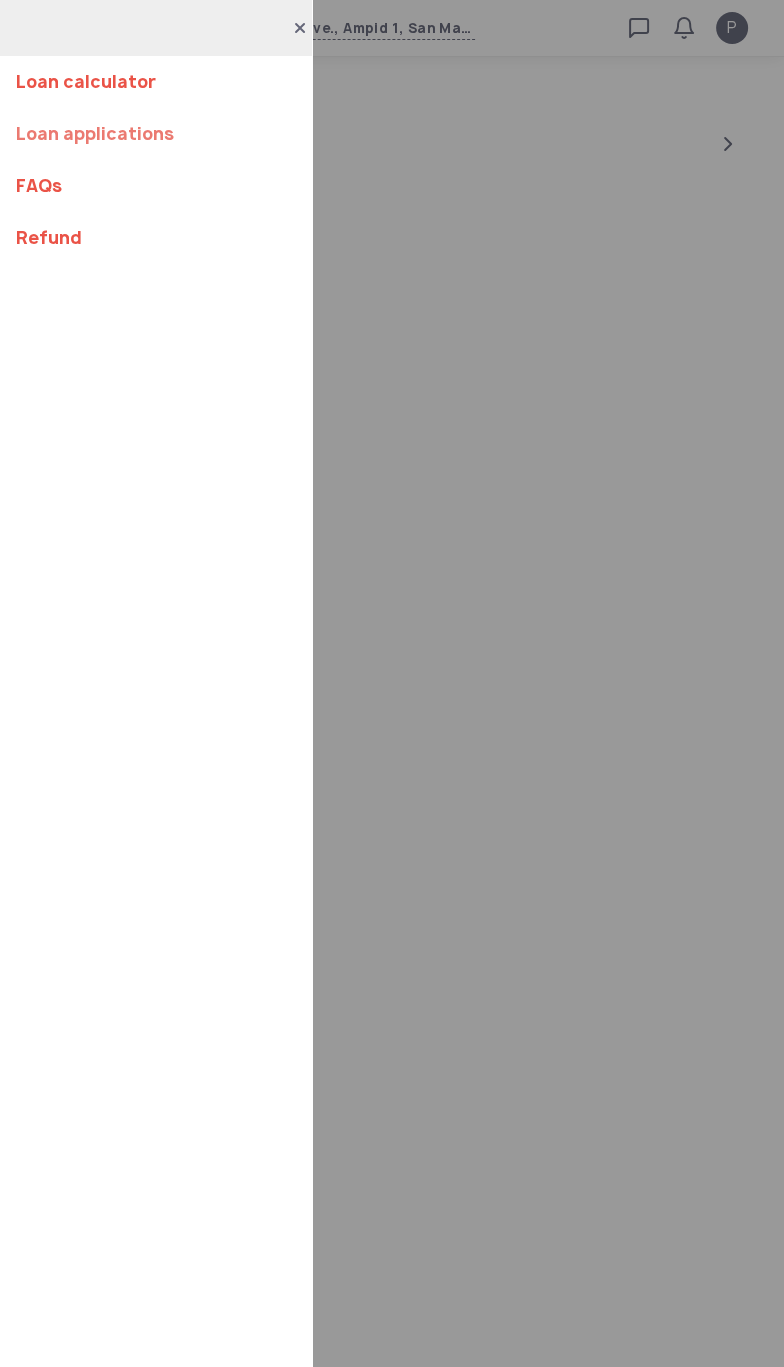 click on "Loan applications" 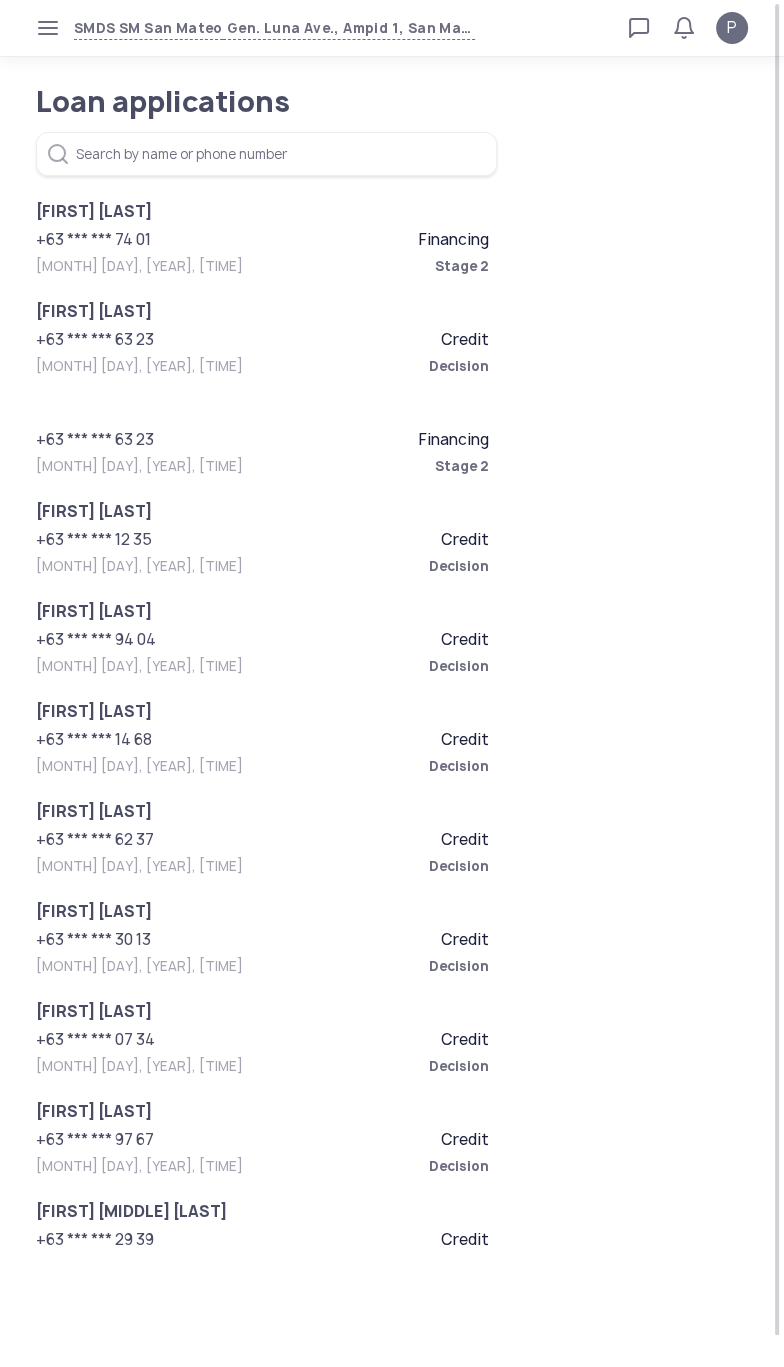 click on "Financing" 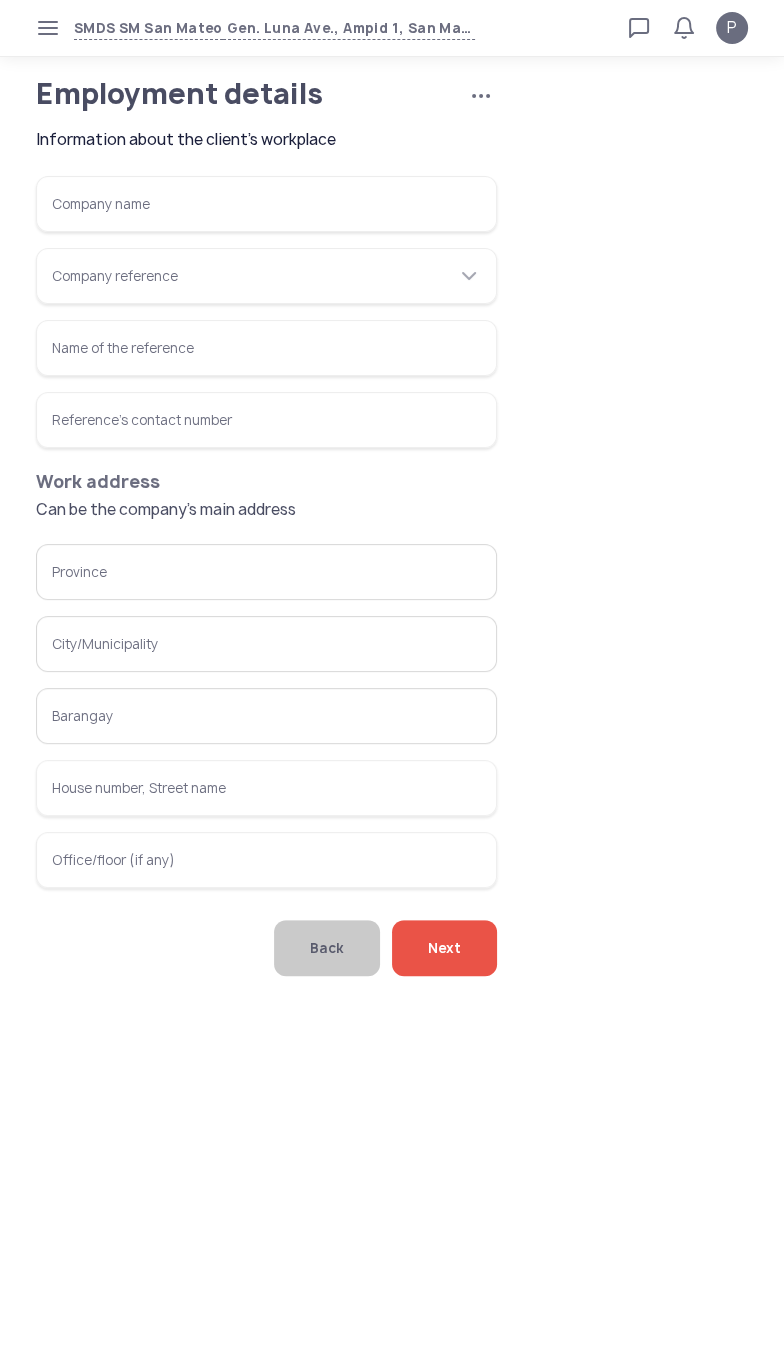 click on "Company name" at bounding box center (266, 204) 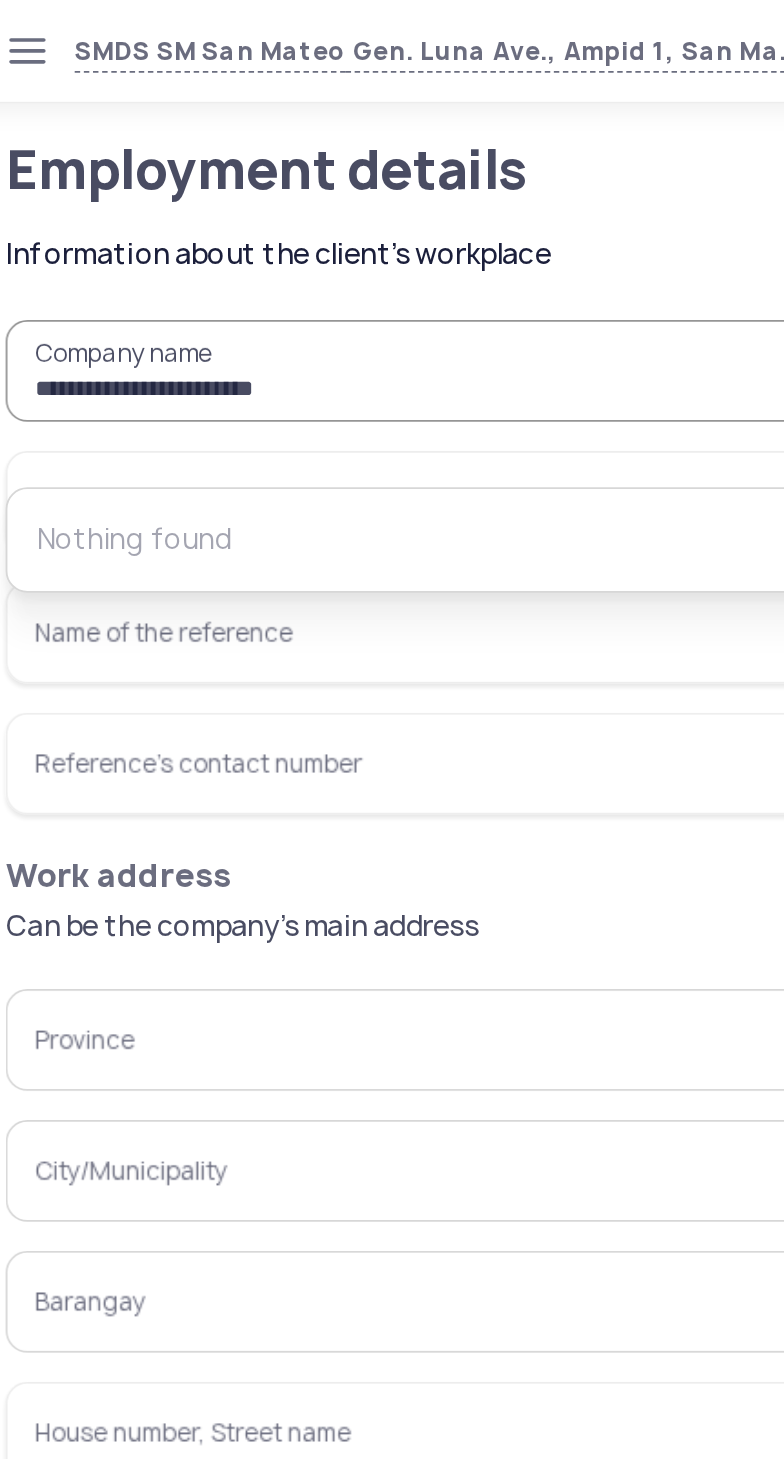 type on "**********" 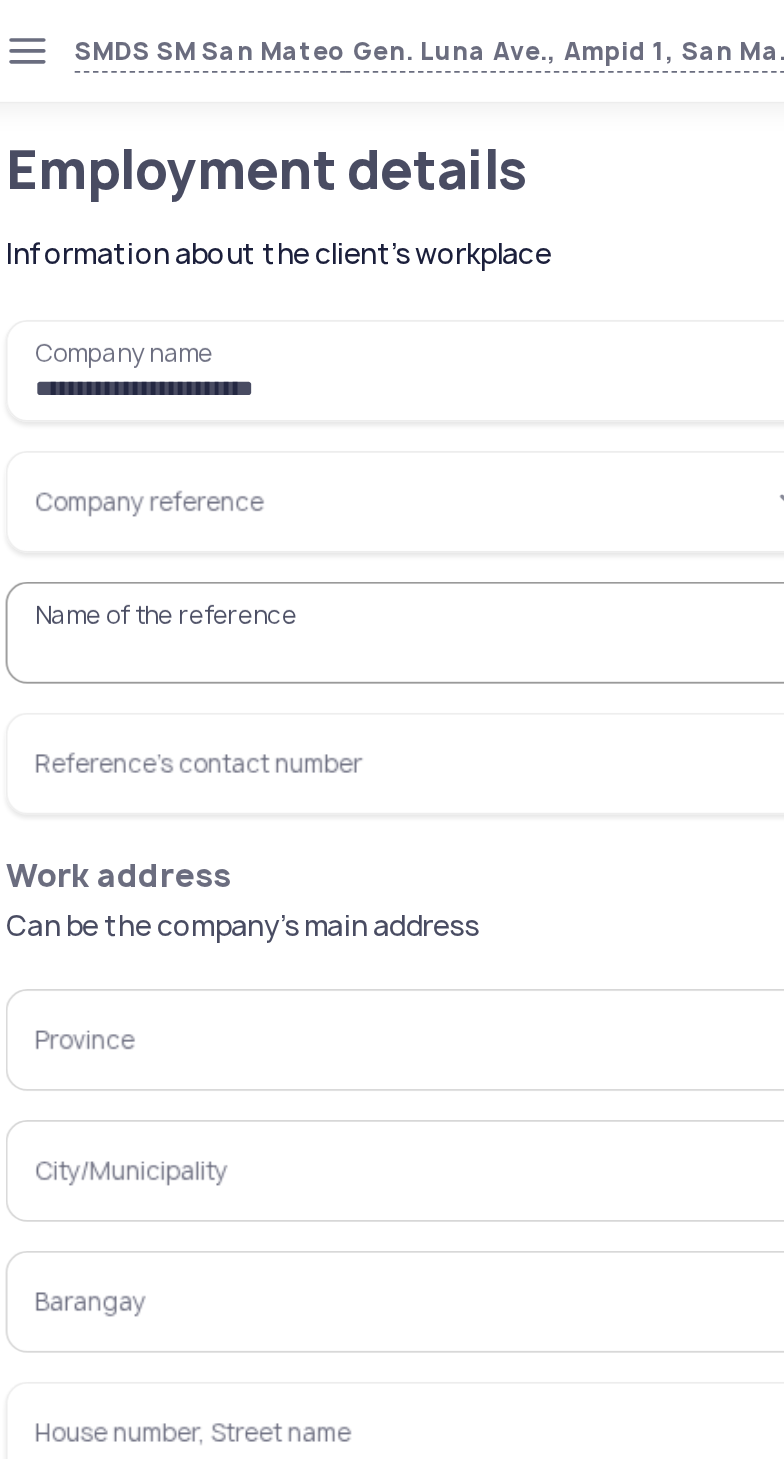 click on "Company reference" at bounding box center (266, 276) 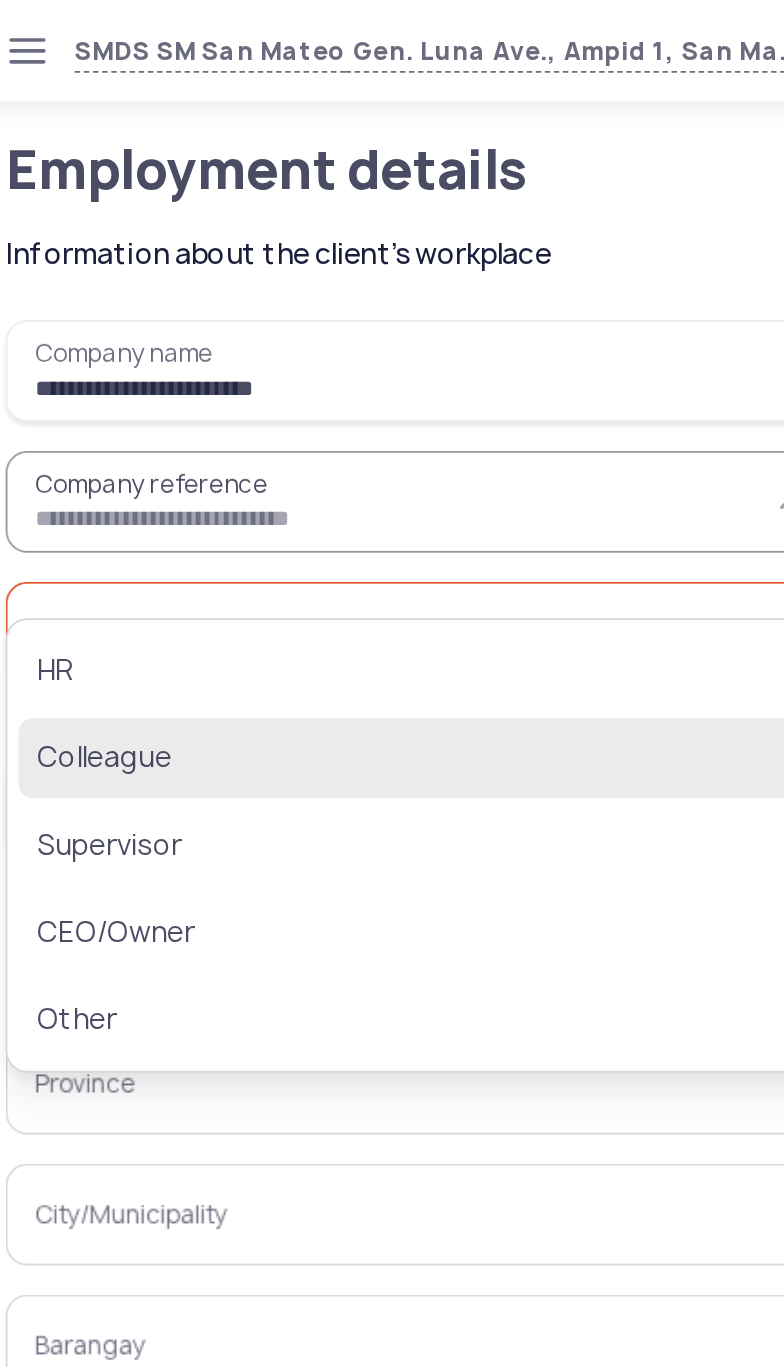 click on "Colleague" 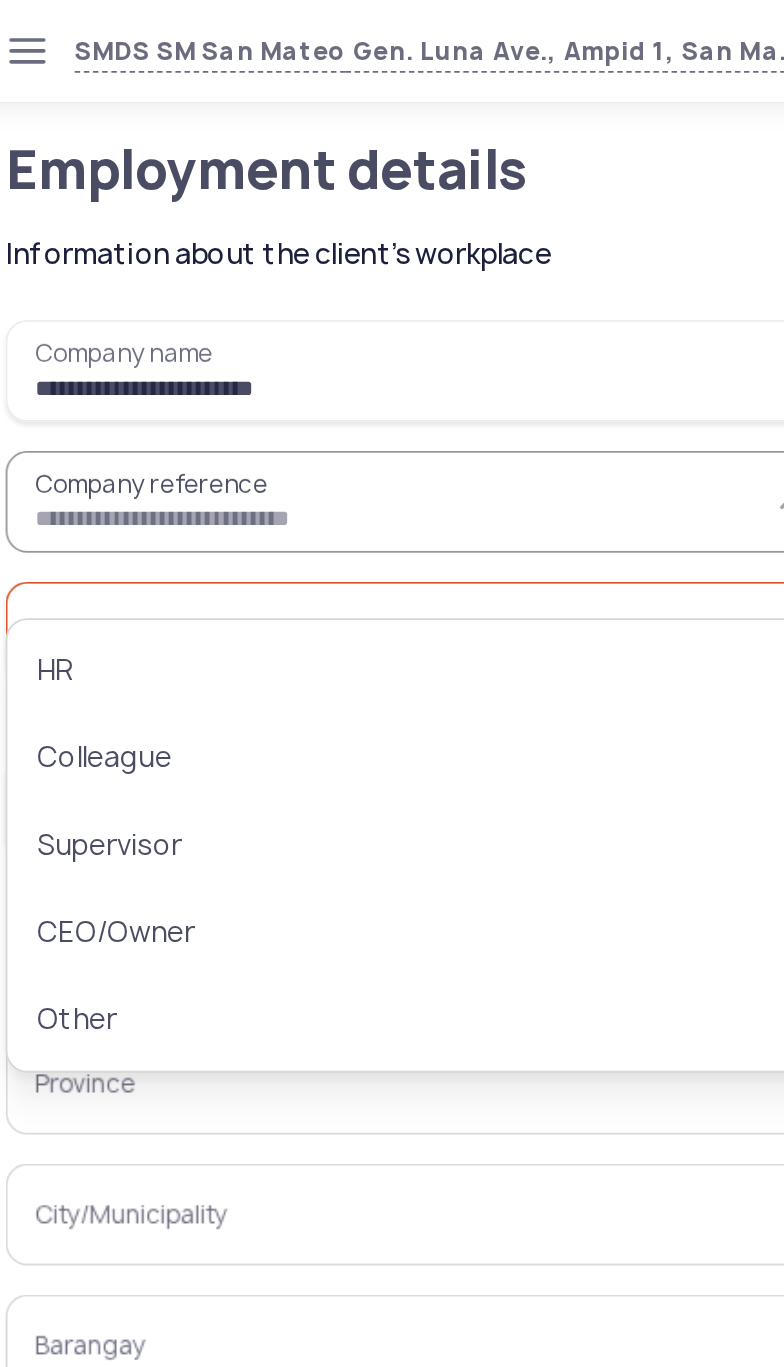 type on "*********" 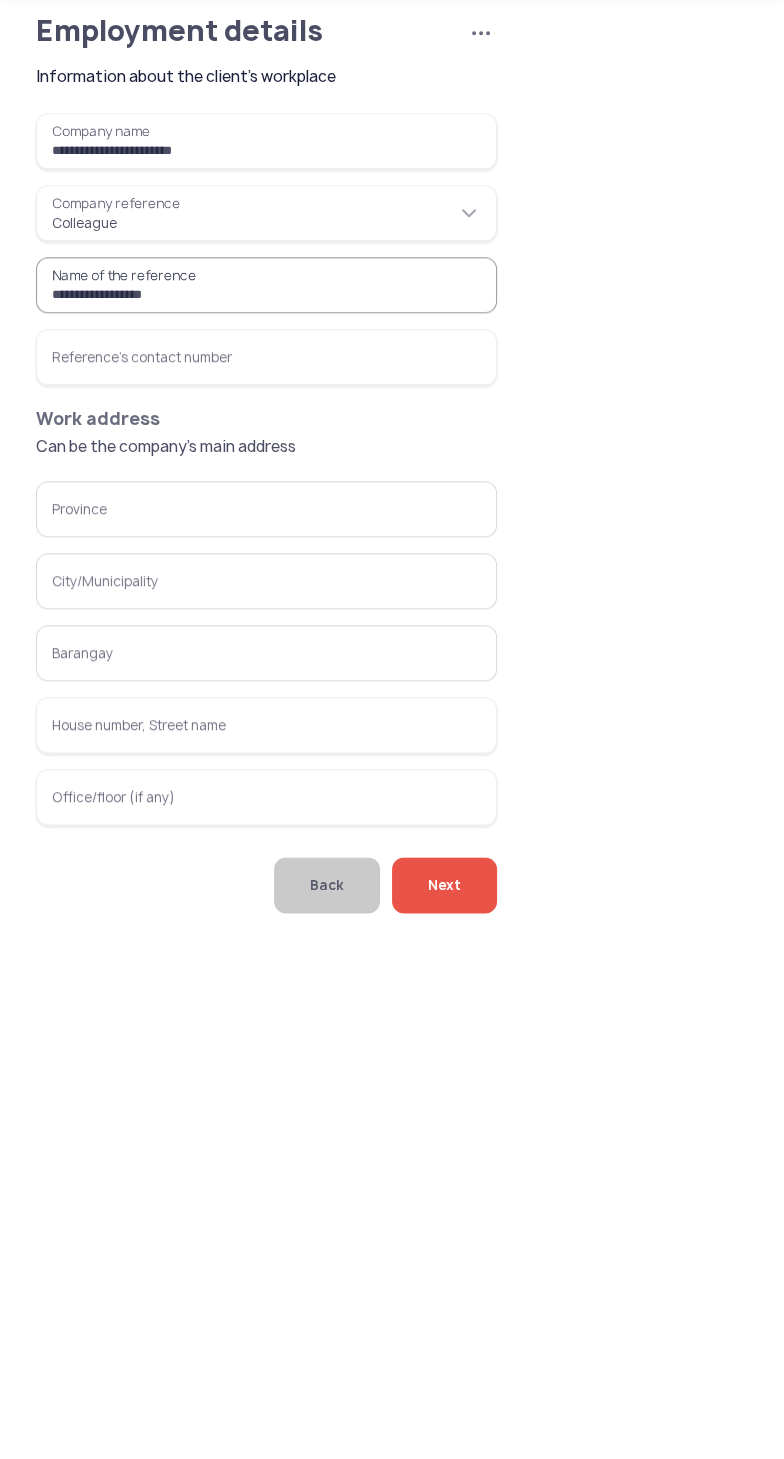 type on "**********" 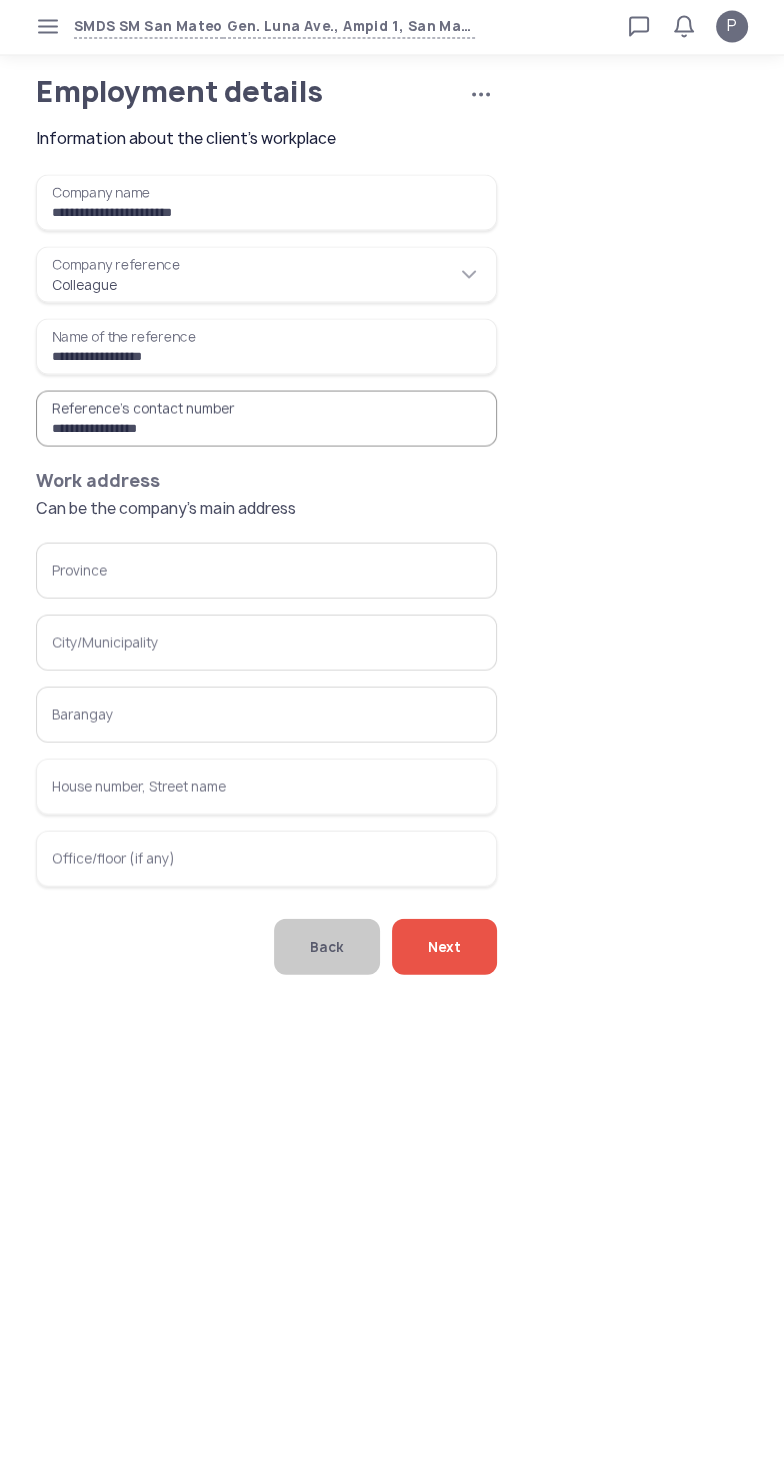 type on "**********" 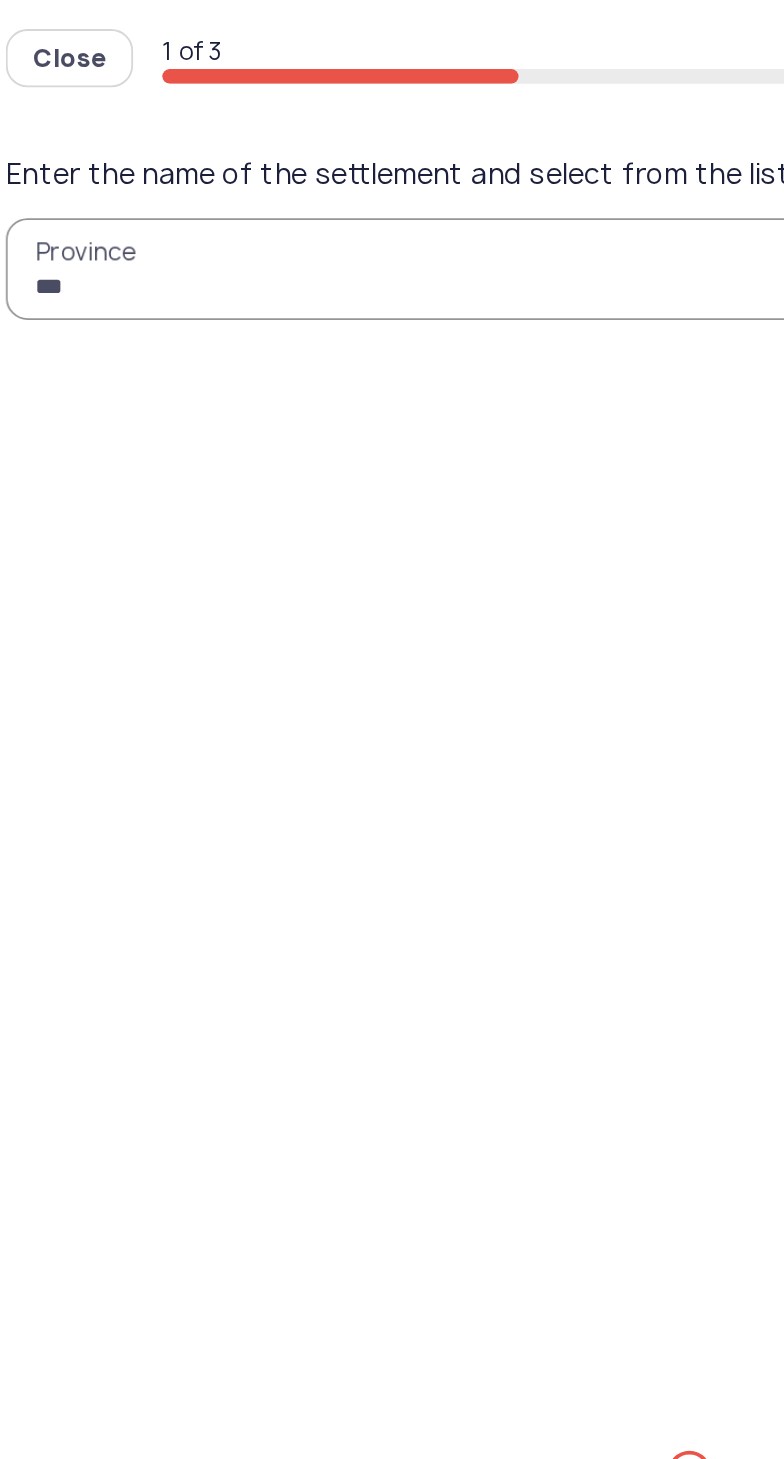 type on "****" 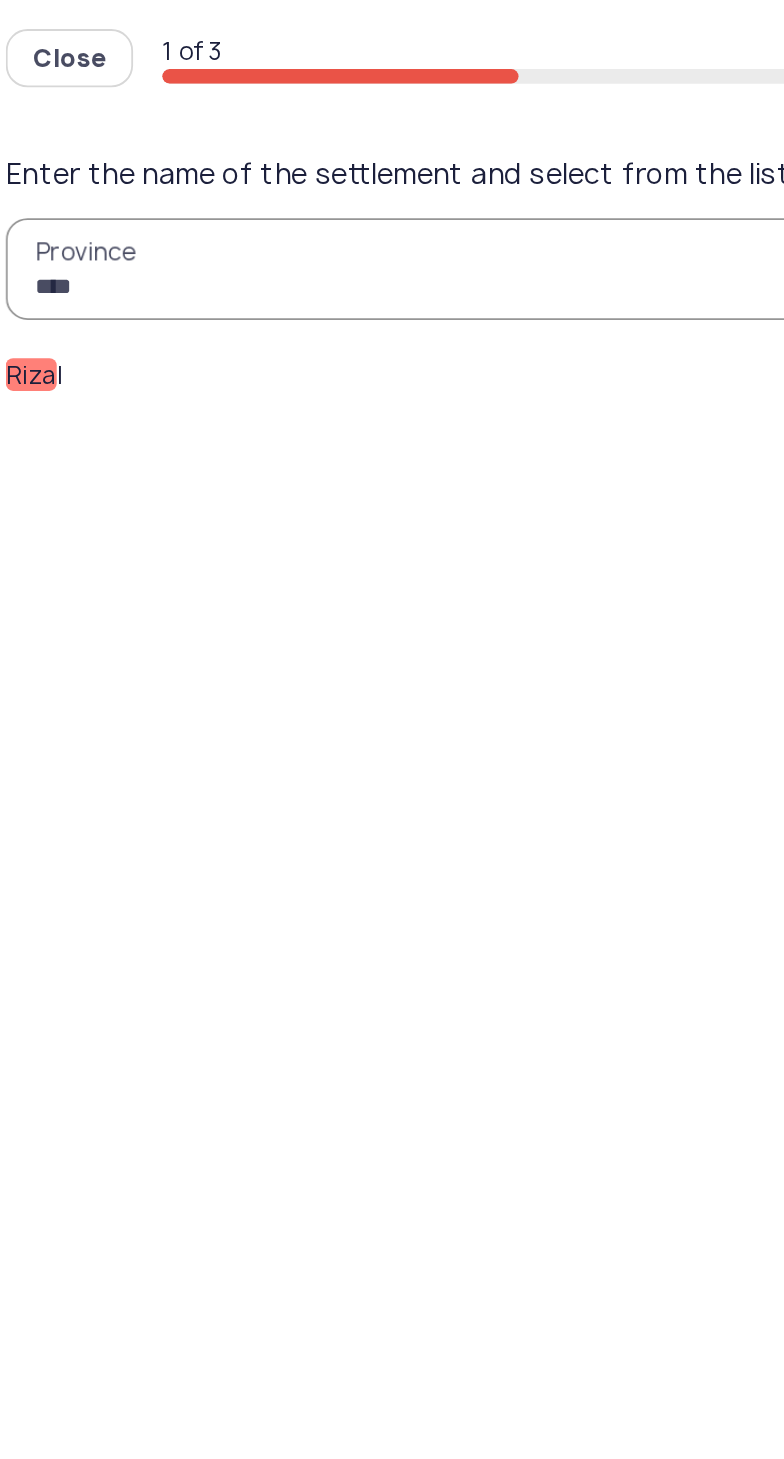 click on "Riza l" 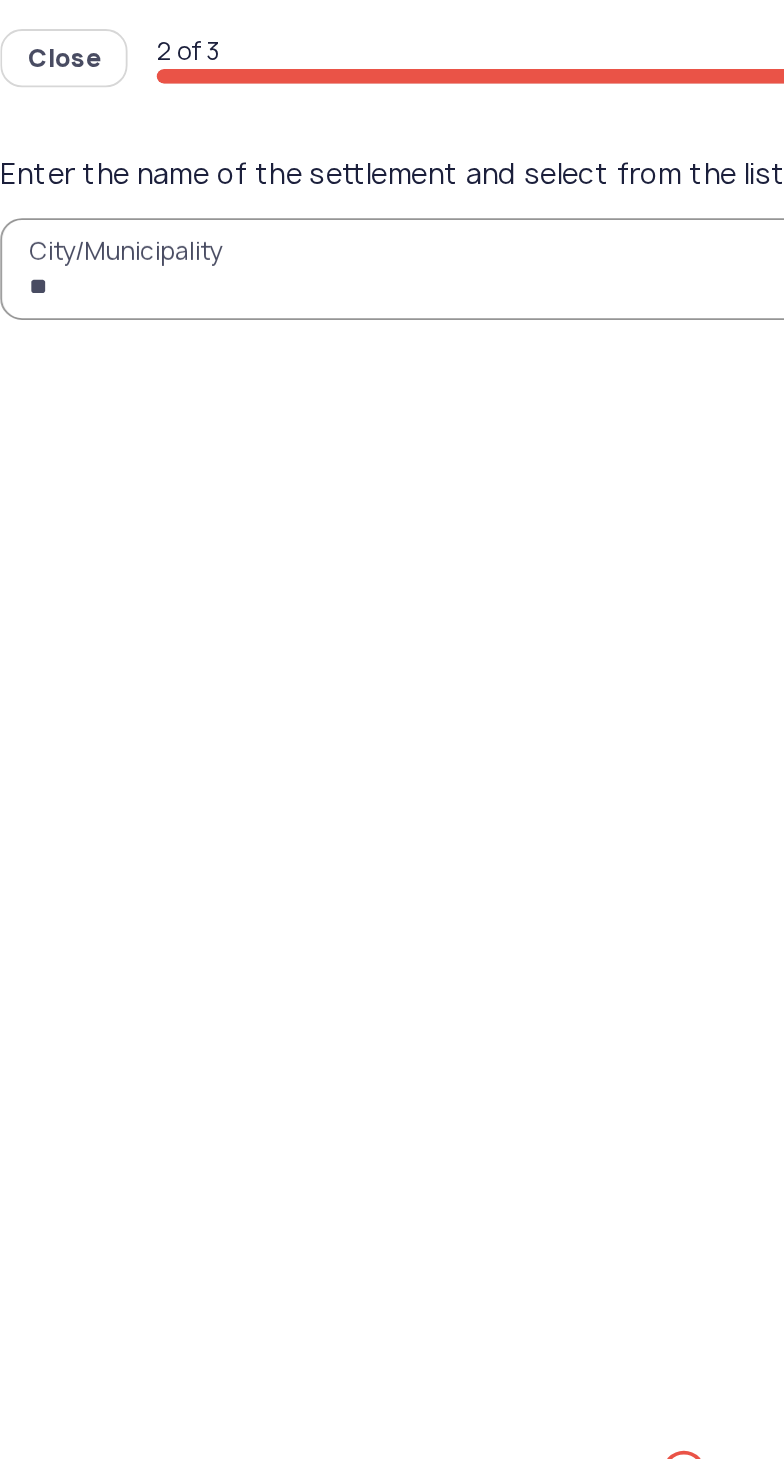 type on "***" 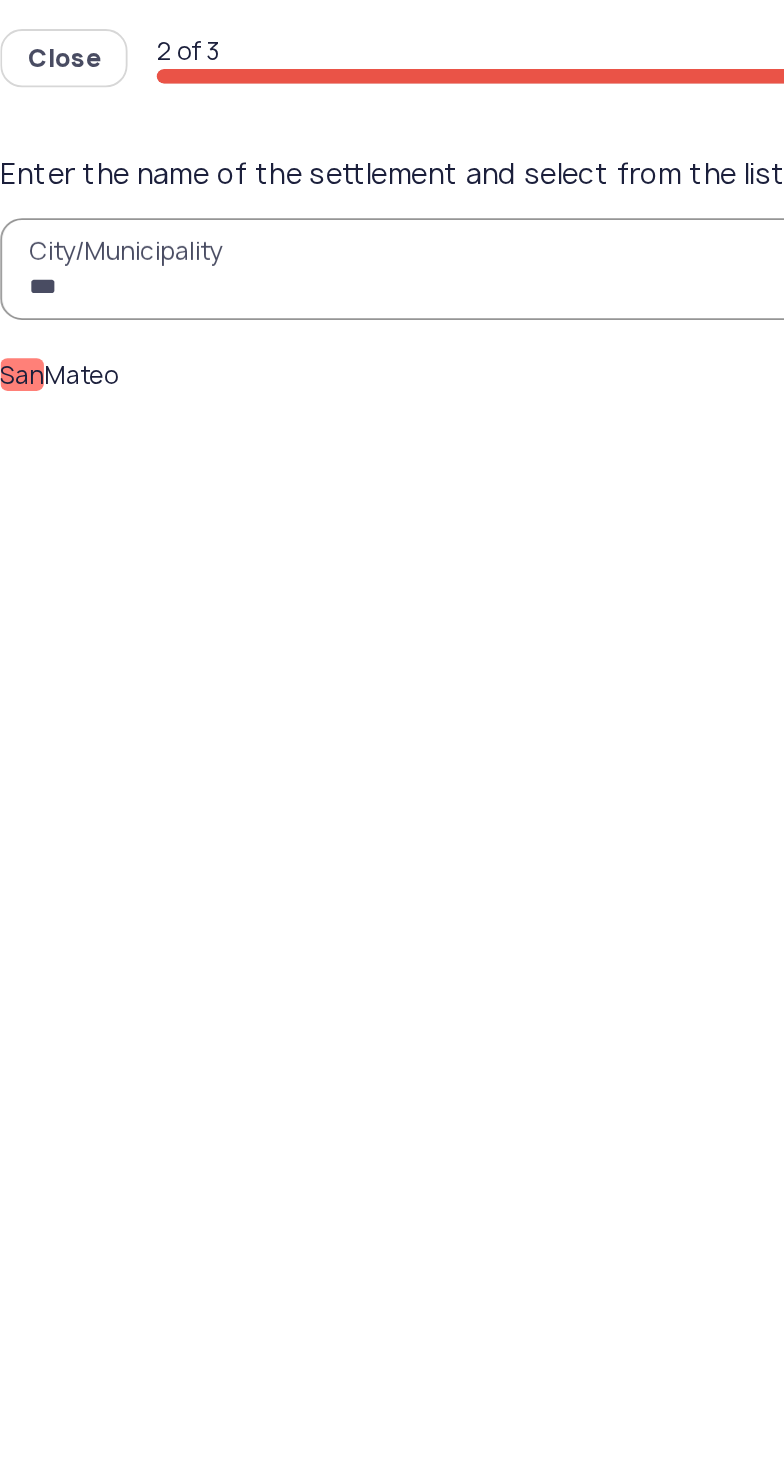 click on "San  Mateo" 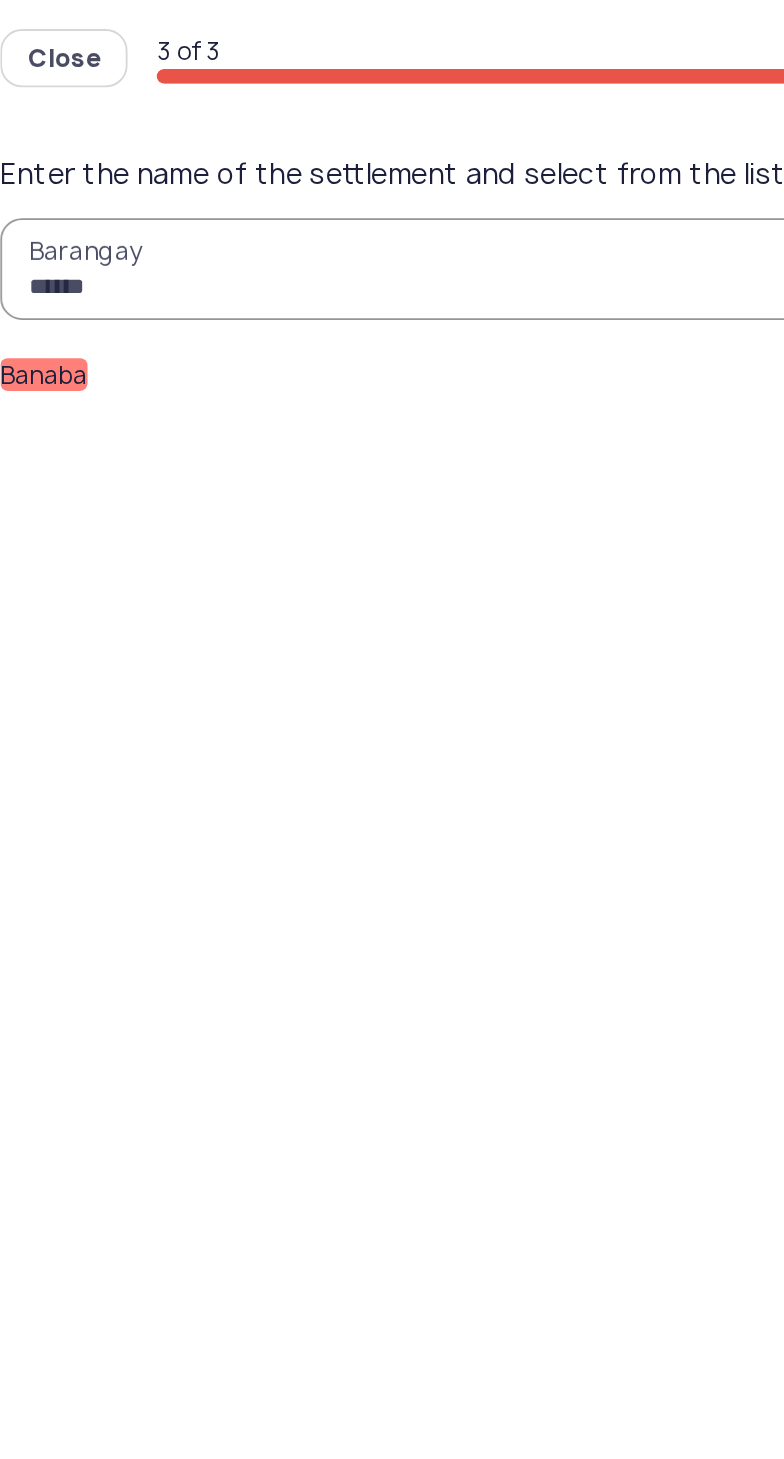 type on "******" 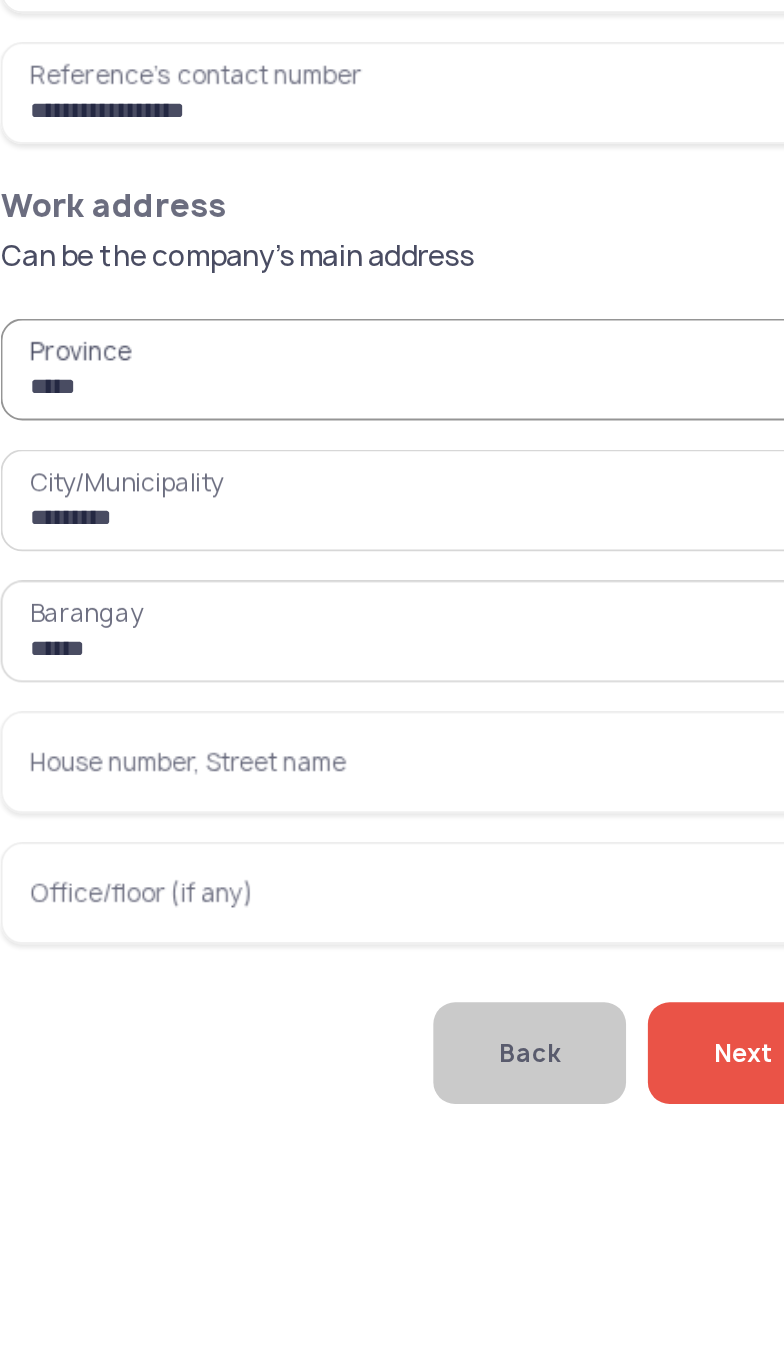 click on "House number, Street name" at bounding box center [266, 788] 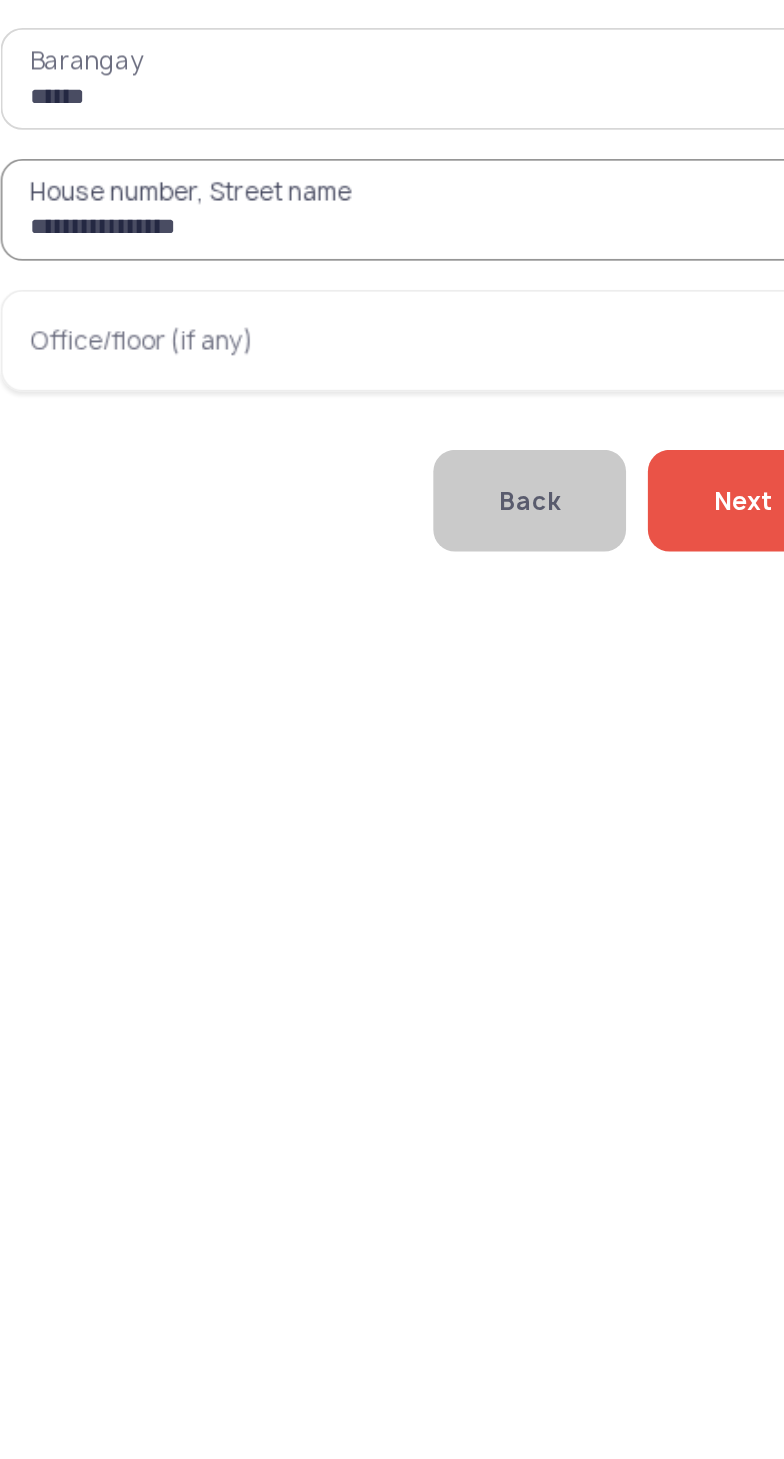 type on "**********" 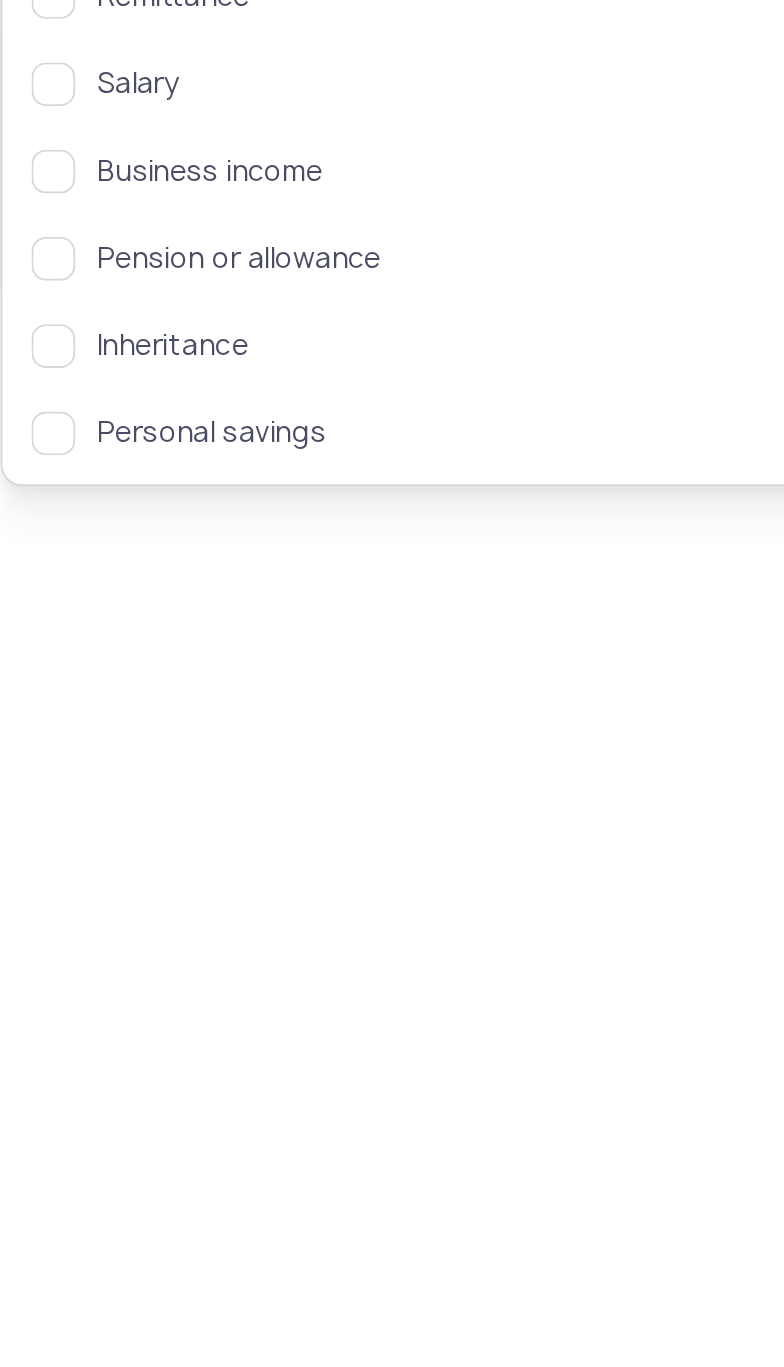 scroll, scrollTop: 0, scrollLeft: 0, axis: both 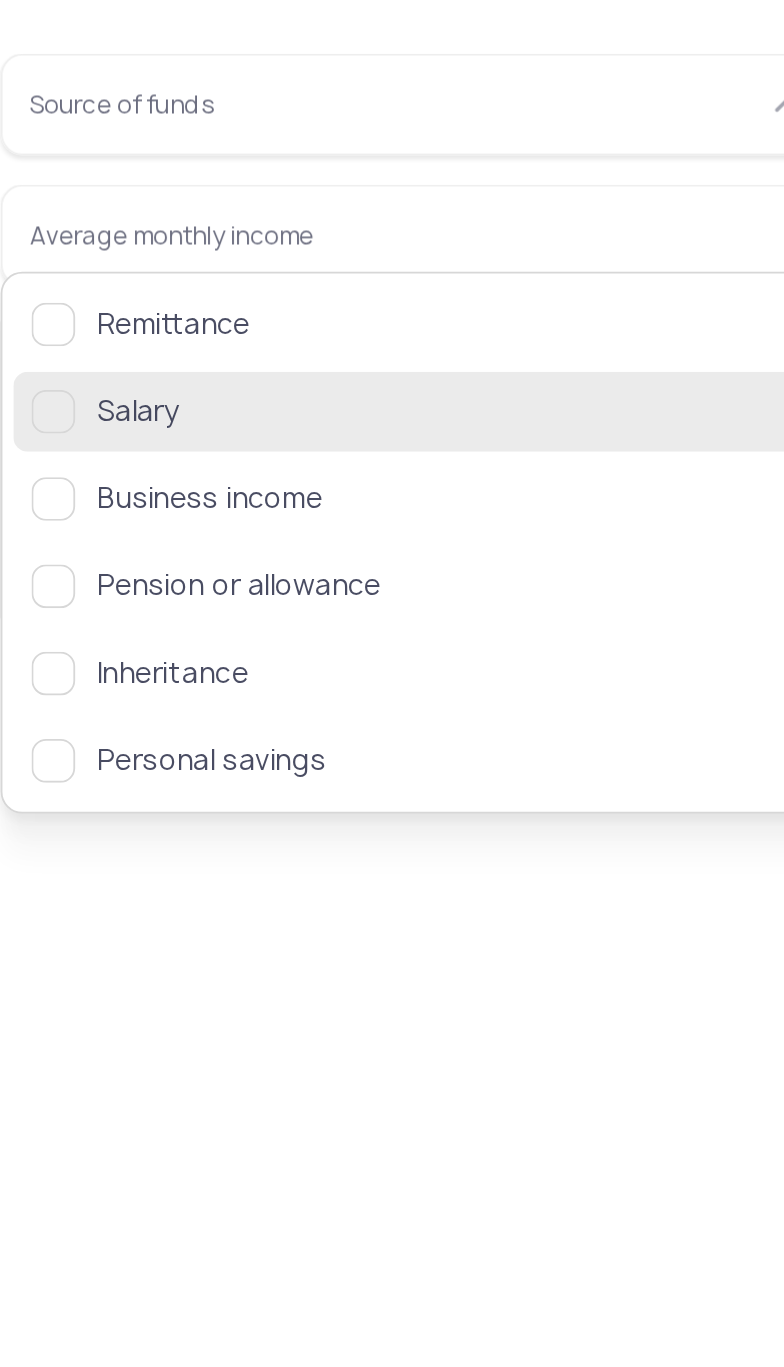 click 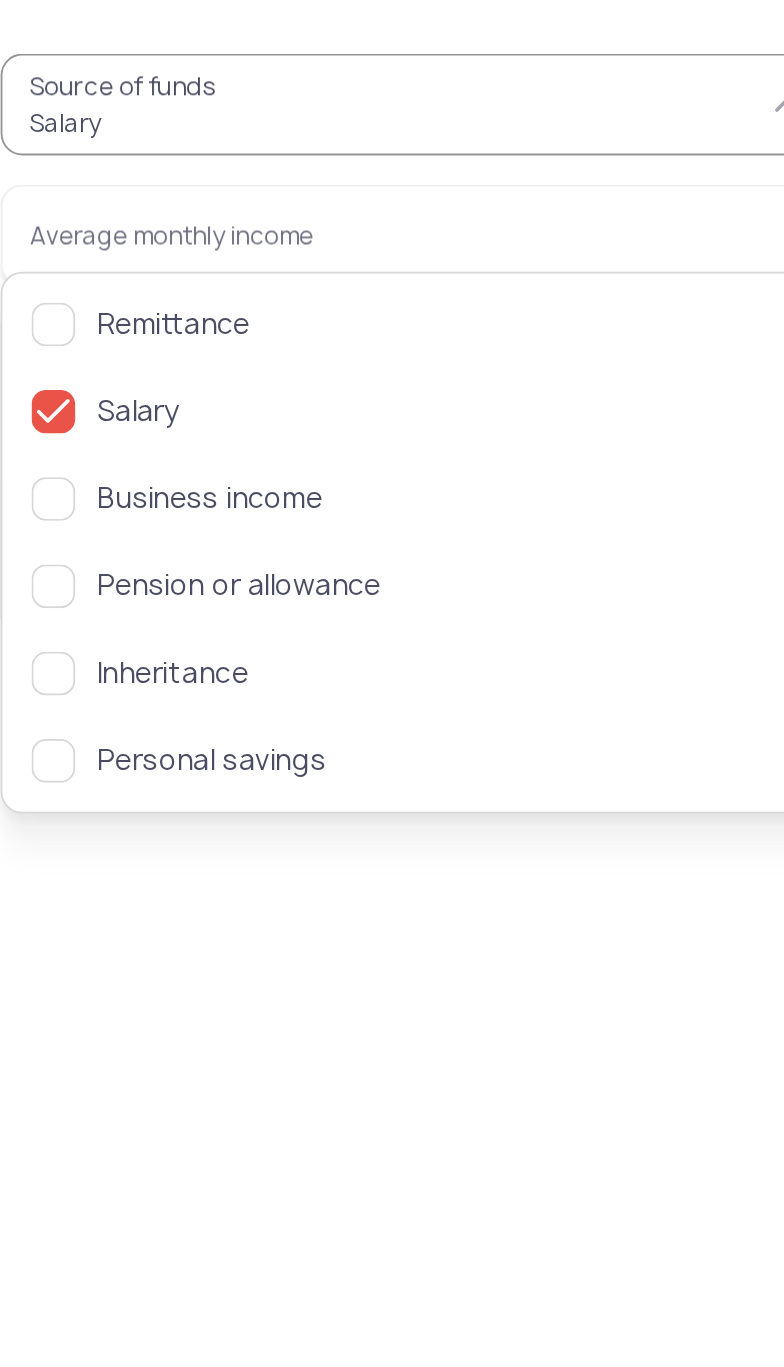 click on "Source of funds  Salary  Average monthly income   Has a bank account   Has taken a loan or credit card before   Has outstanding debt" 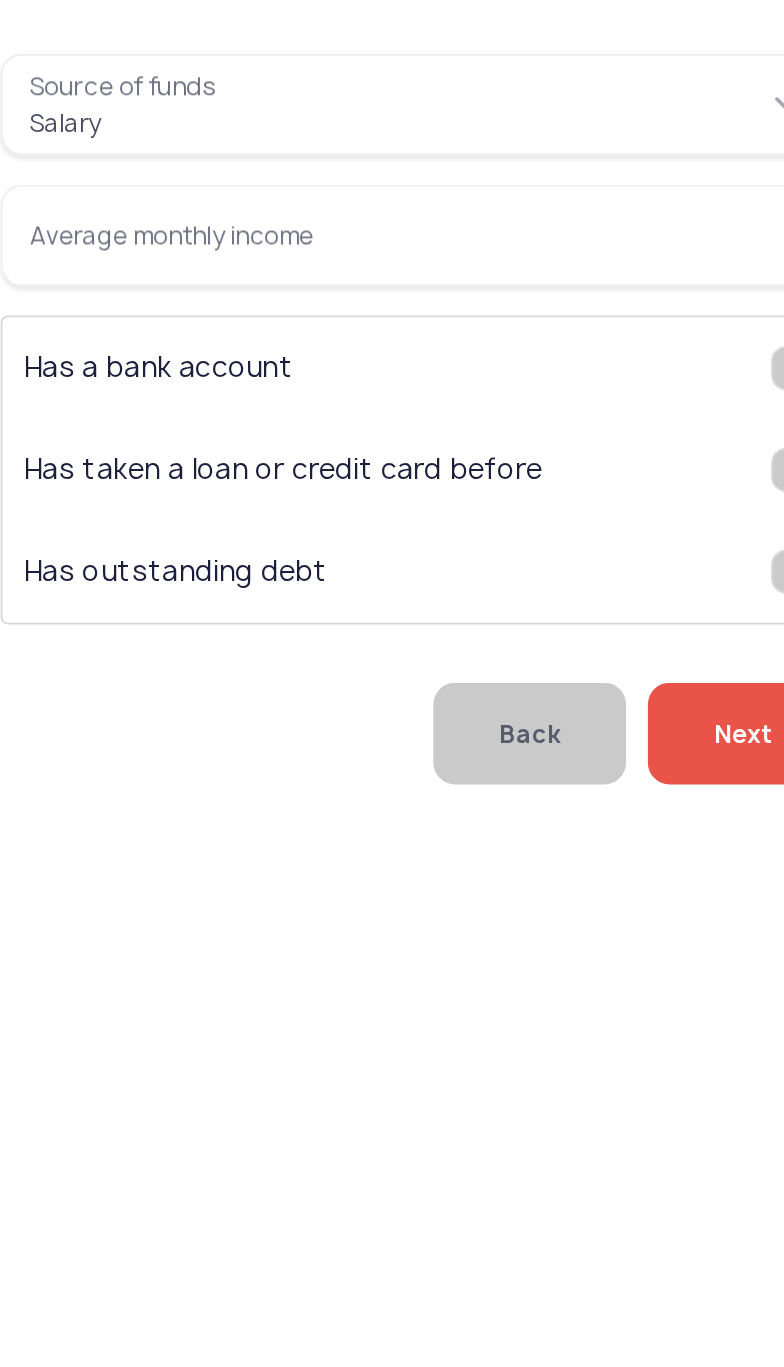click on "Average monthly income" at bounding box center (266, 284) 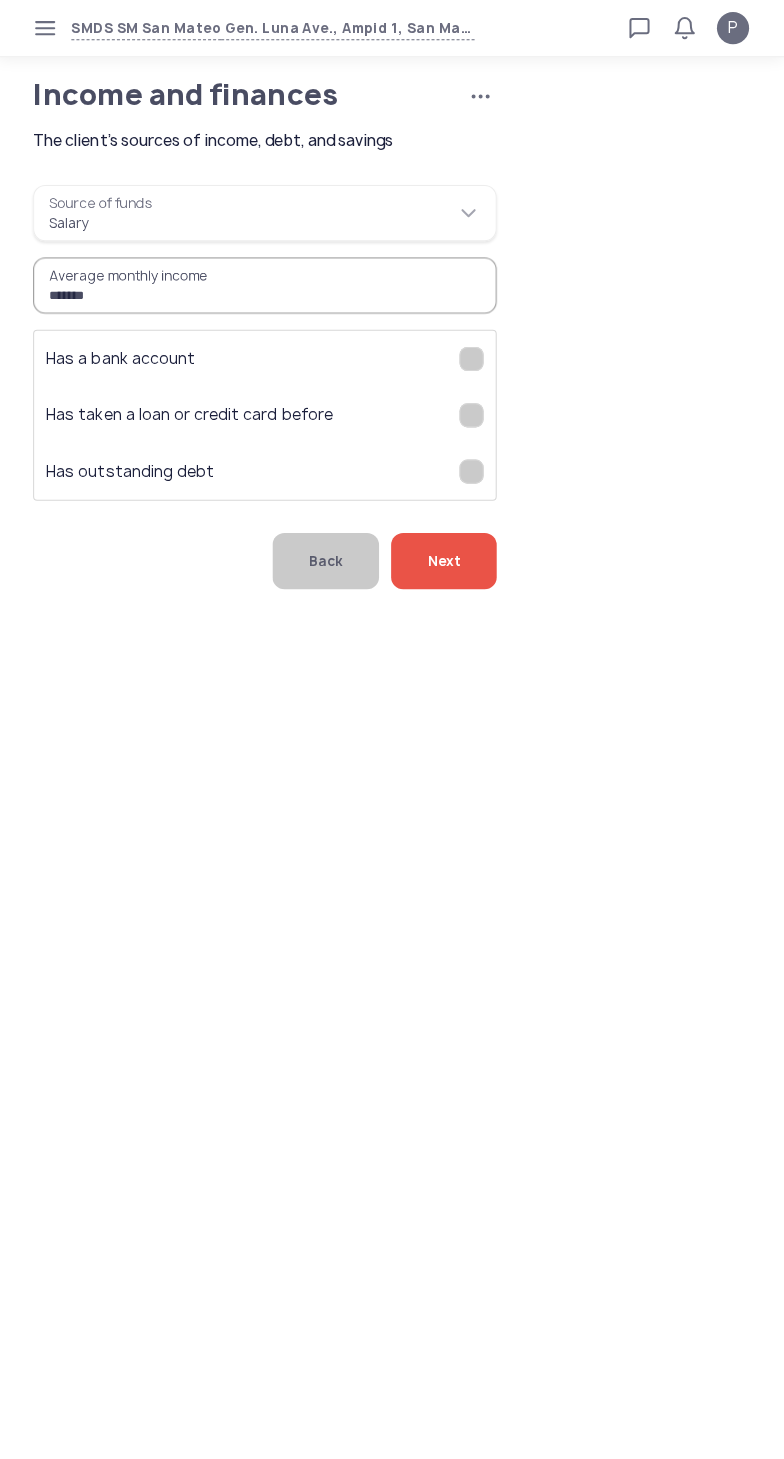 type on "*******" 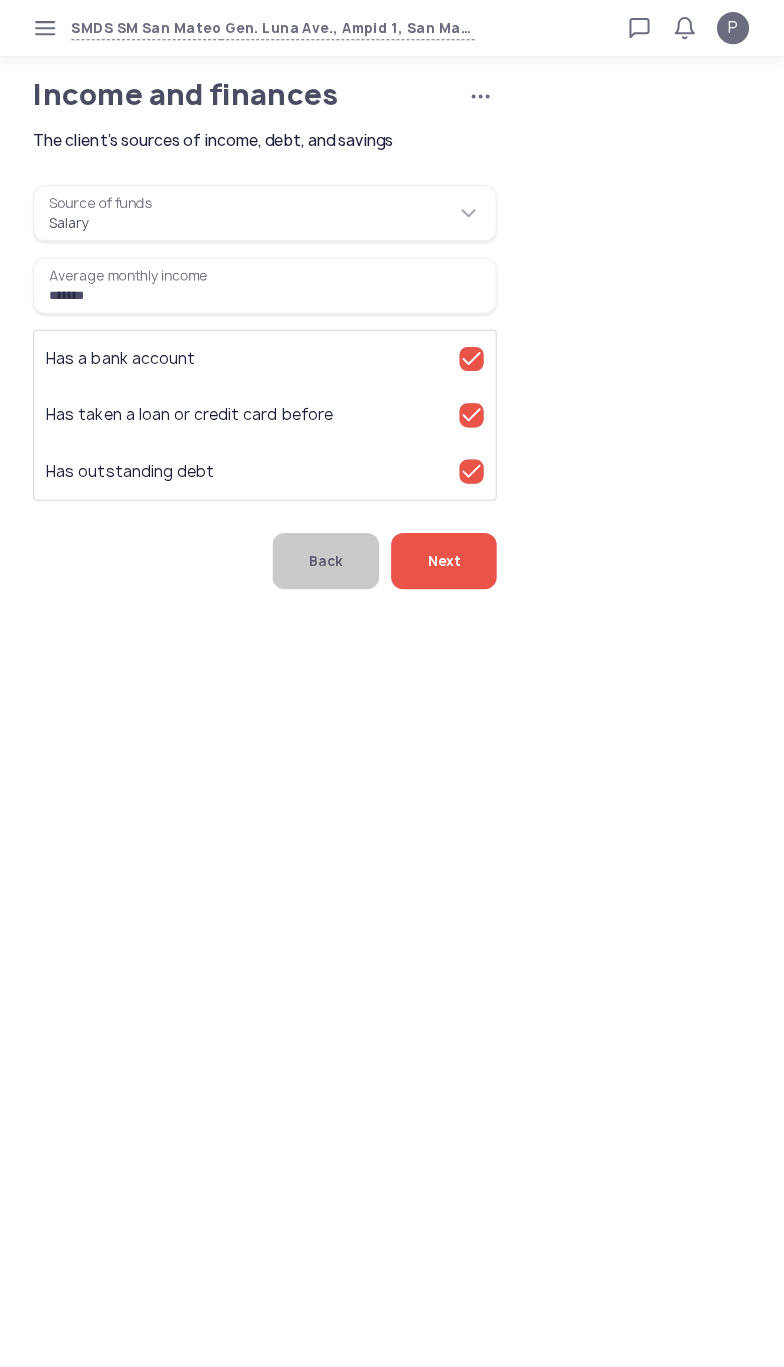 click on "Next" 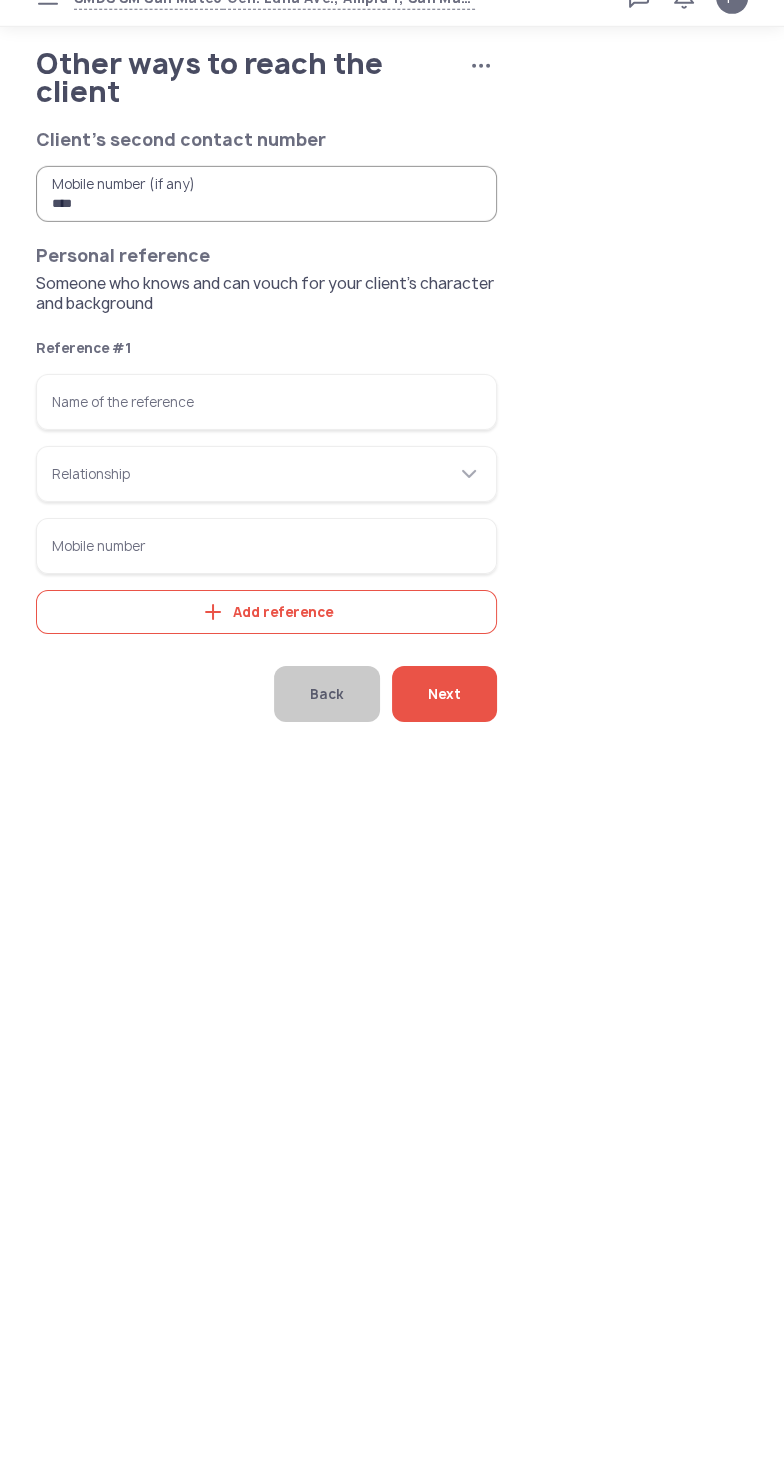 click on "Add reference" 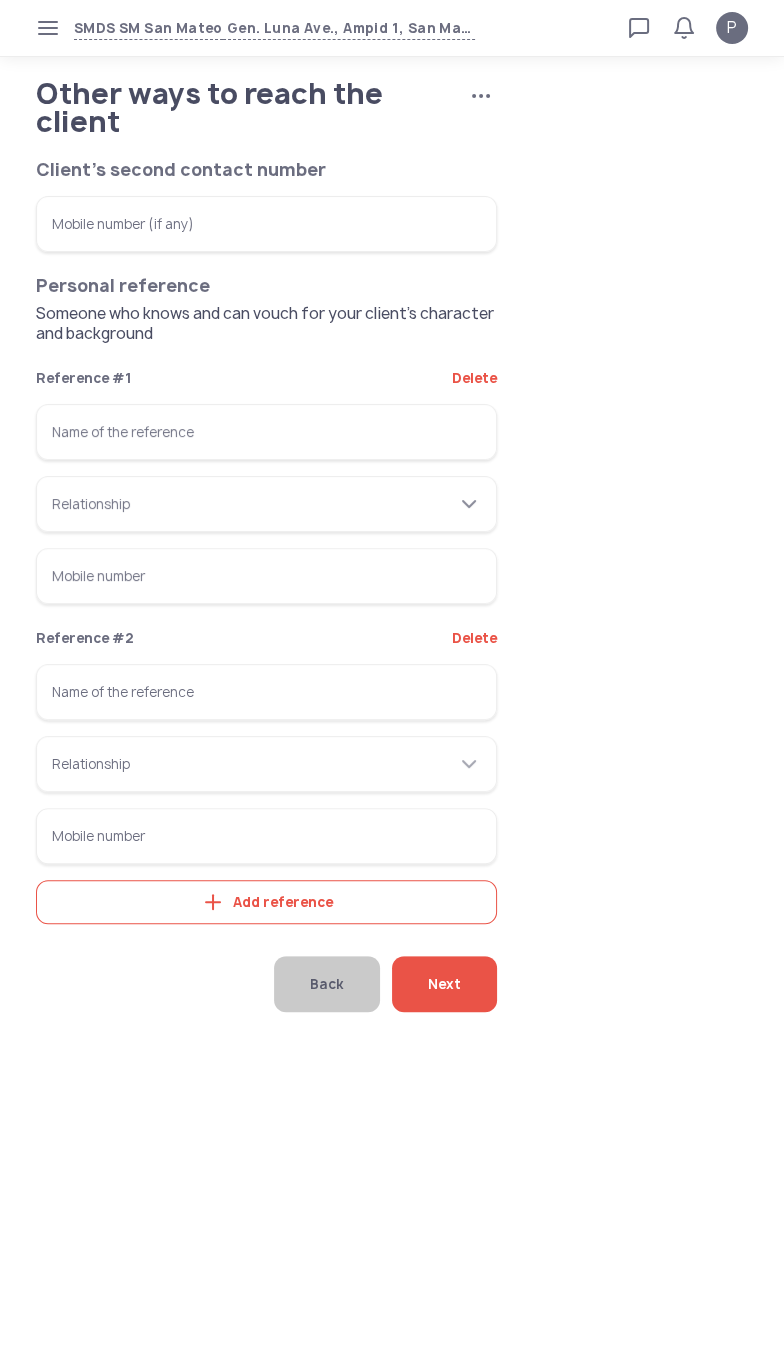 click on "Relationship" at bounding box center (266, 504) 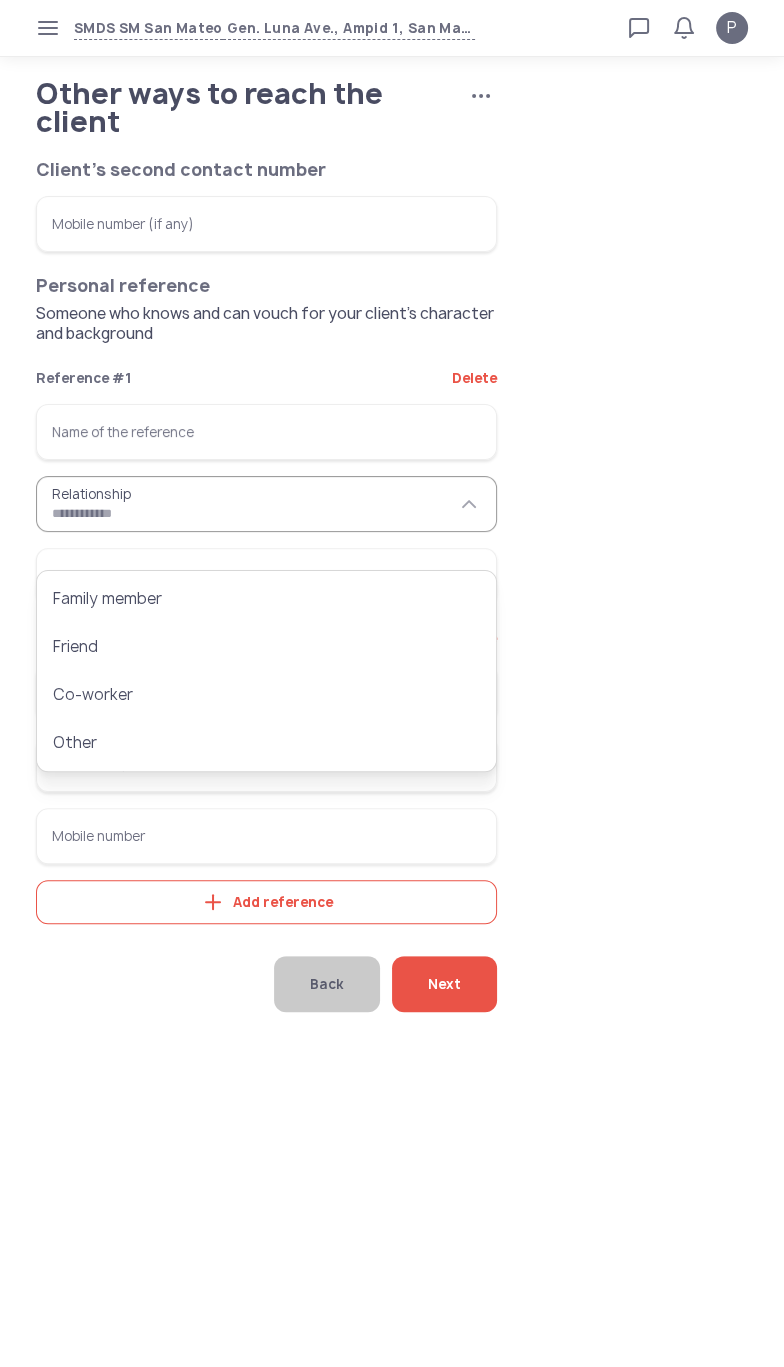 click on "Name of the reference" at bounding box center [266, 432] 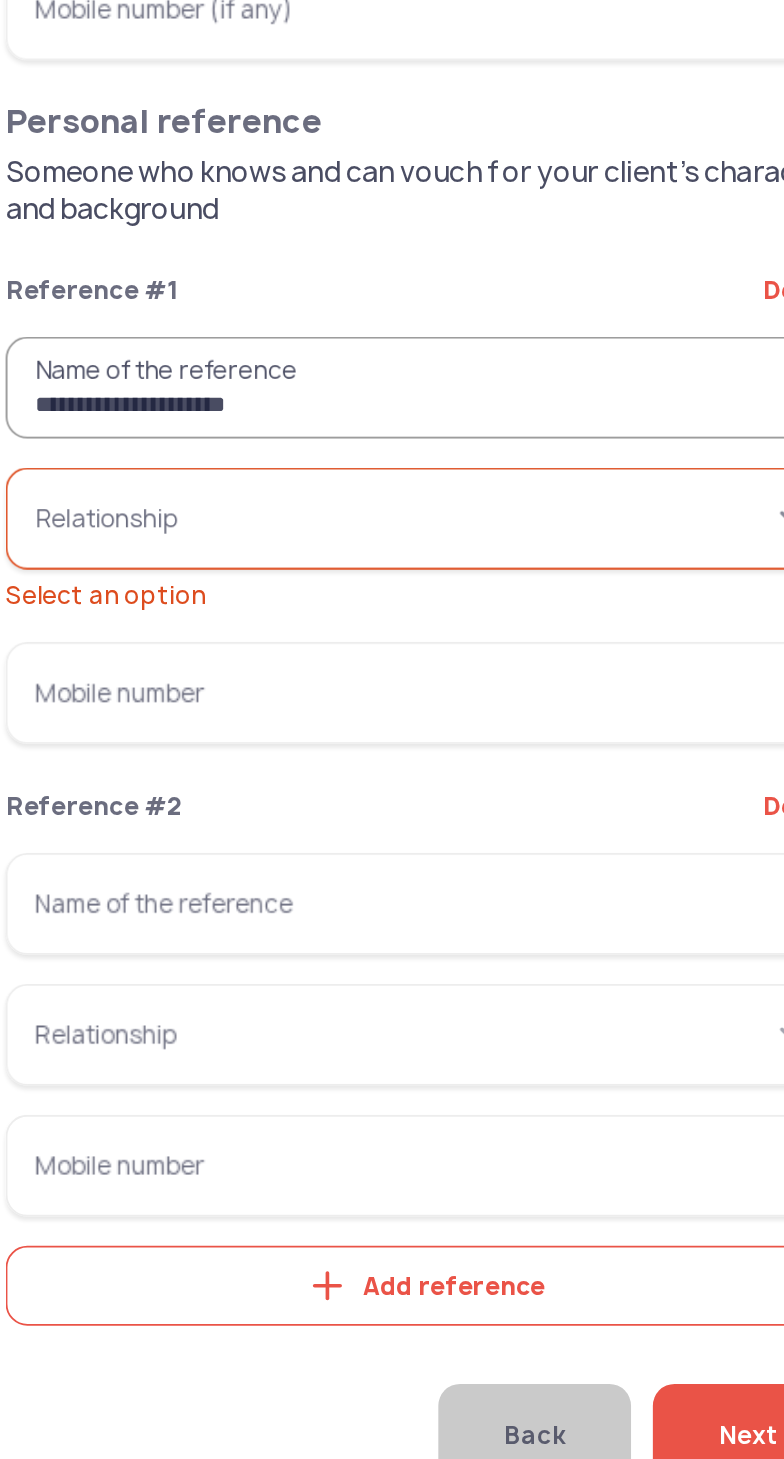 type on "**********" 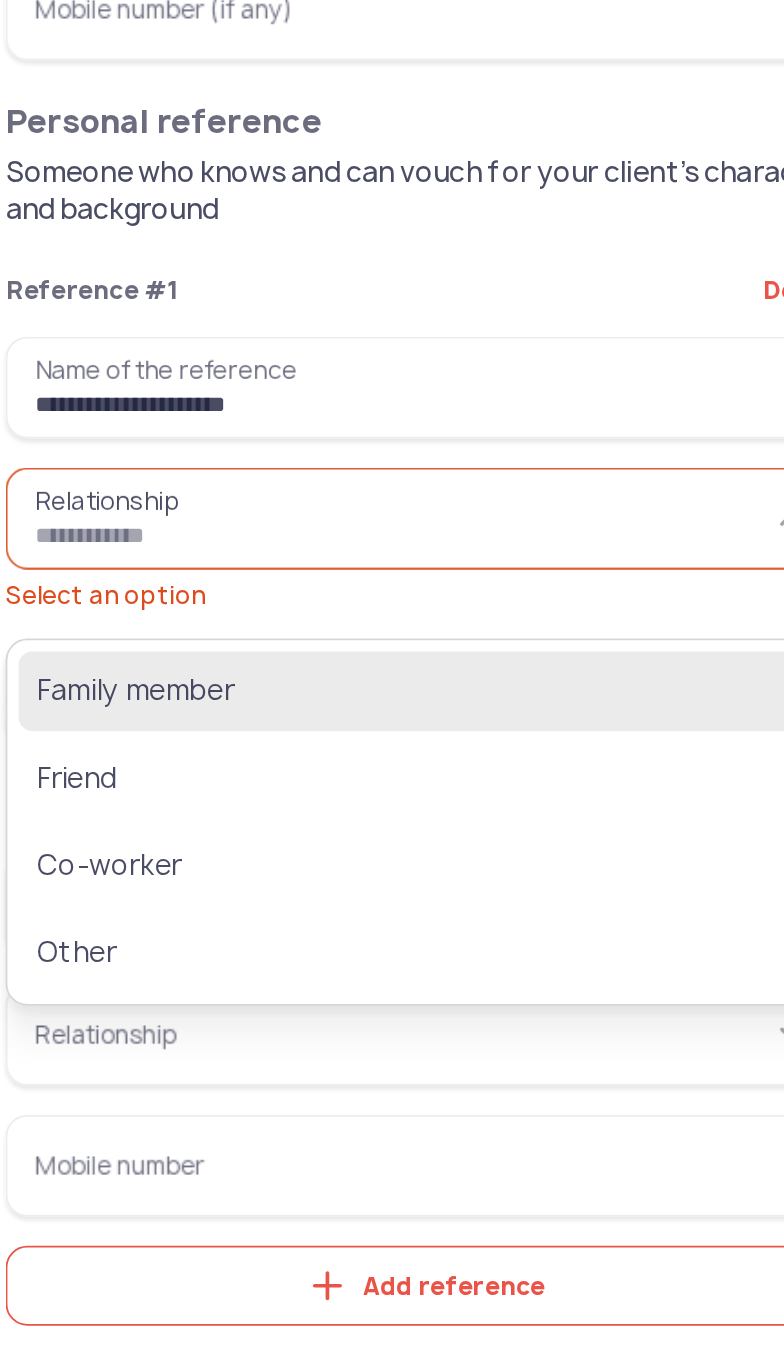 click on "Family member" 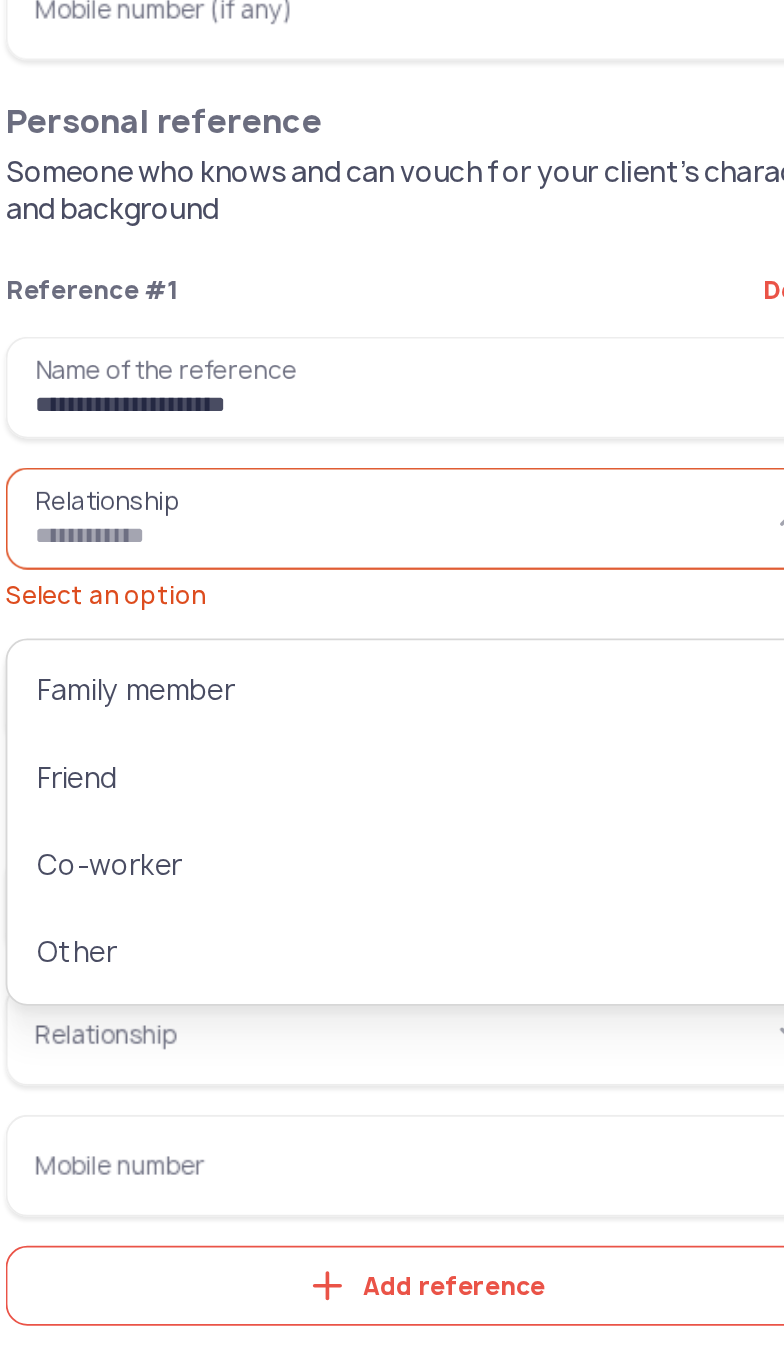 type on "**********" 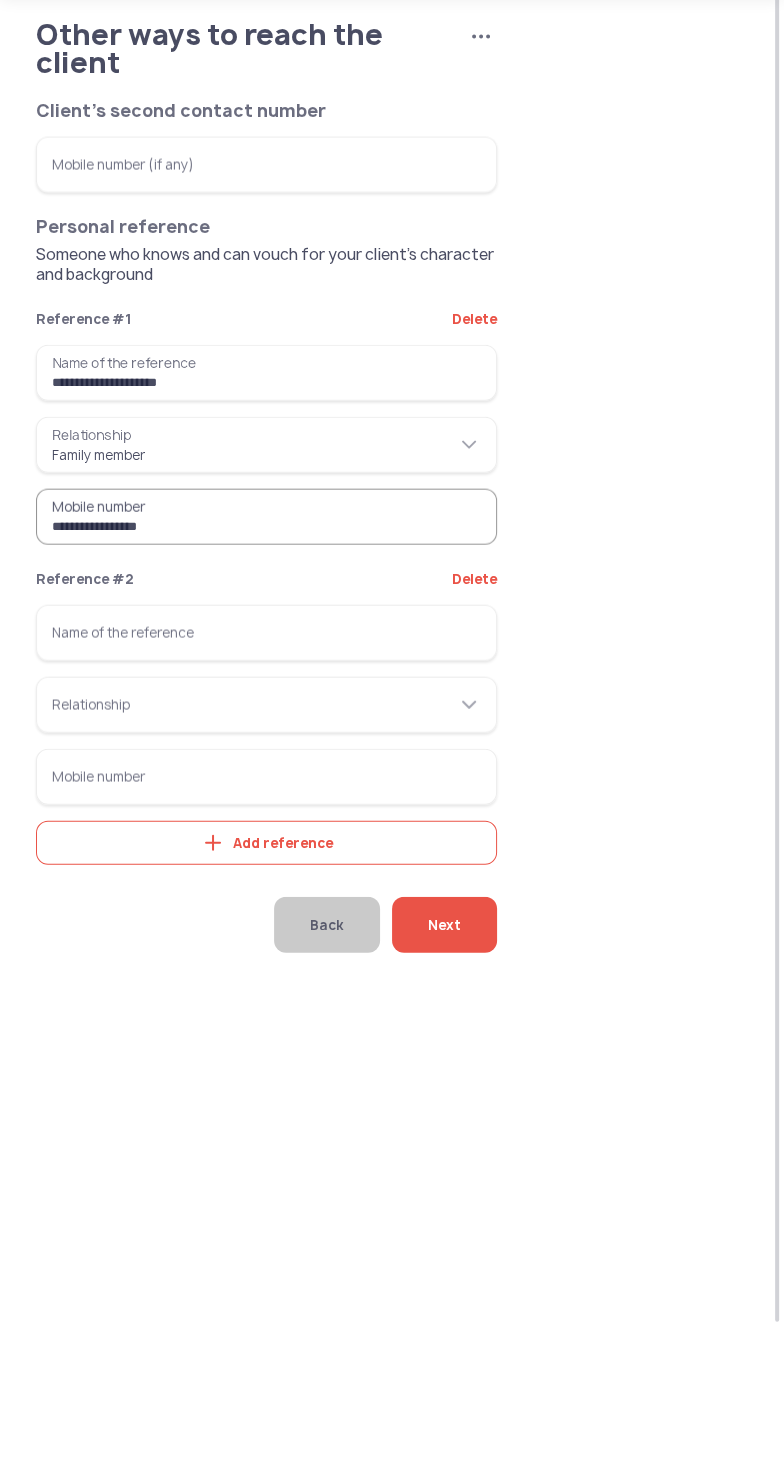 type on "**********" 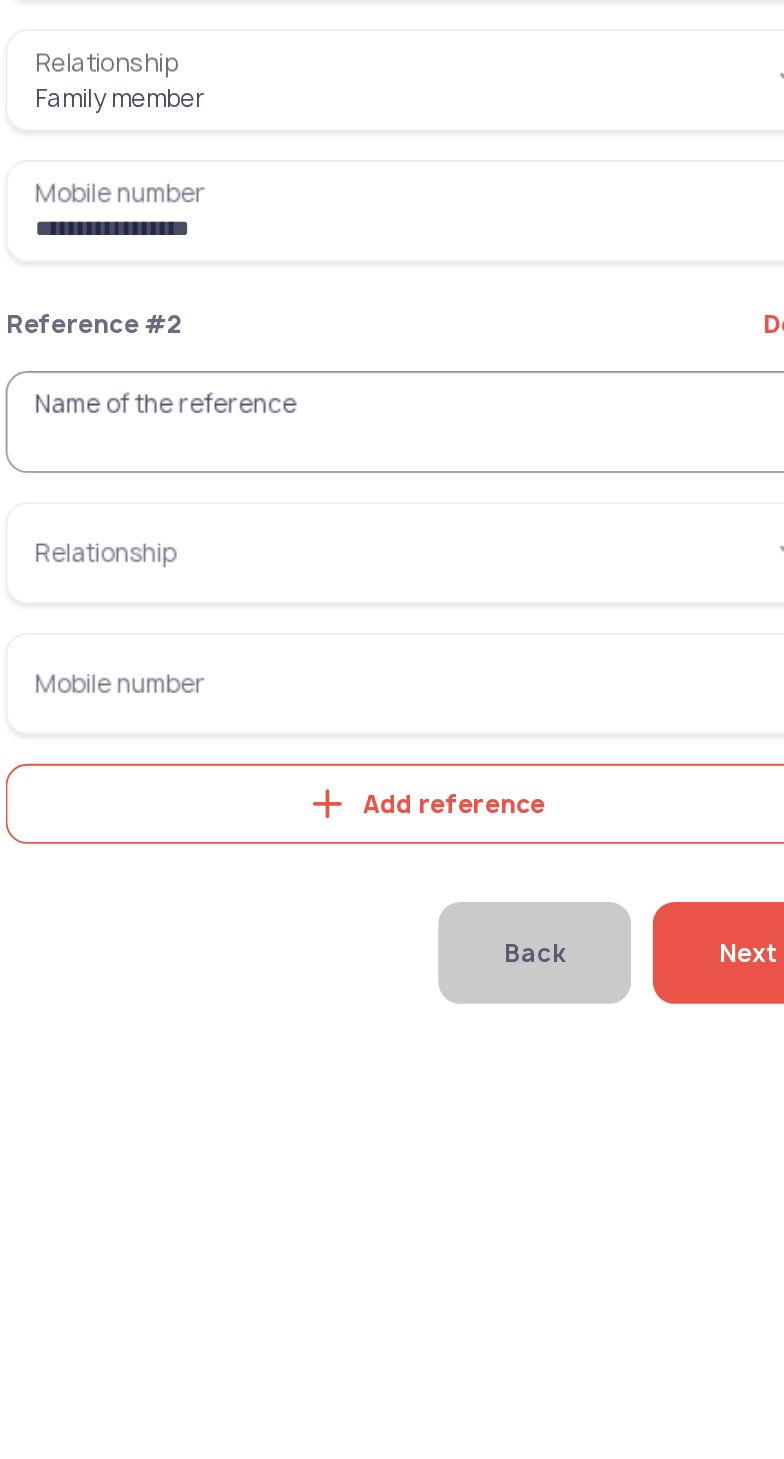 click on "Name of the reference" at bounding box center [266, 692] 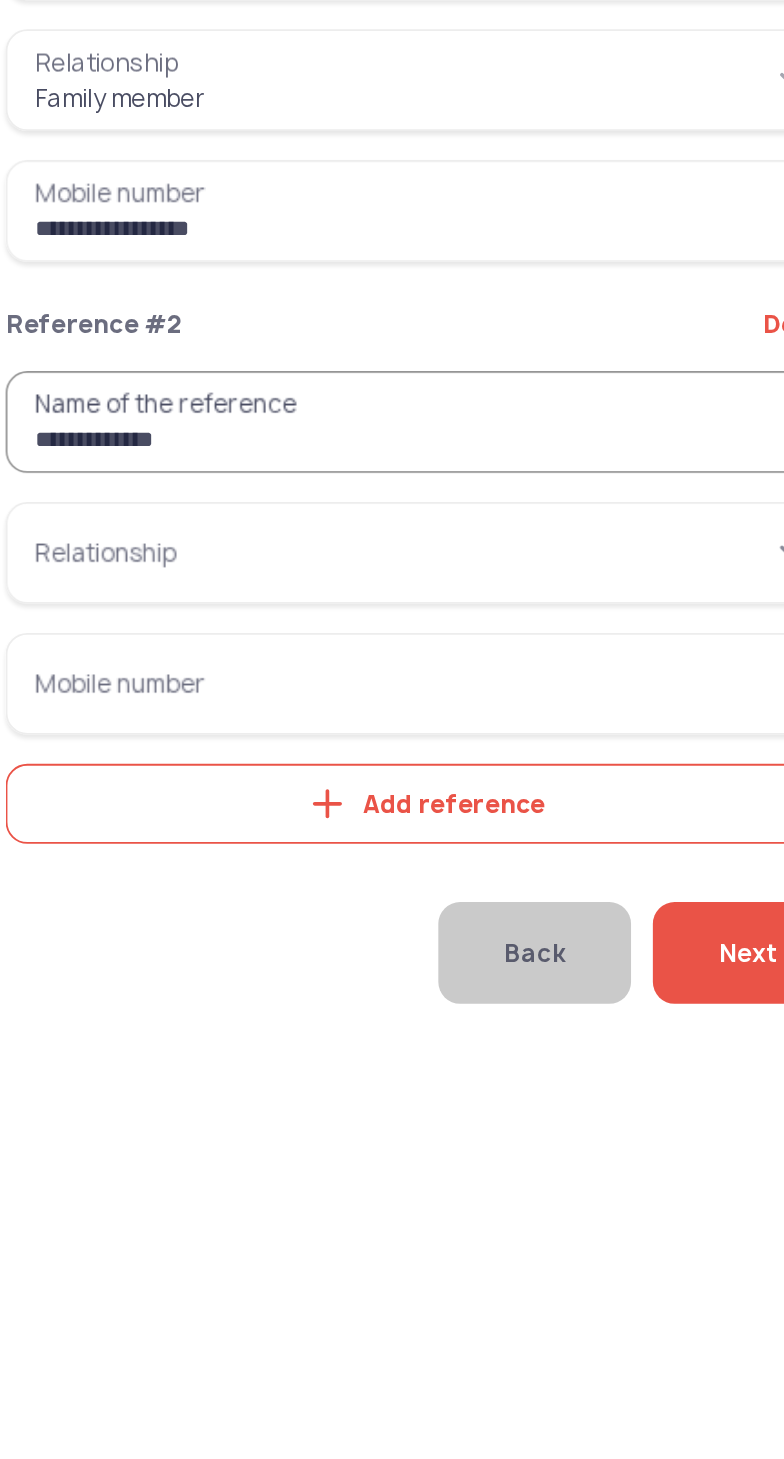 type on "**********" 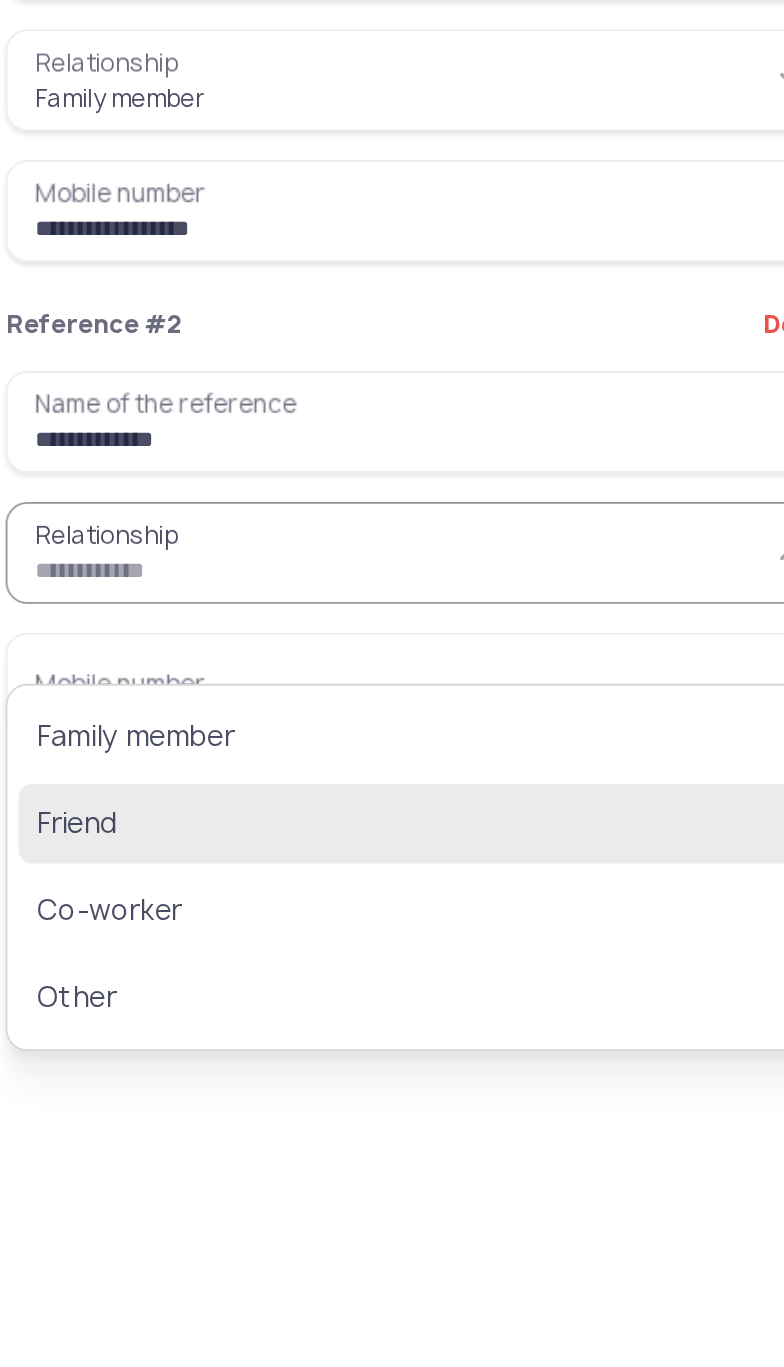 click on "Friend" 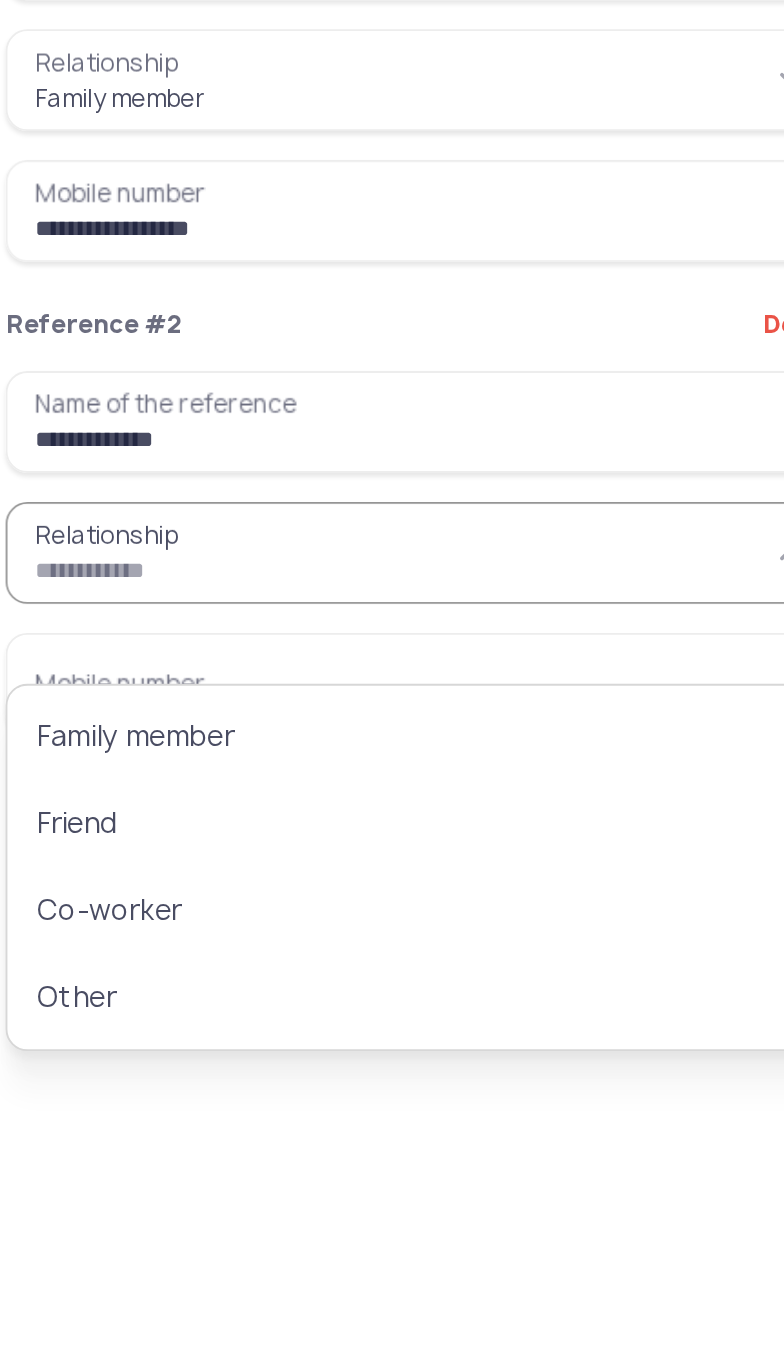 type on "******" 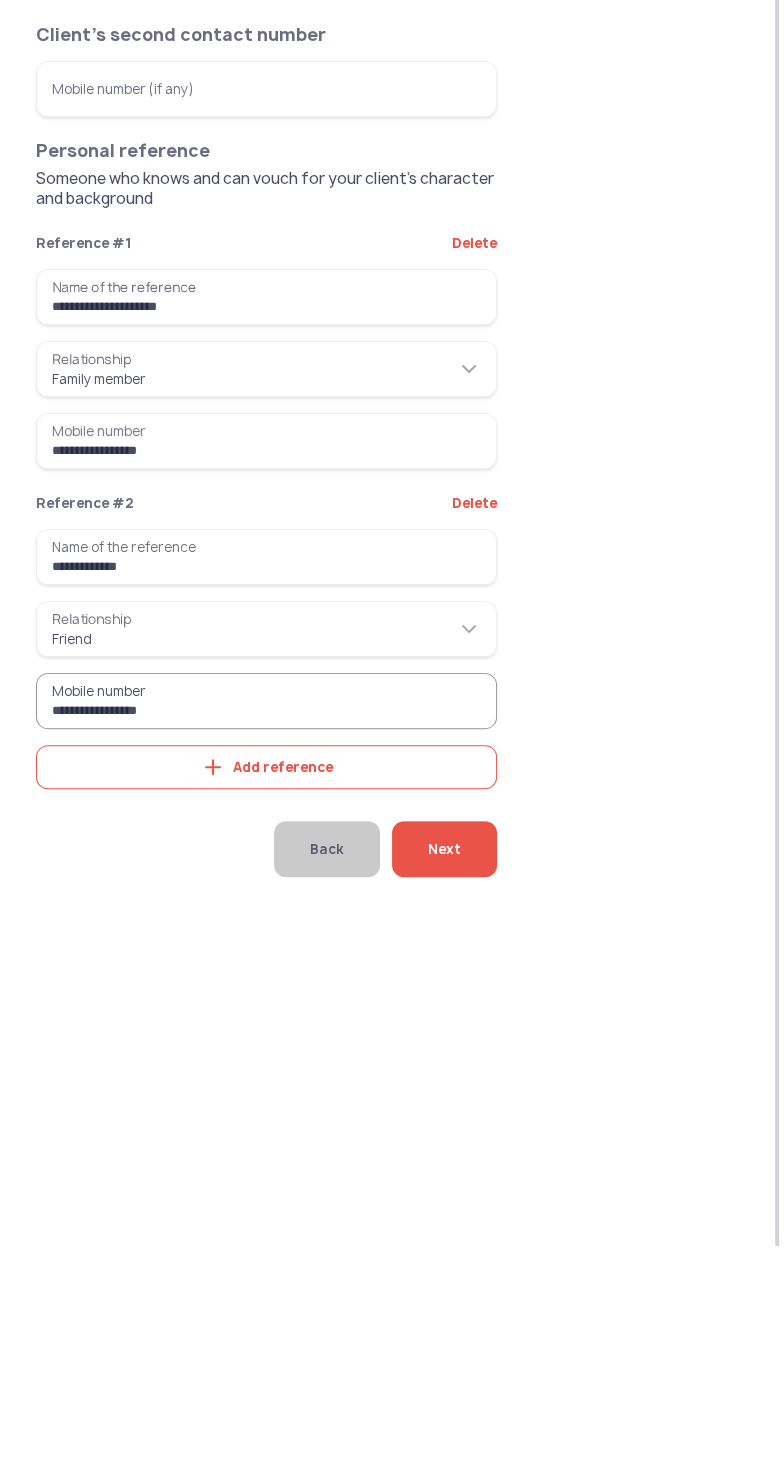 type on "**********" 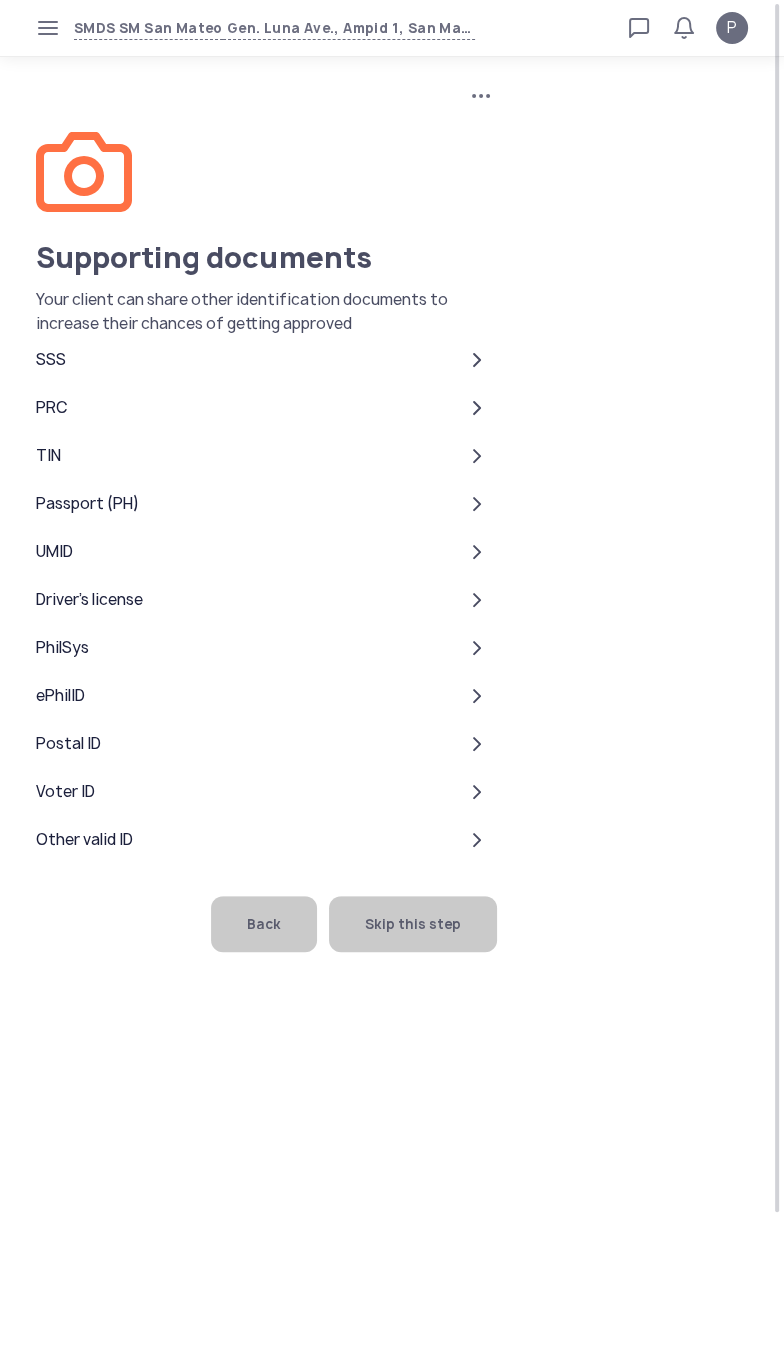click on "Skip this step" 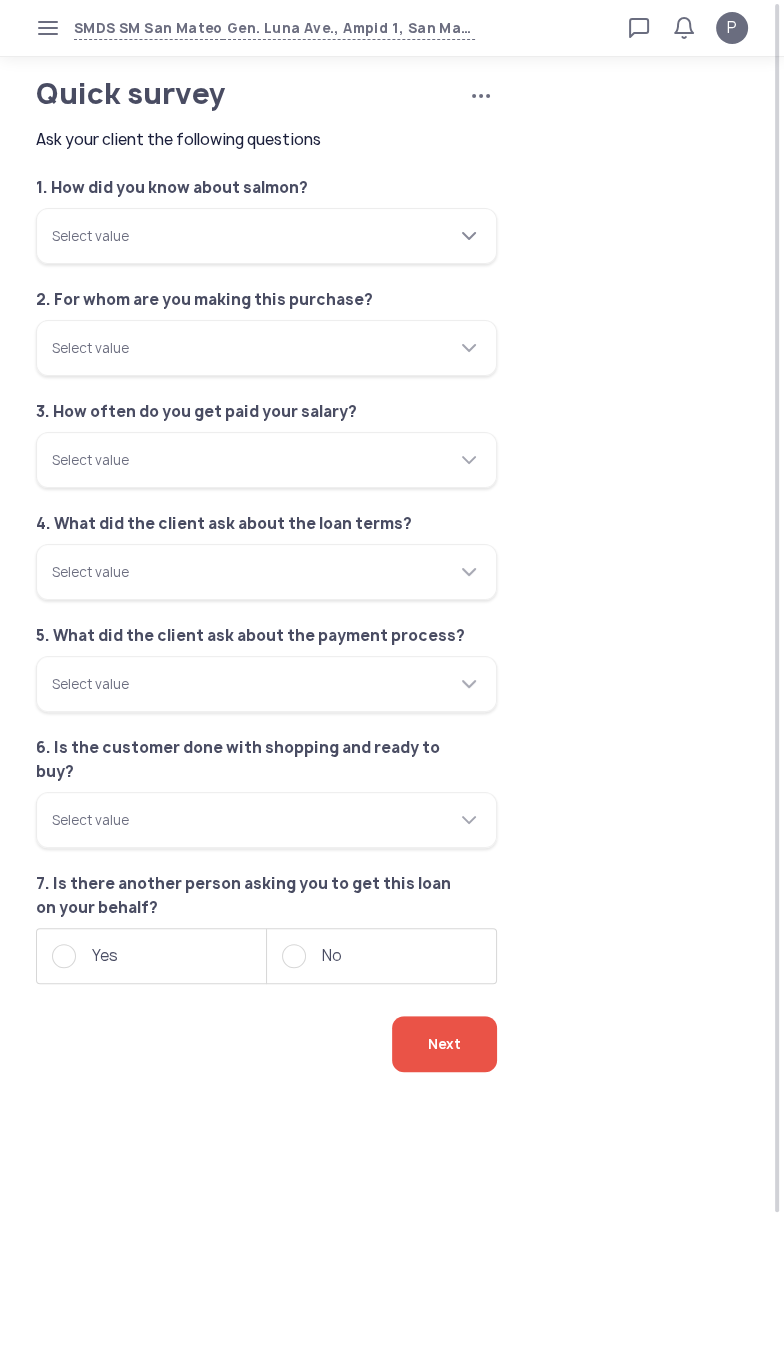 click on "Select value" at bounding box center [266, 236] 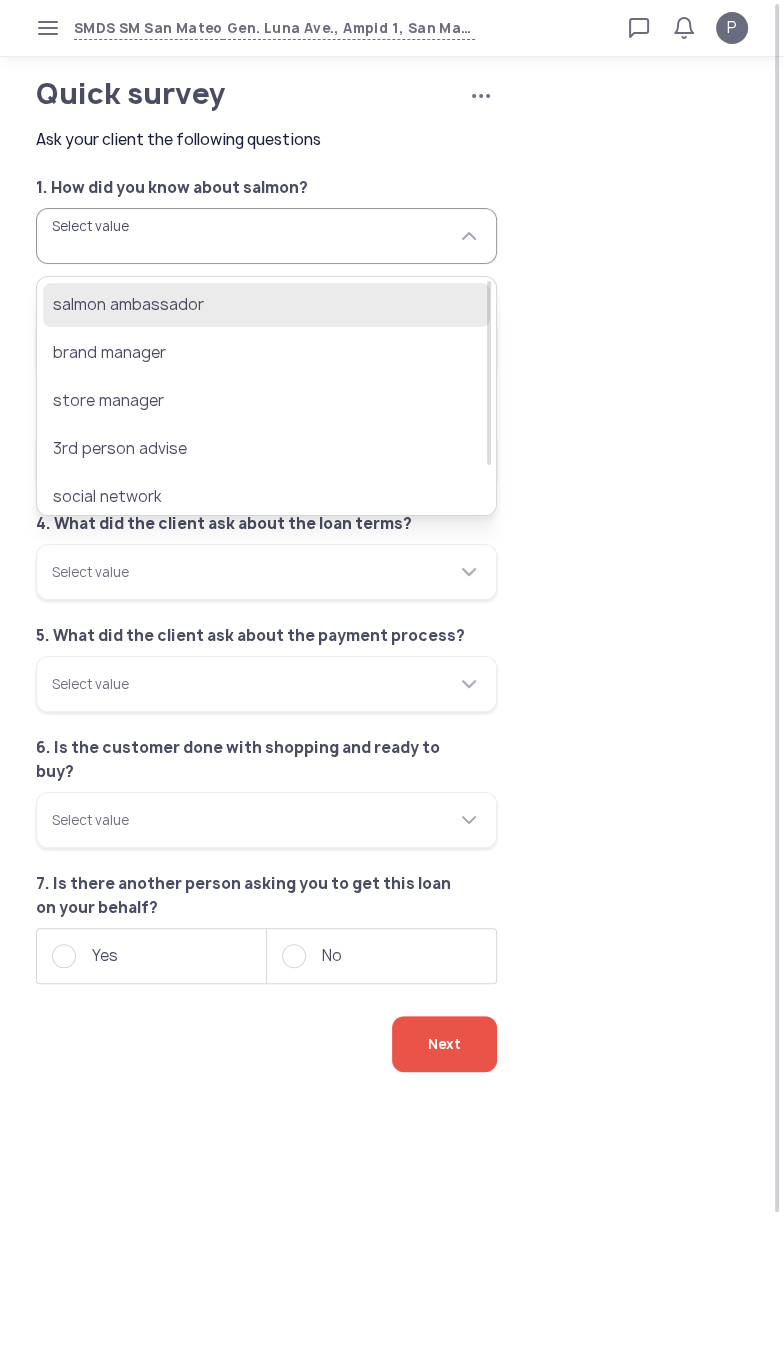 click on "salmon ambassador" 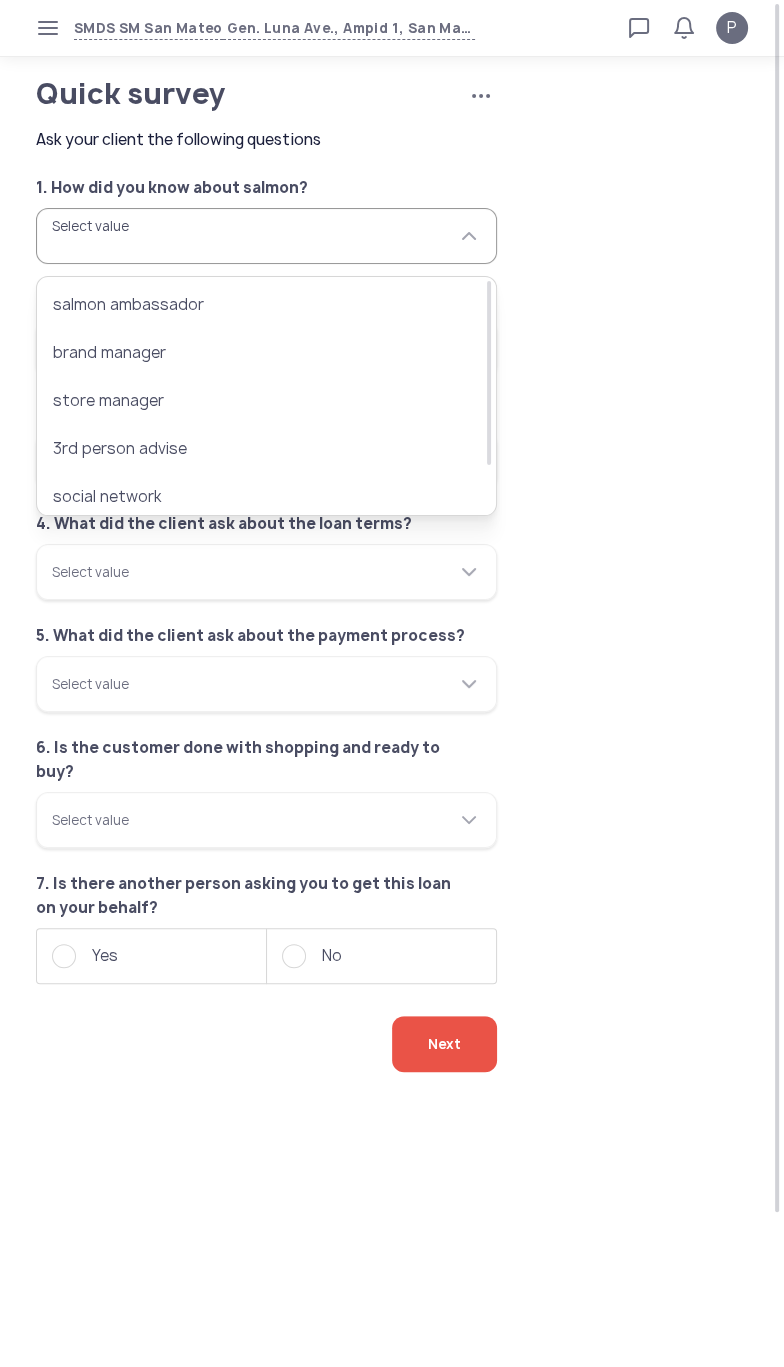 type on "**********" 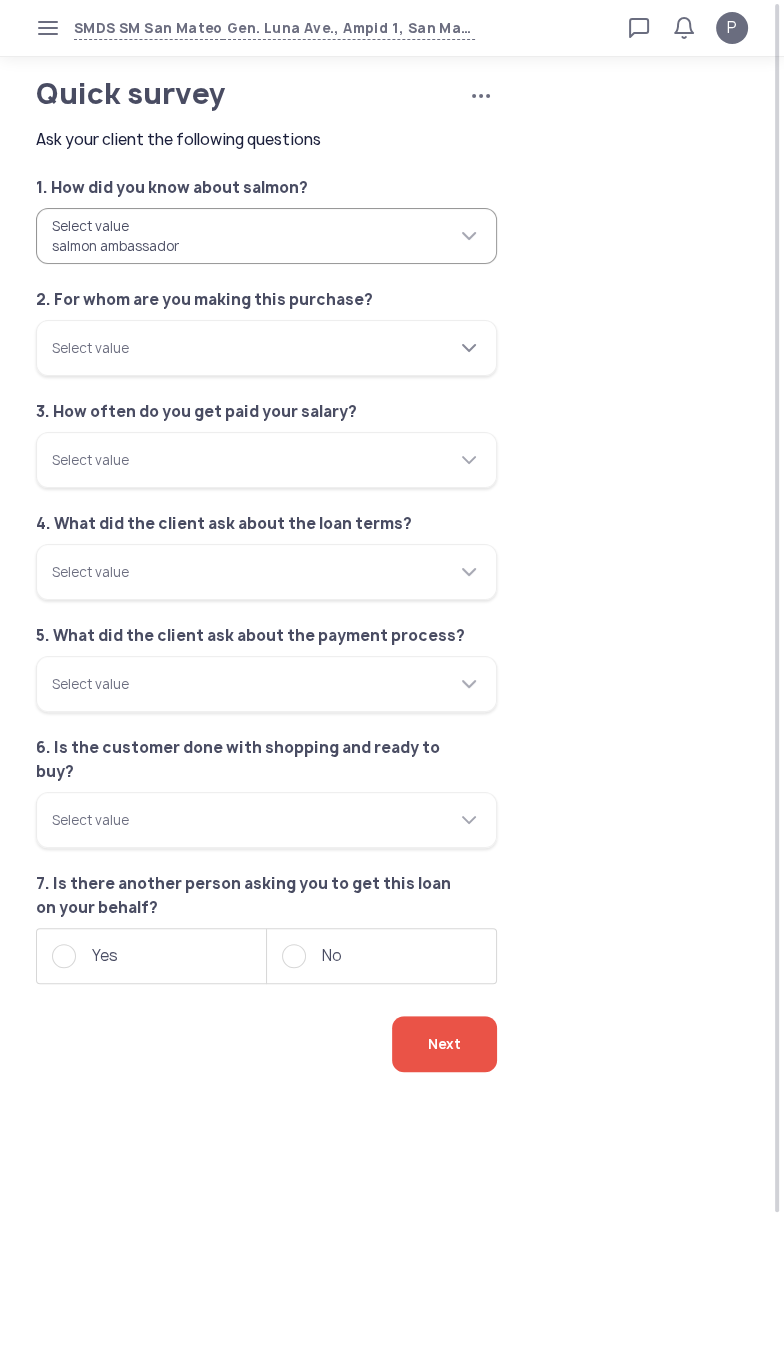 click on "Select value" at bounding box center (266, 348) 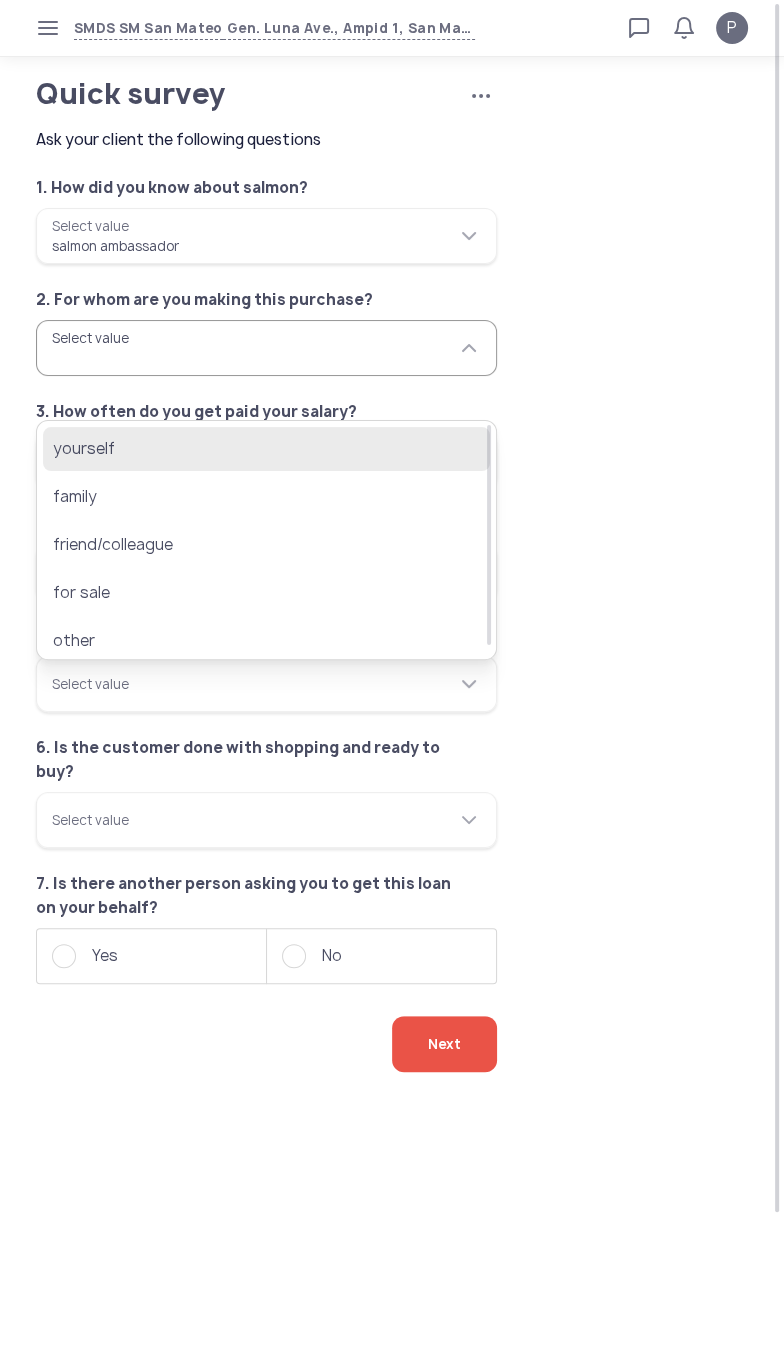 click on "yourself" 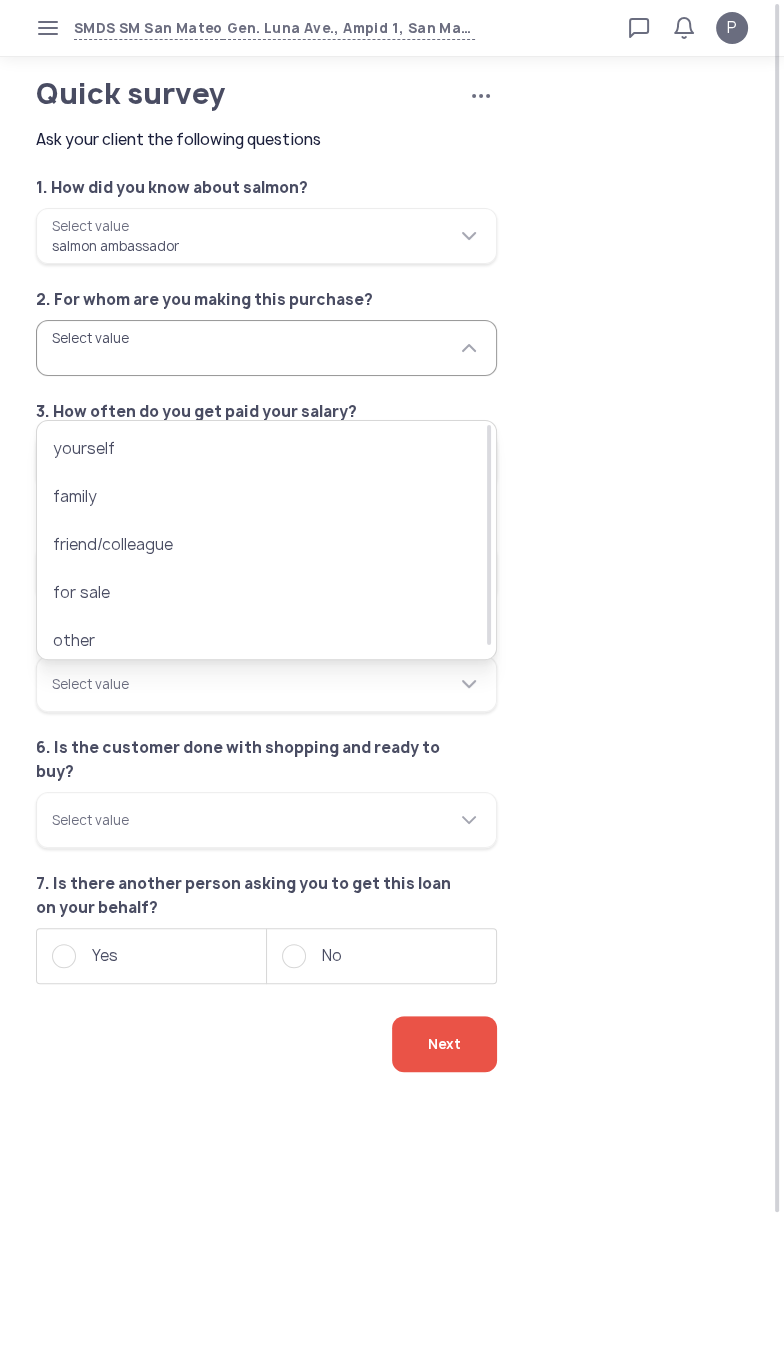 type on "********" 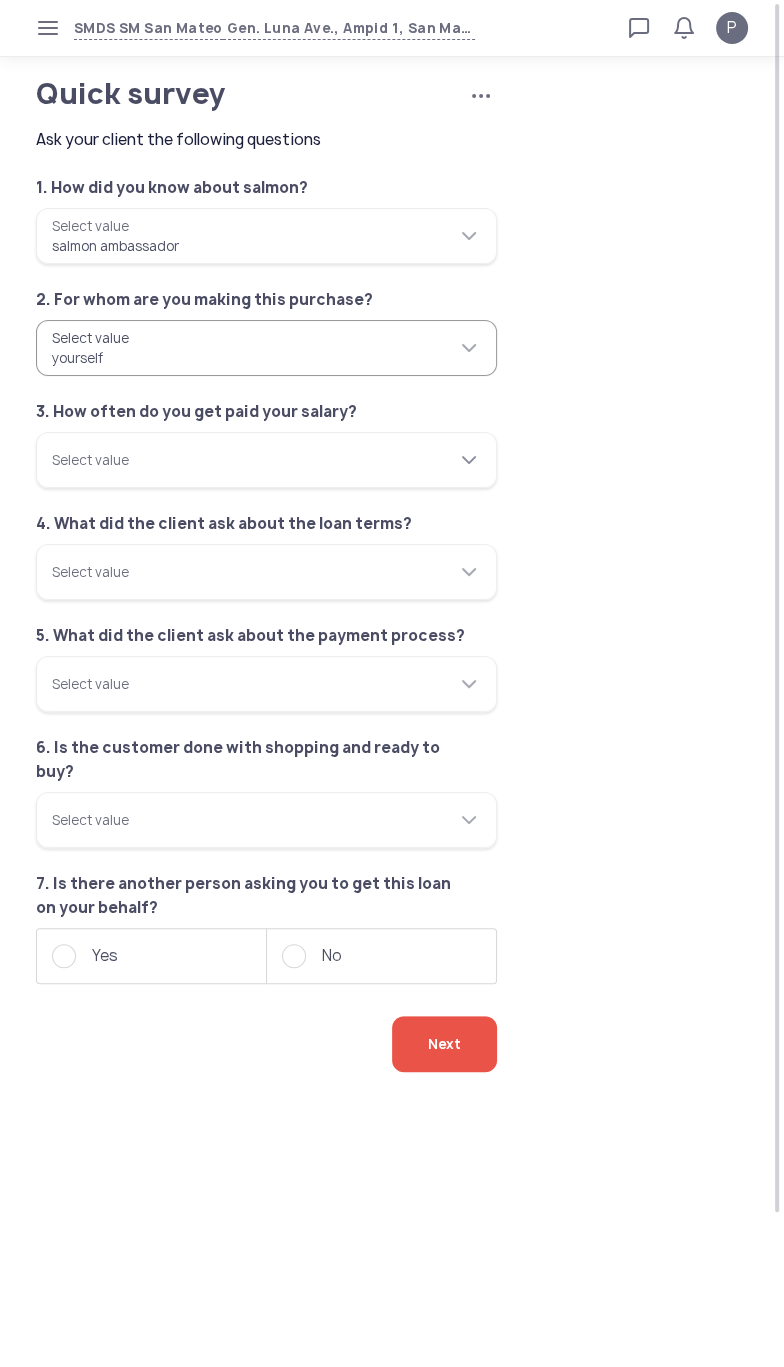 click on "Select value" at bounding box center (266, 460) 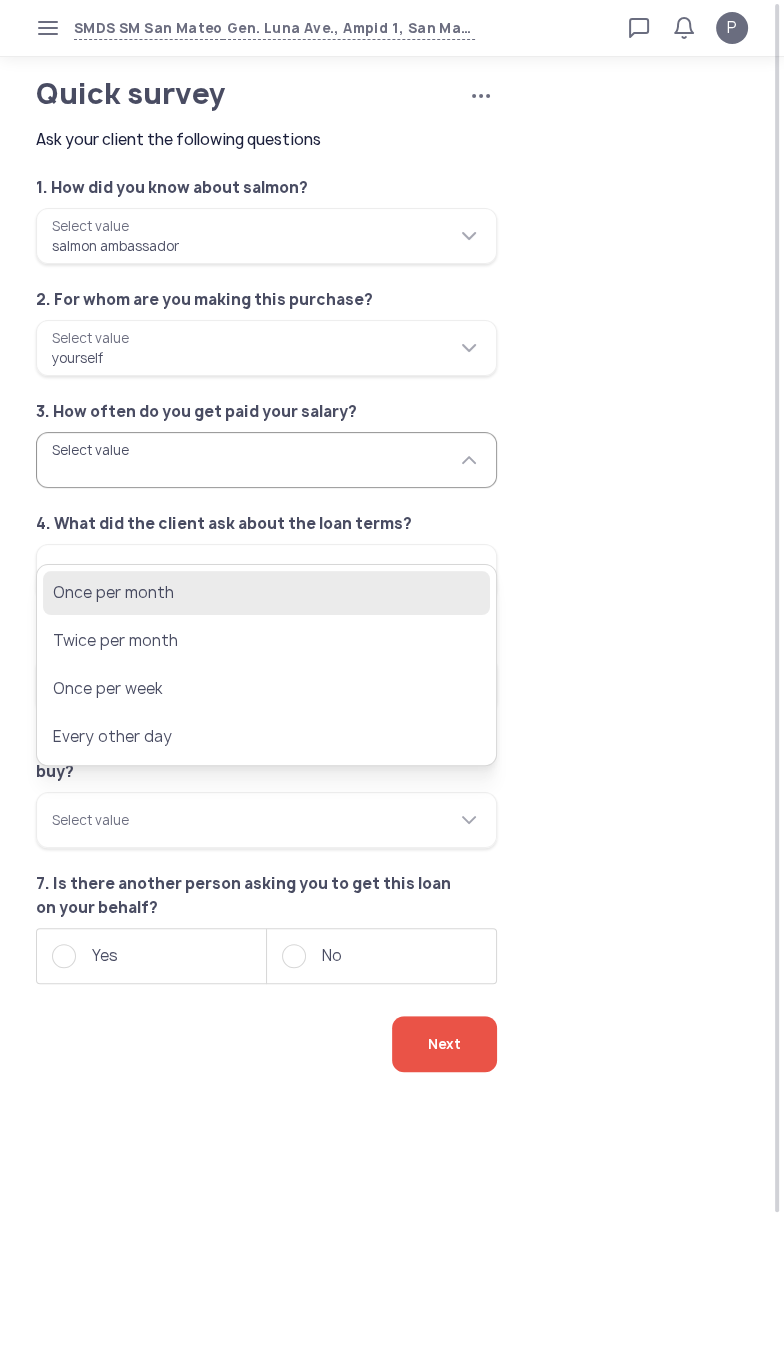 click on "Once per month" 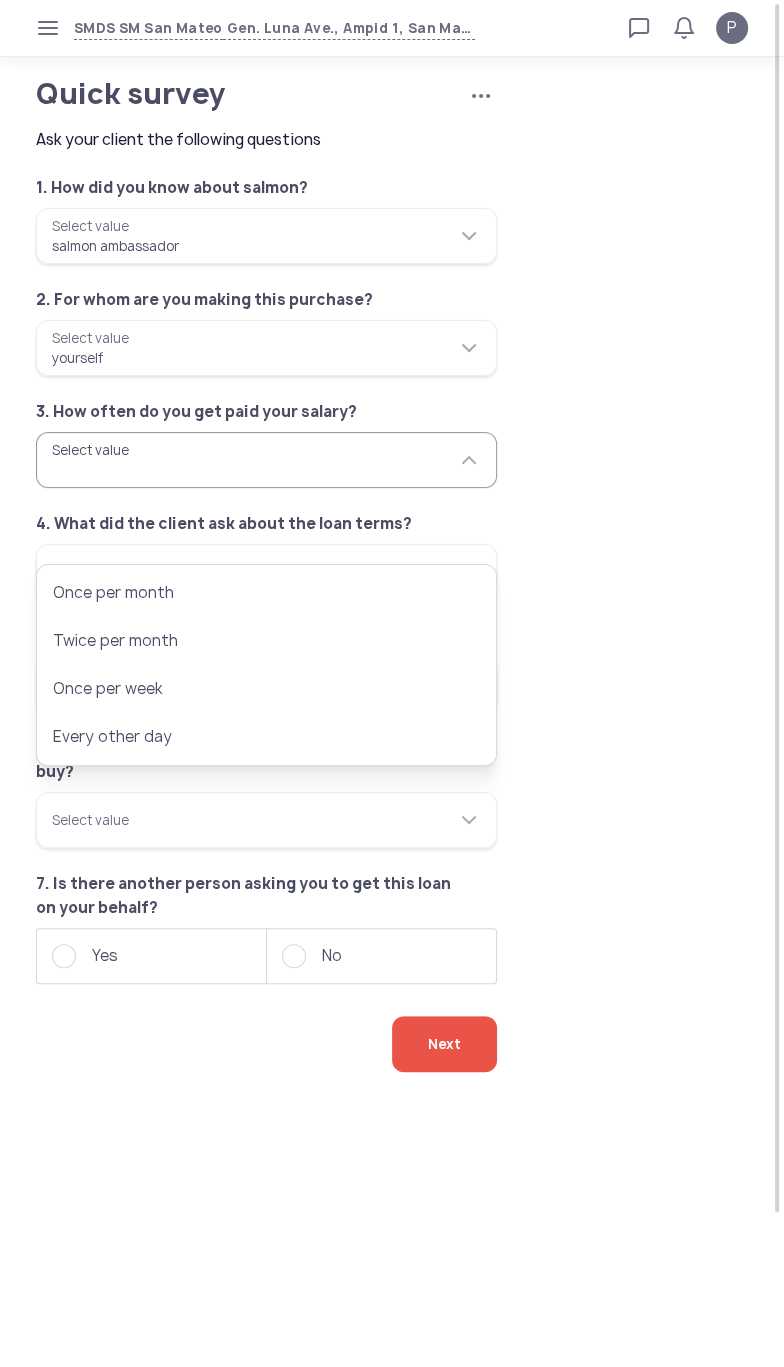 type on "**********" 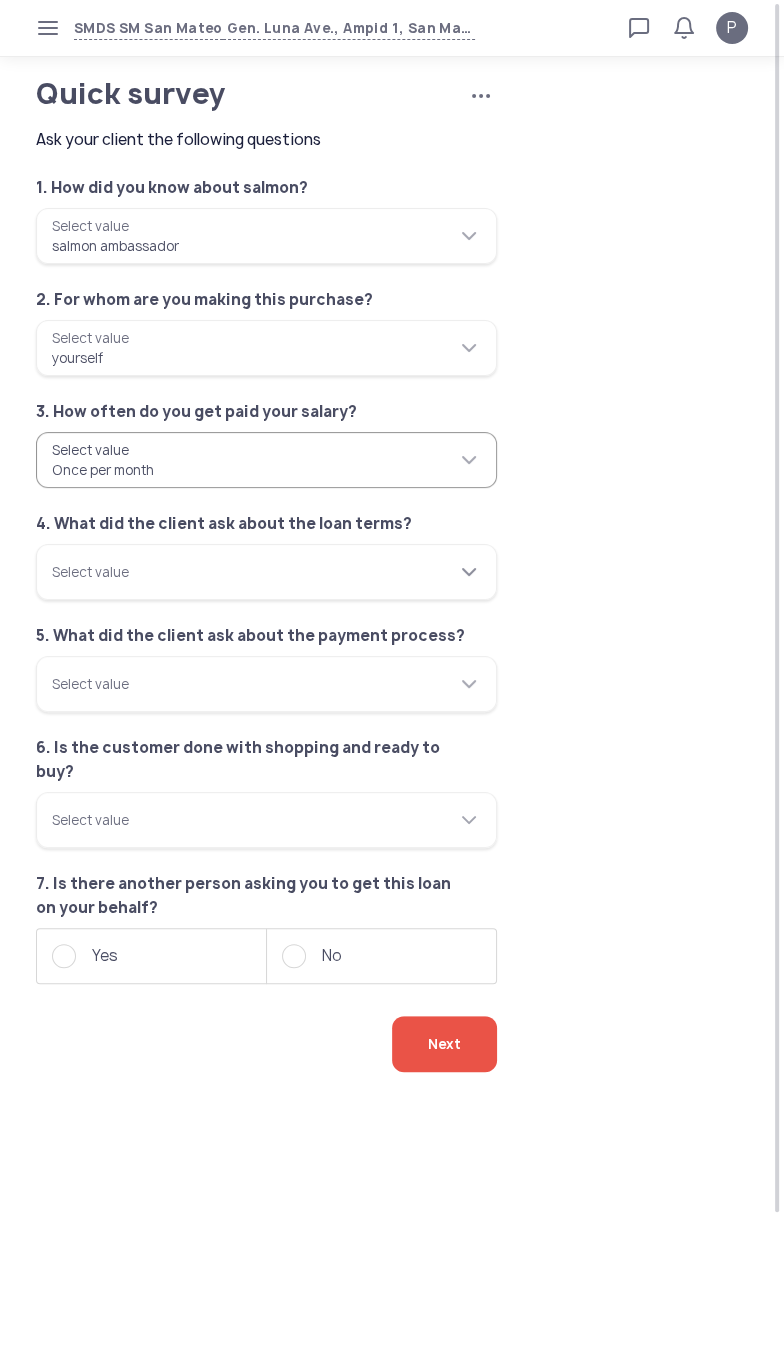 click on "Select value" 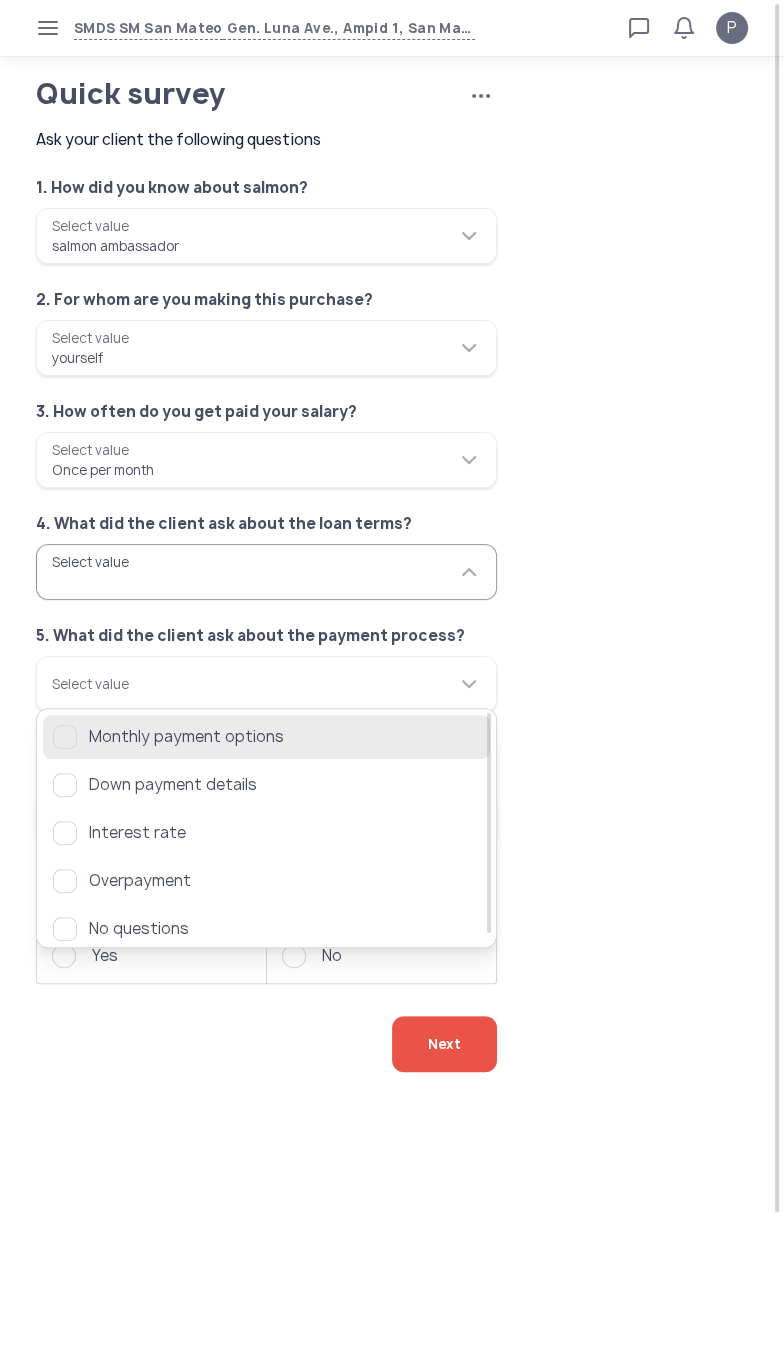 click on "Monthly payment options" 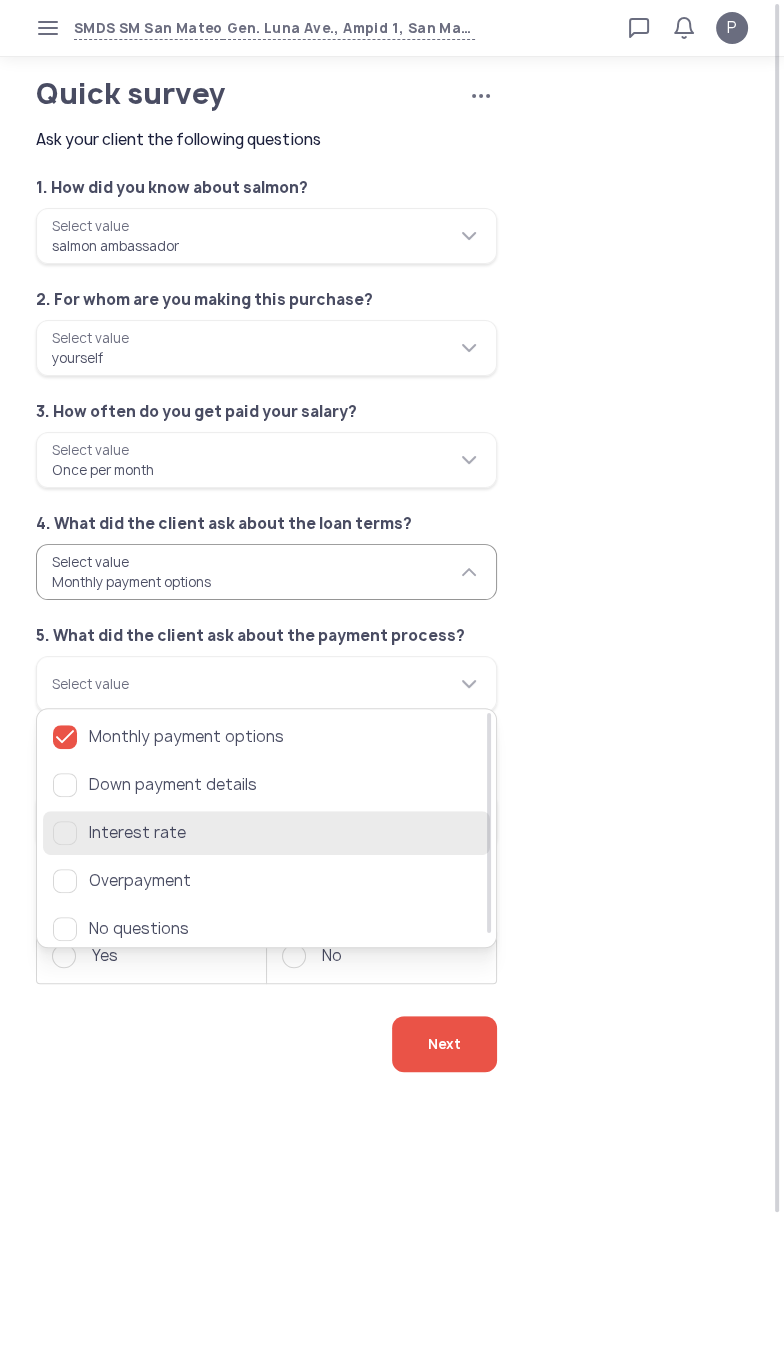click 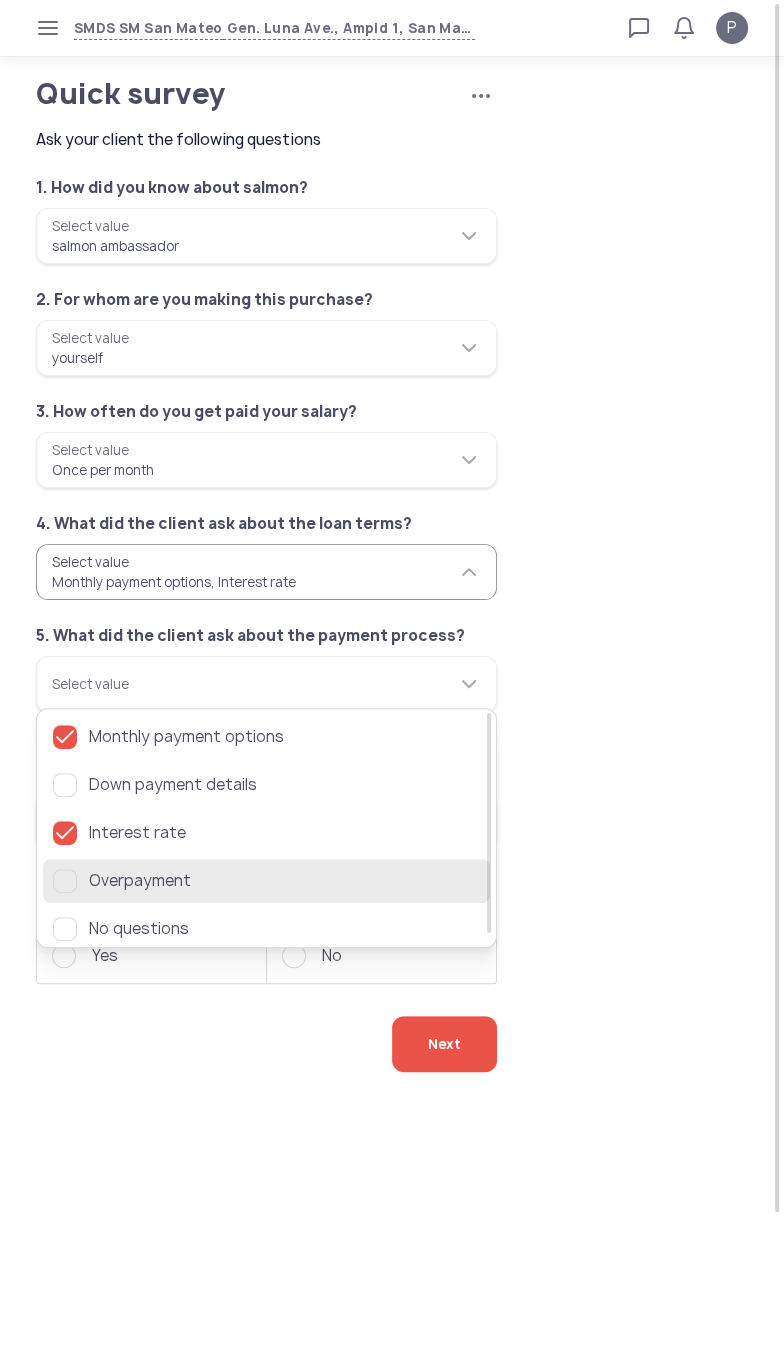 click on "Overpayment" 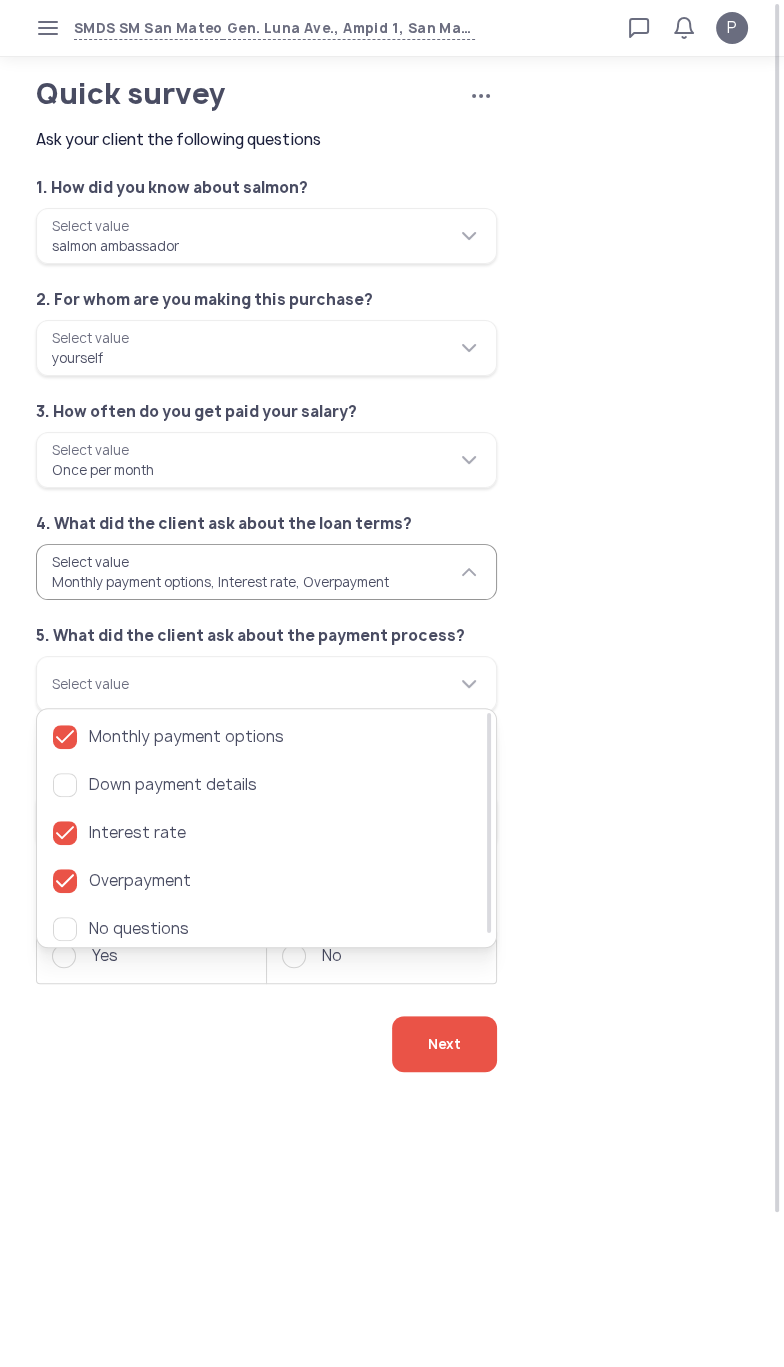 click on "**********" 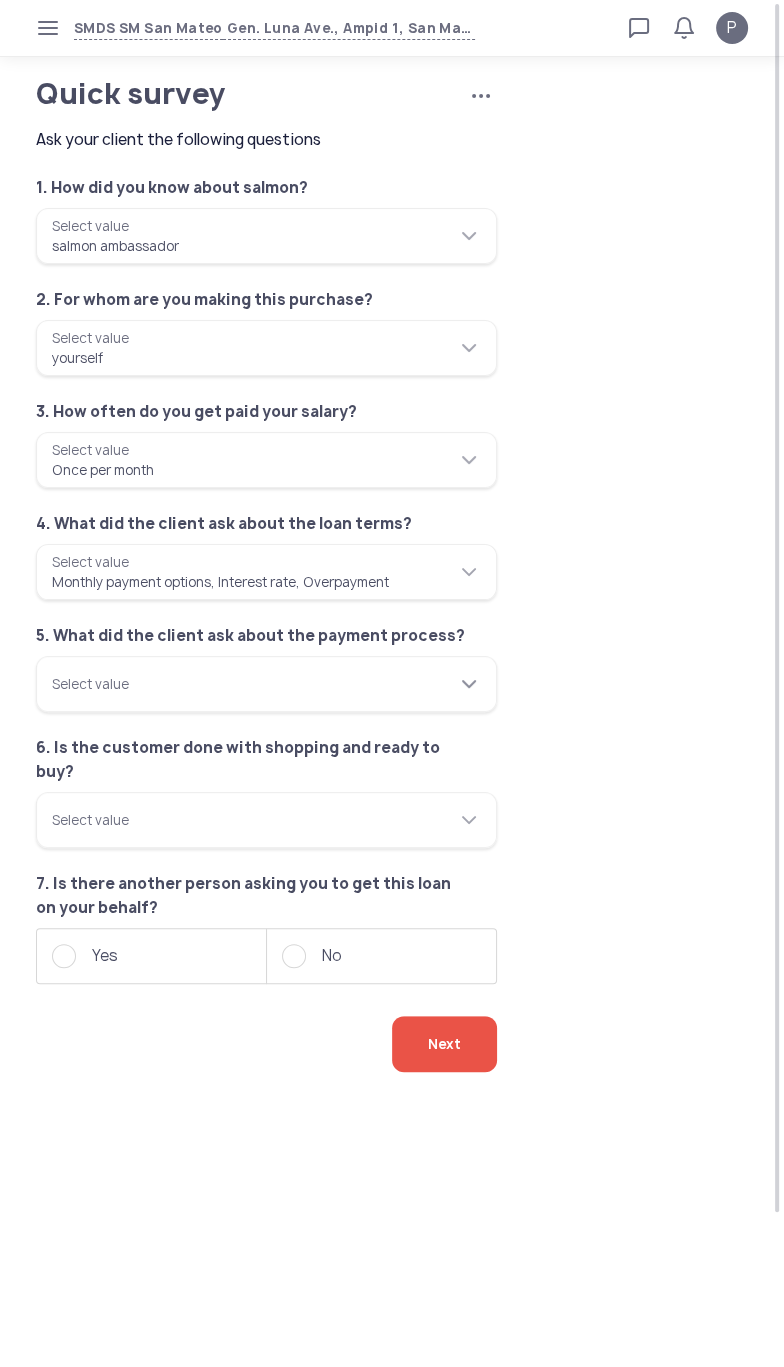 click on "Select value" 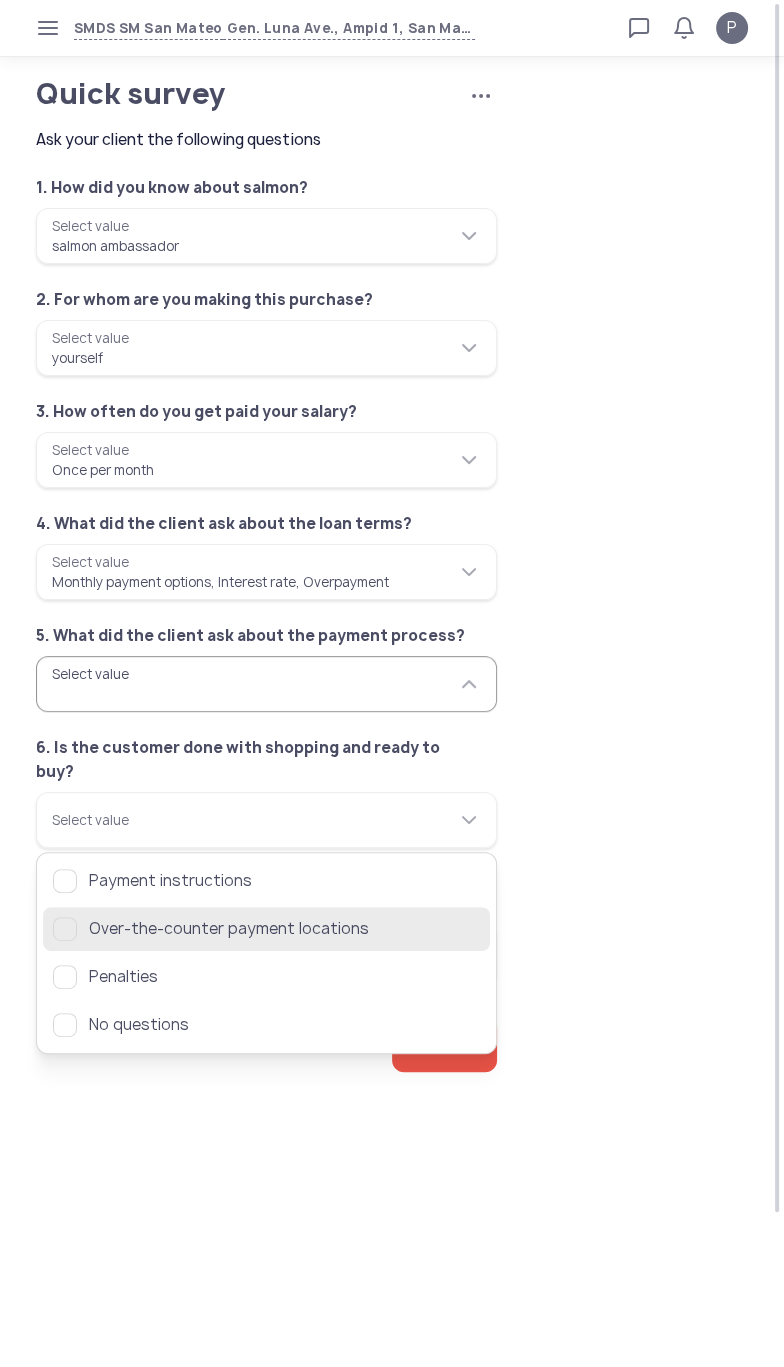 click on "Over-the-counter payment locations" 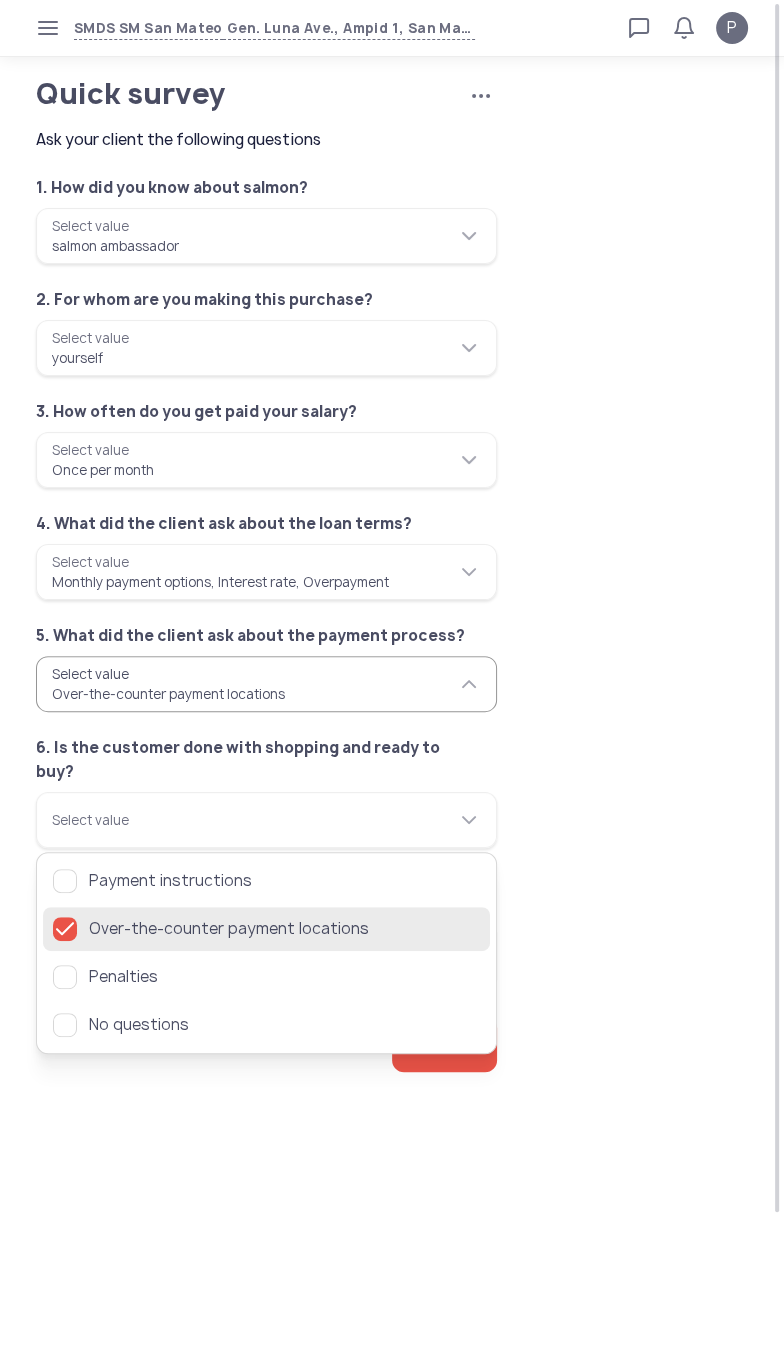 click 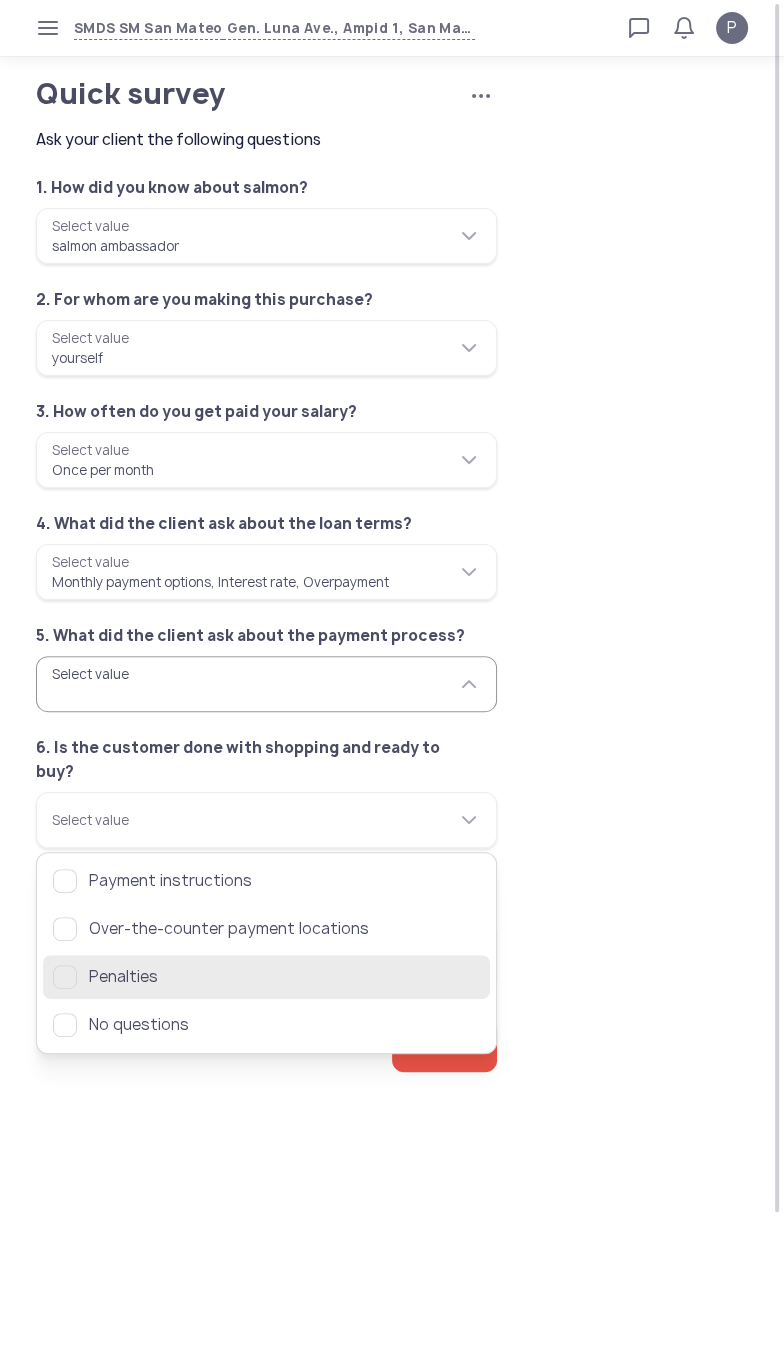 click on "Penalties" 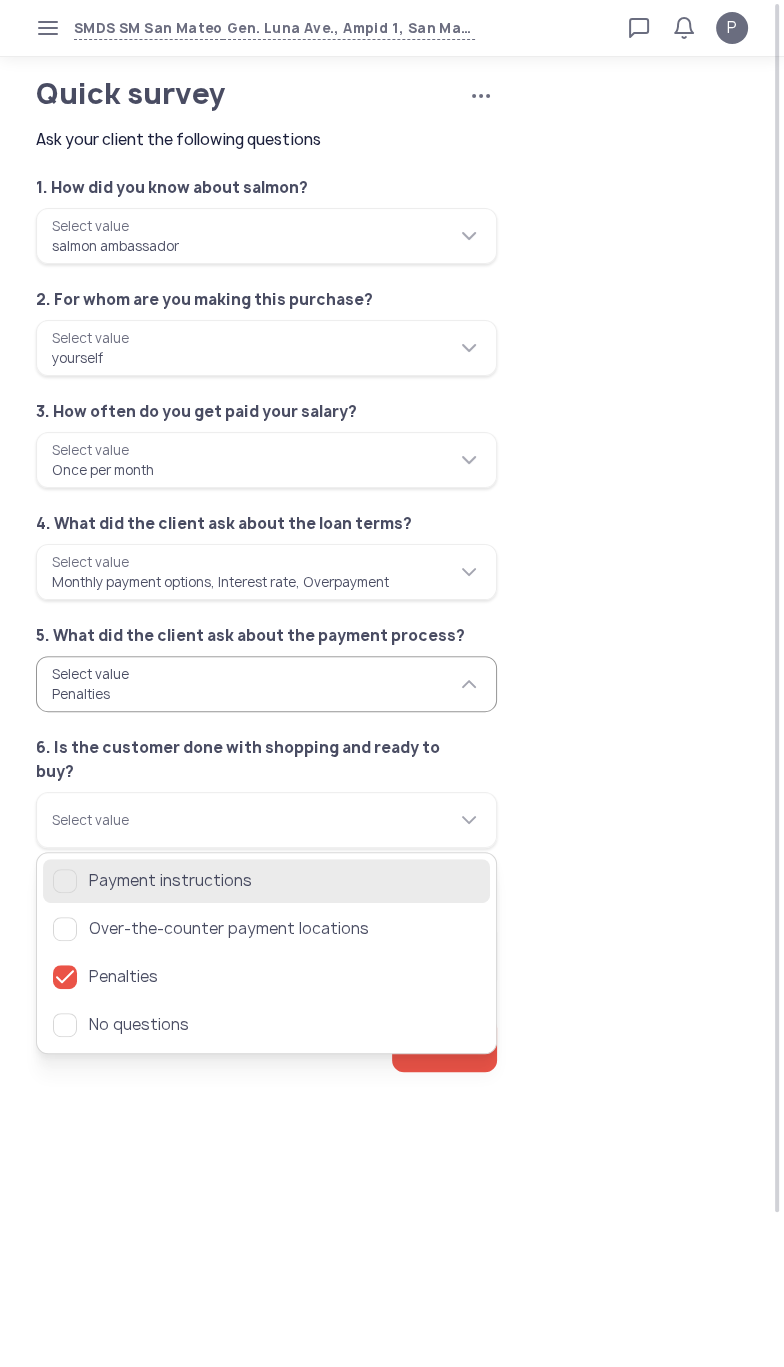 click 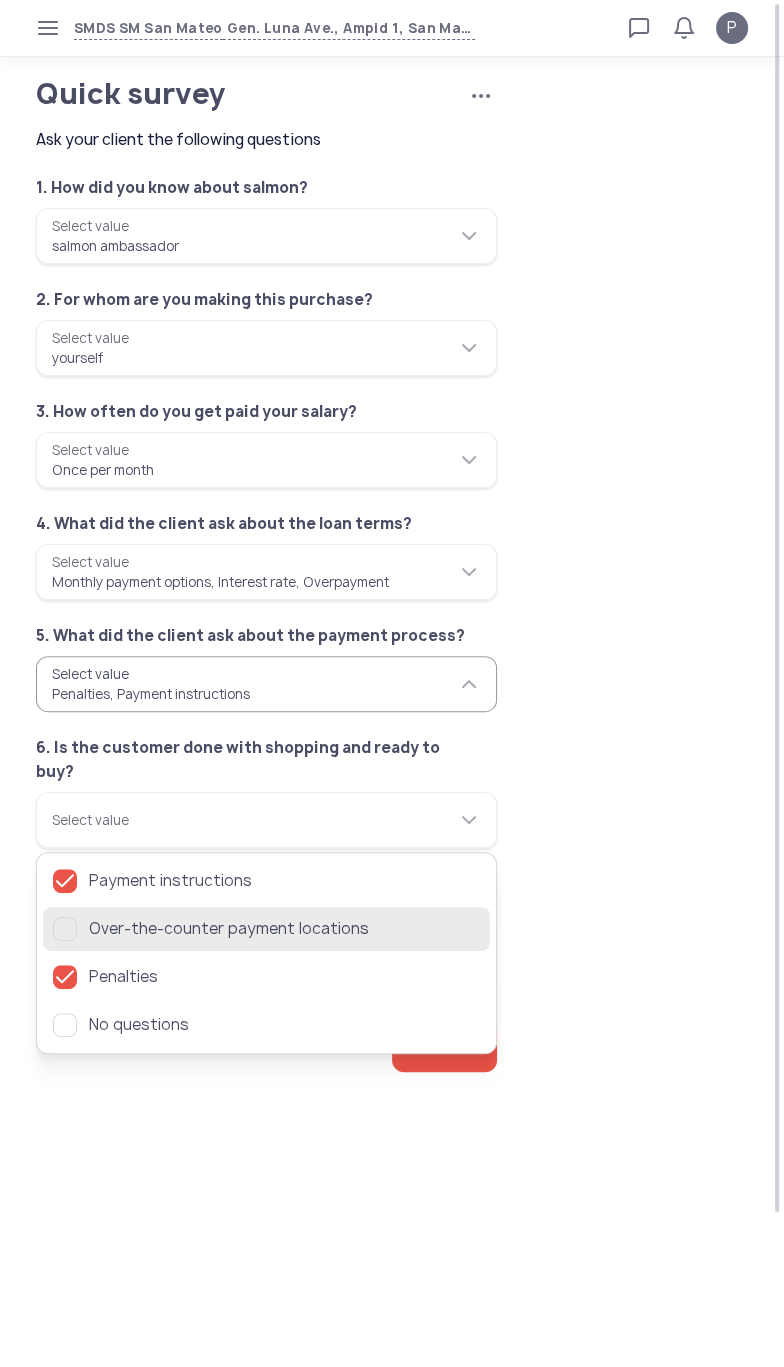 click 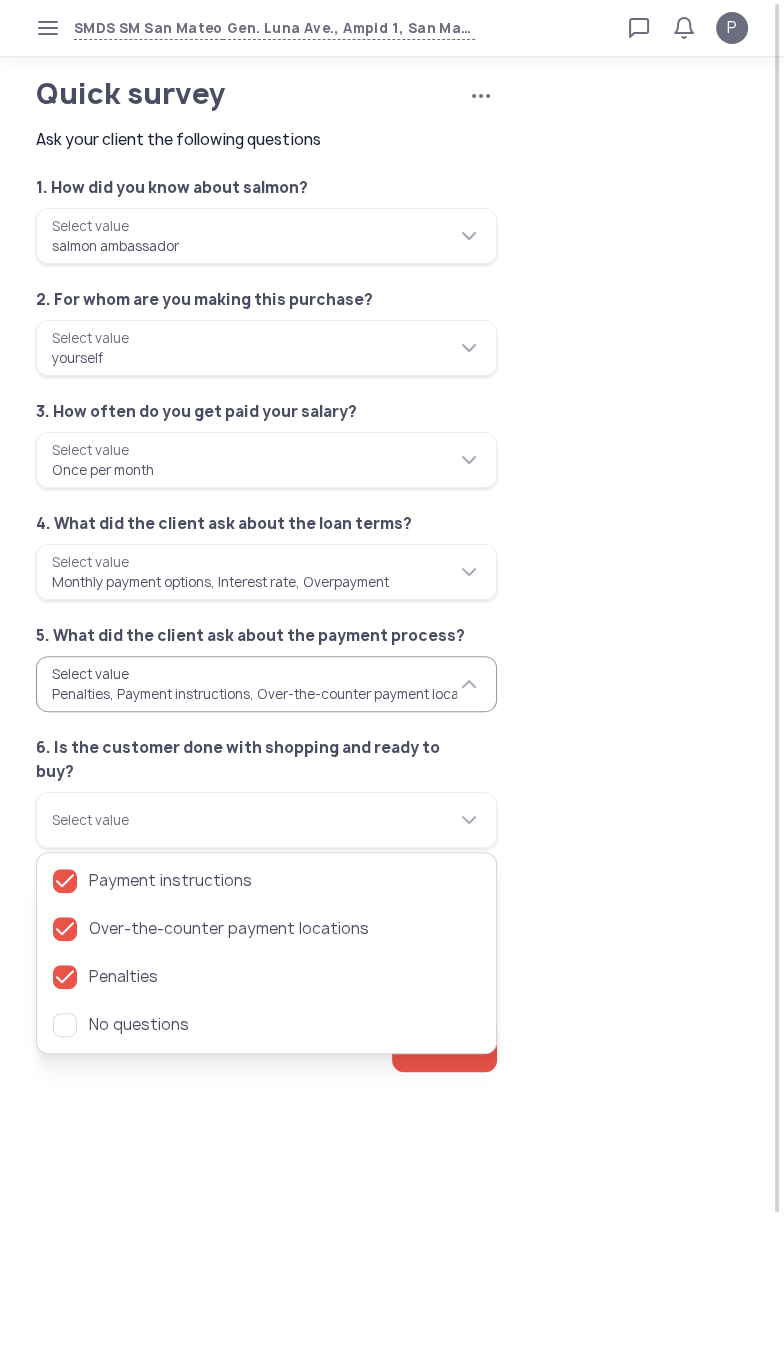 click on "**********" 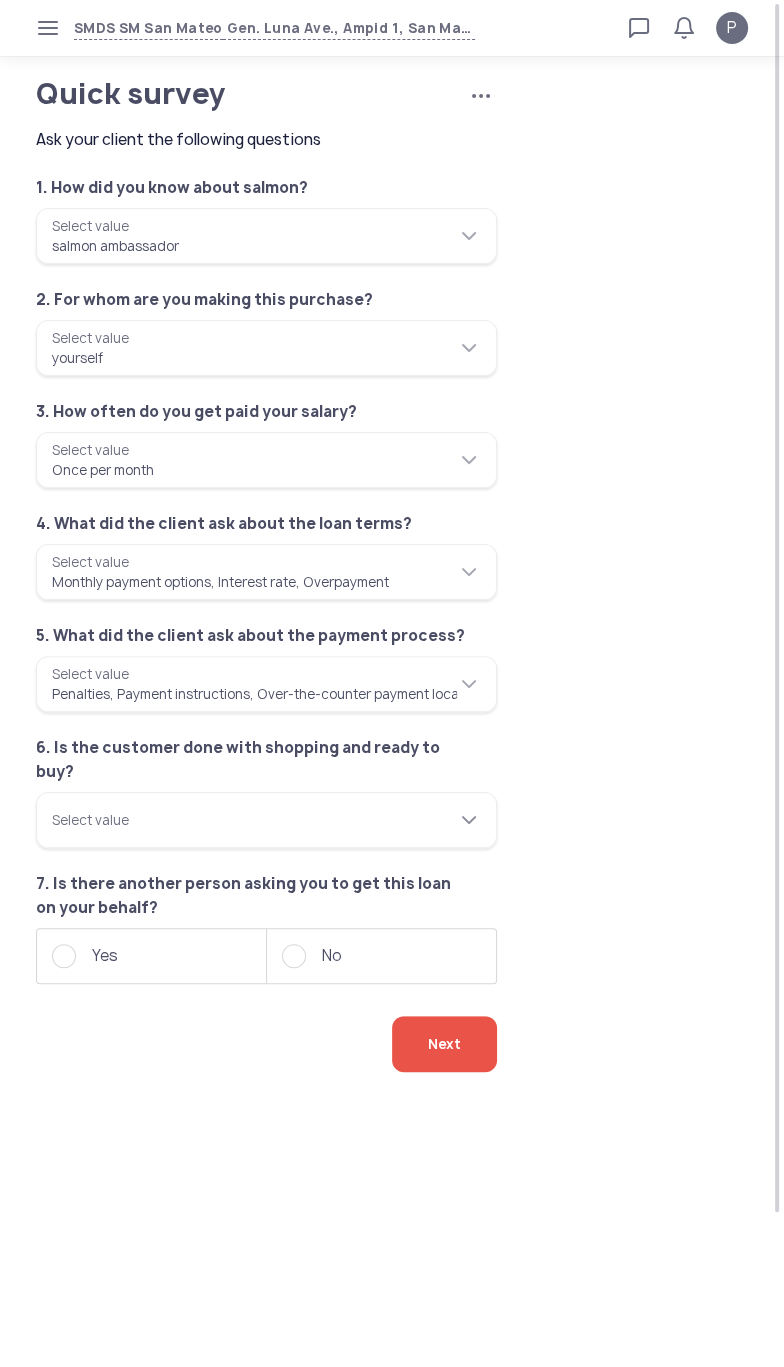 click on "Select value" at bounding box center (266, 820) 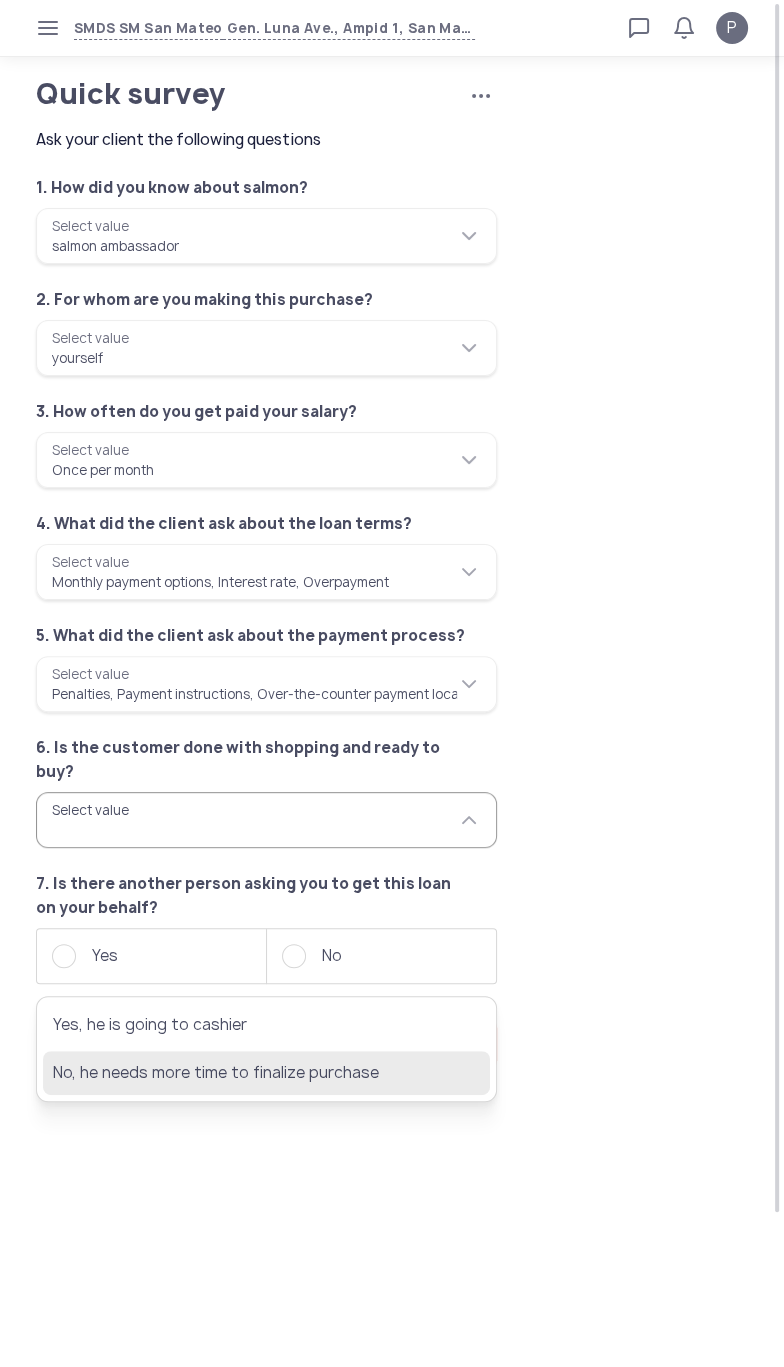 click on "No, he needs more time to finalize purchase" 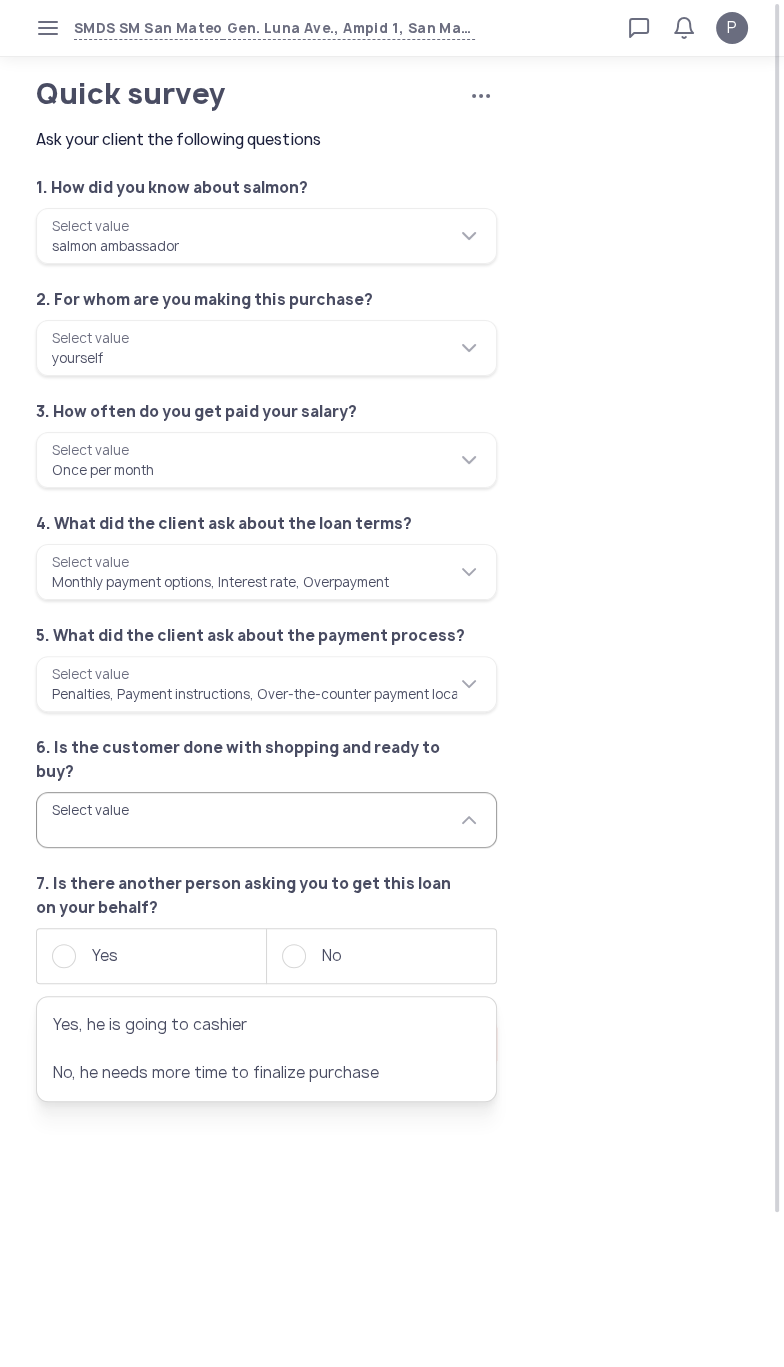 type on "**********" 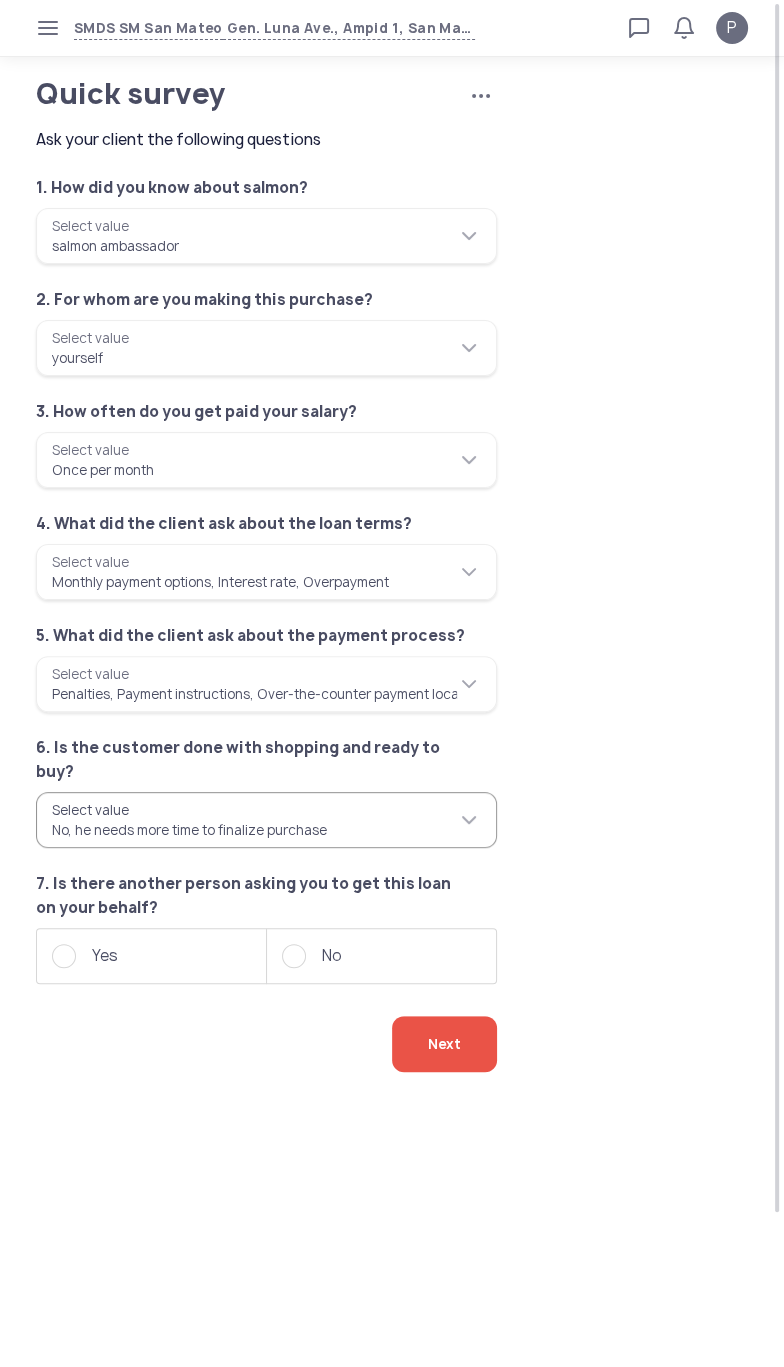 click on "No" 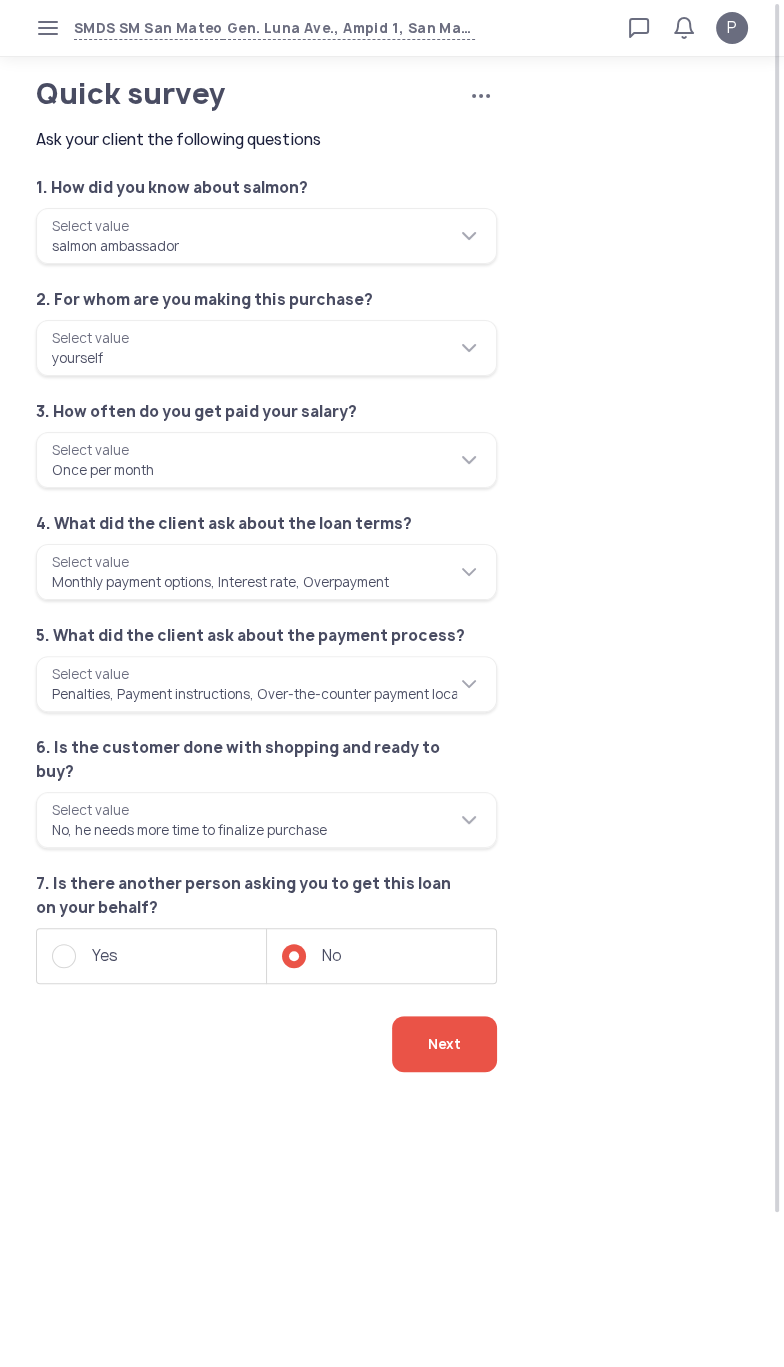 click on "Next" 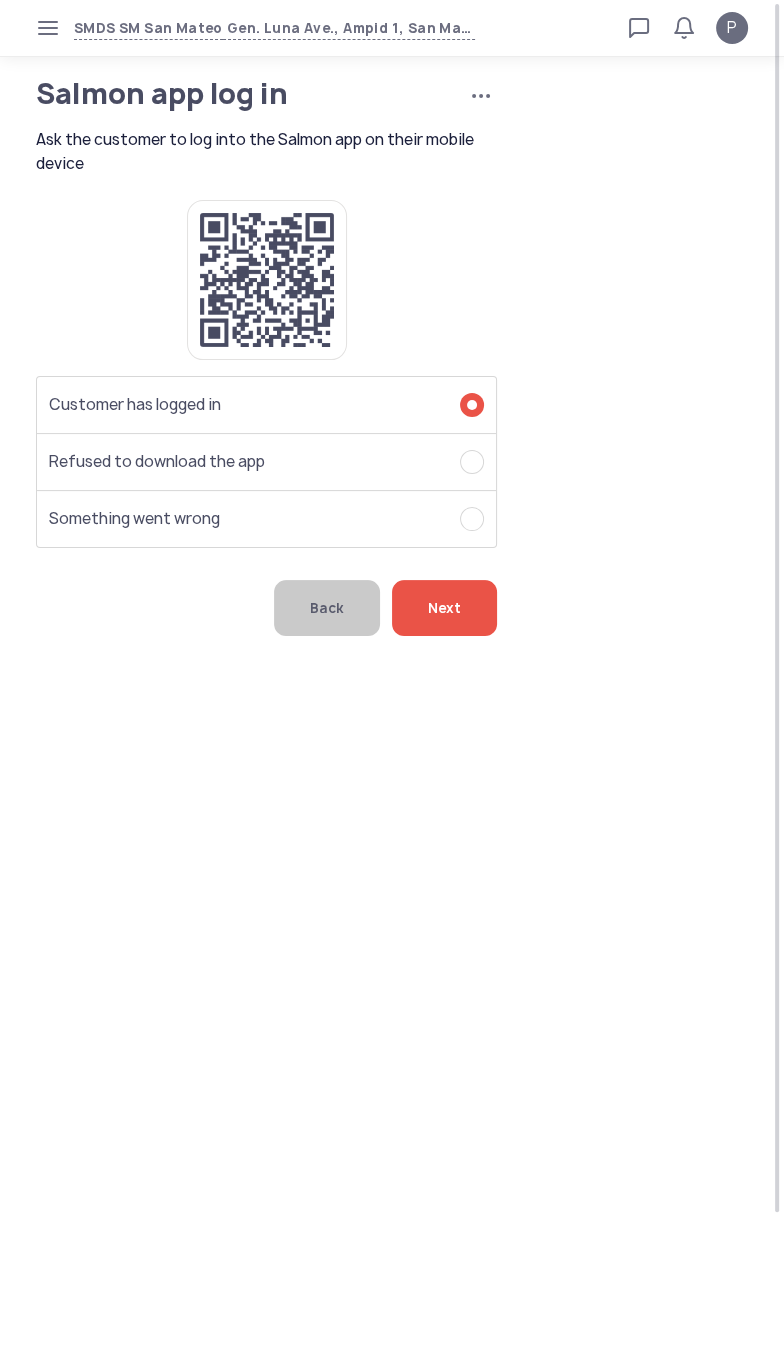 click on "Next" 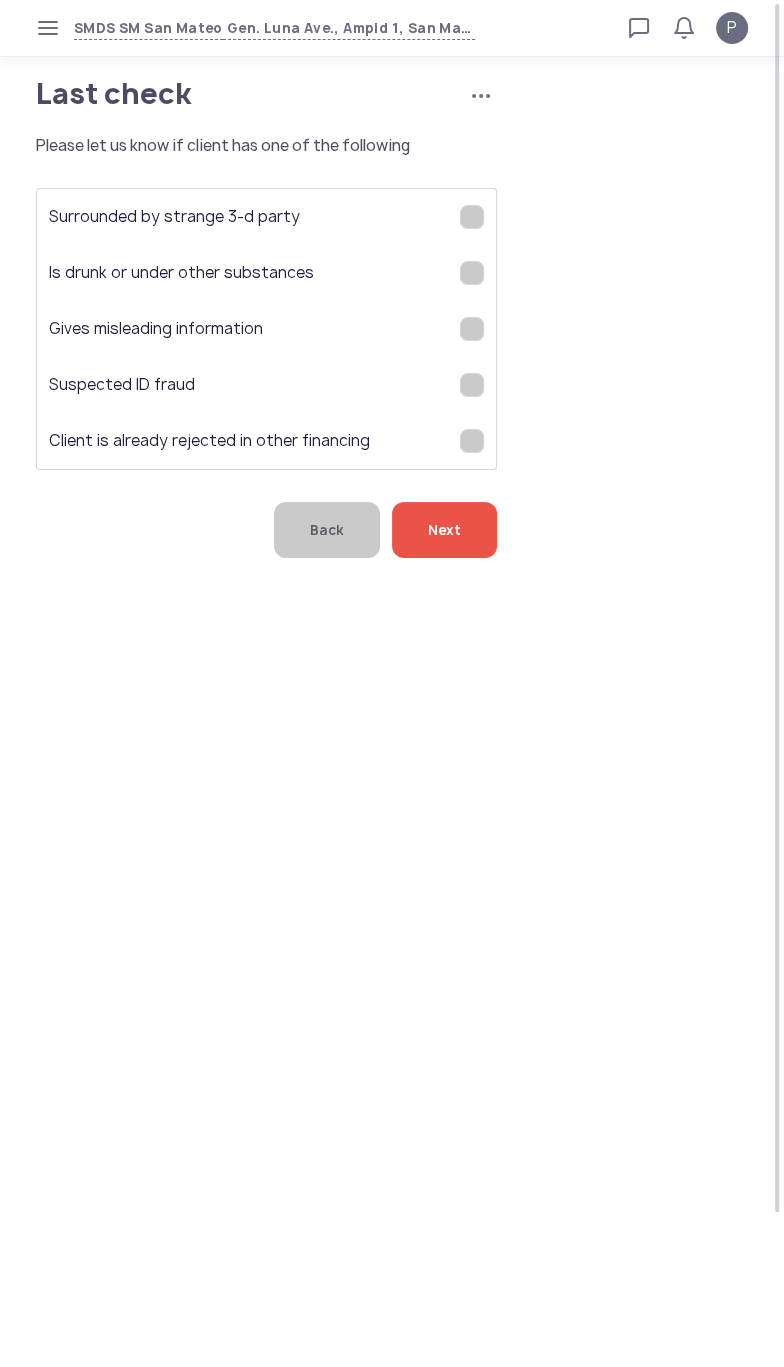 click on "Next" 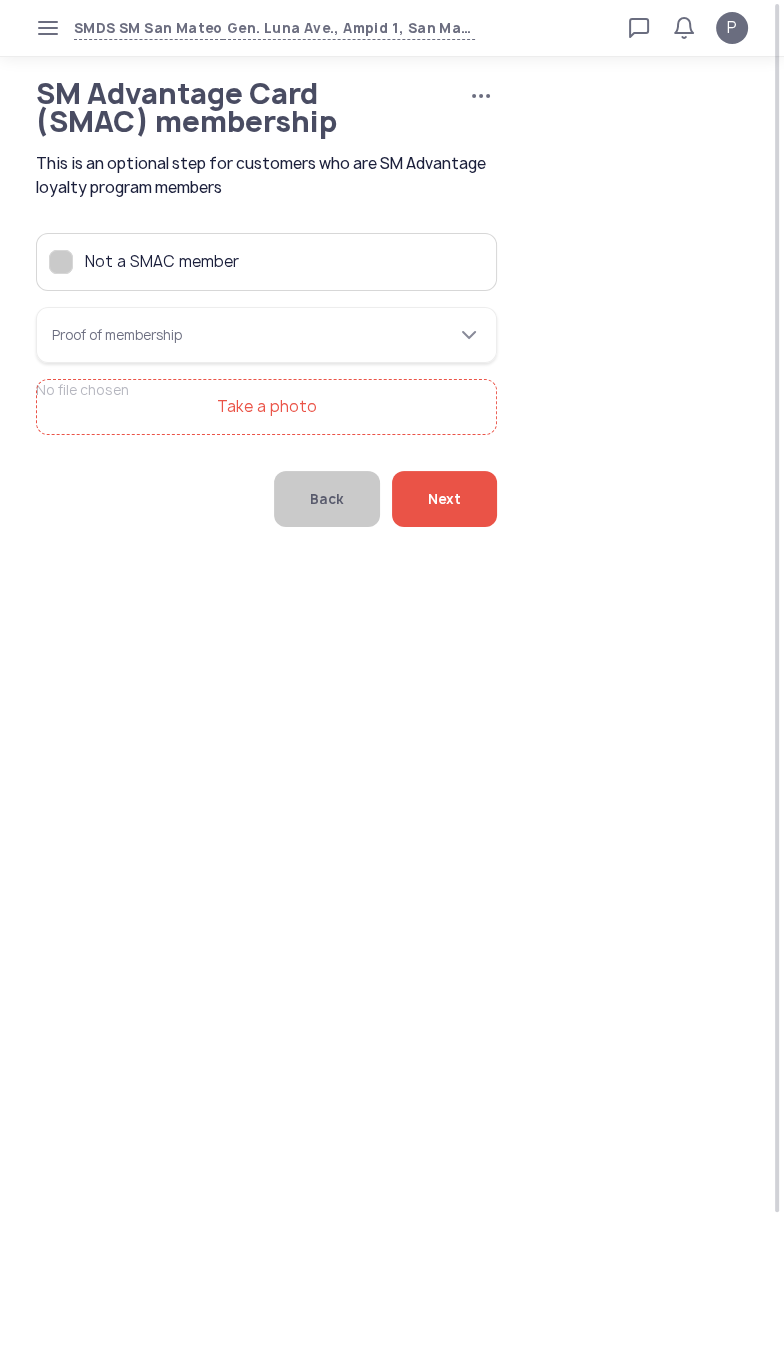 click on "Proof of membership" at bounding box center [266, 335] 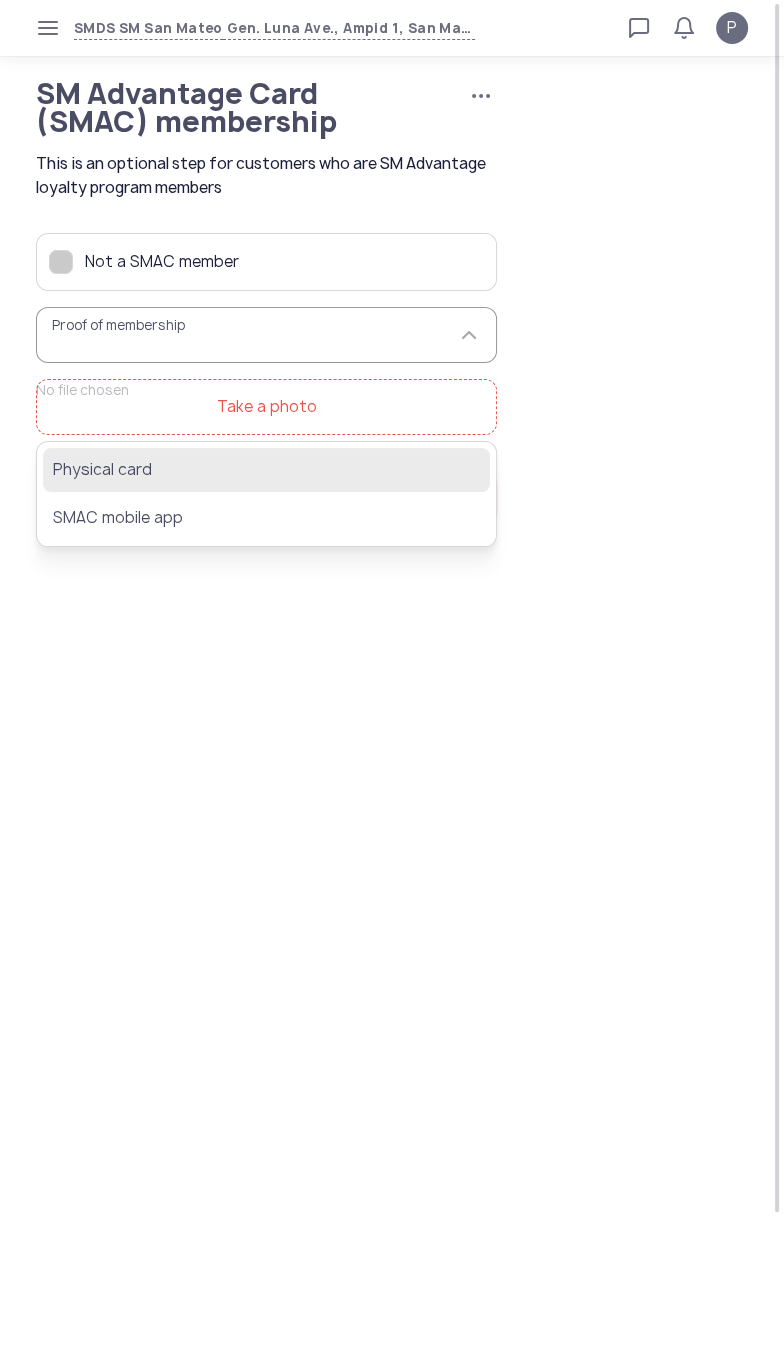 click on "Physical card" 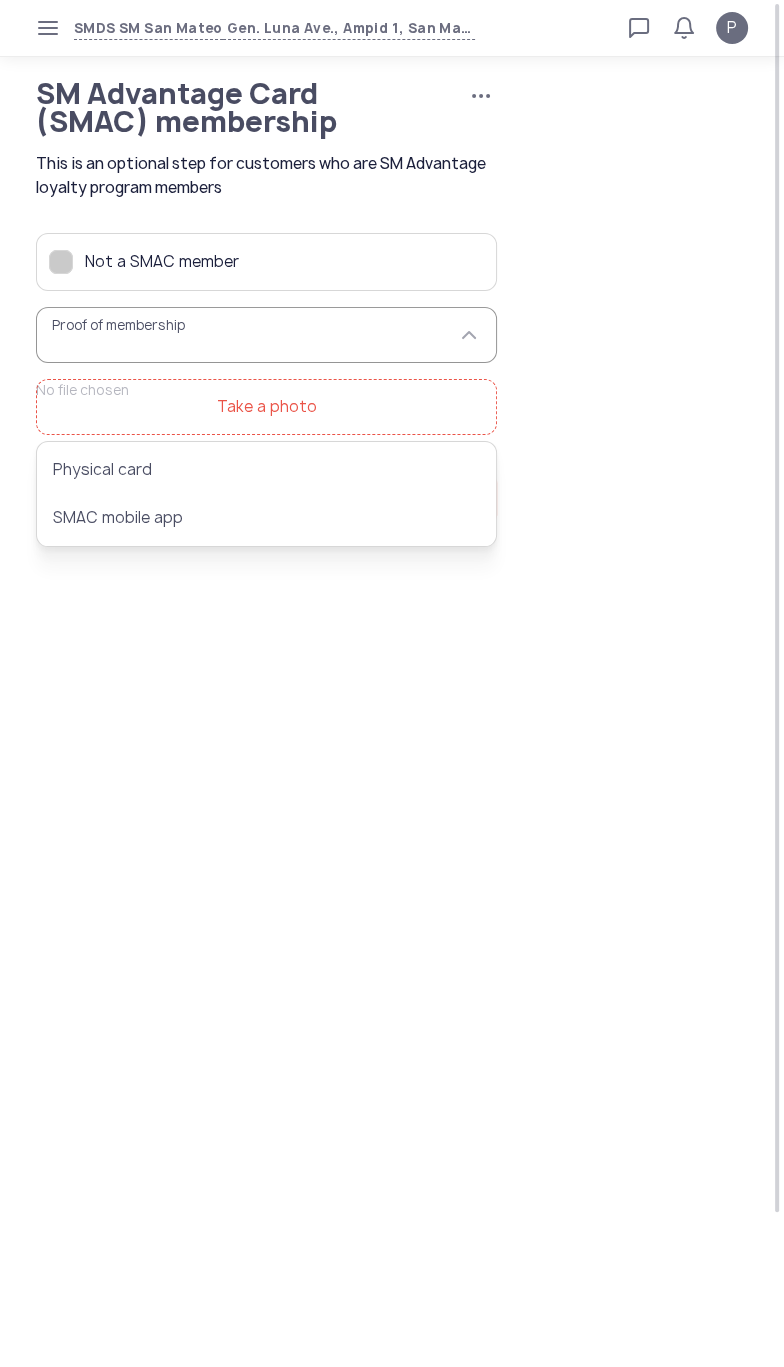 type on "**********" 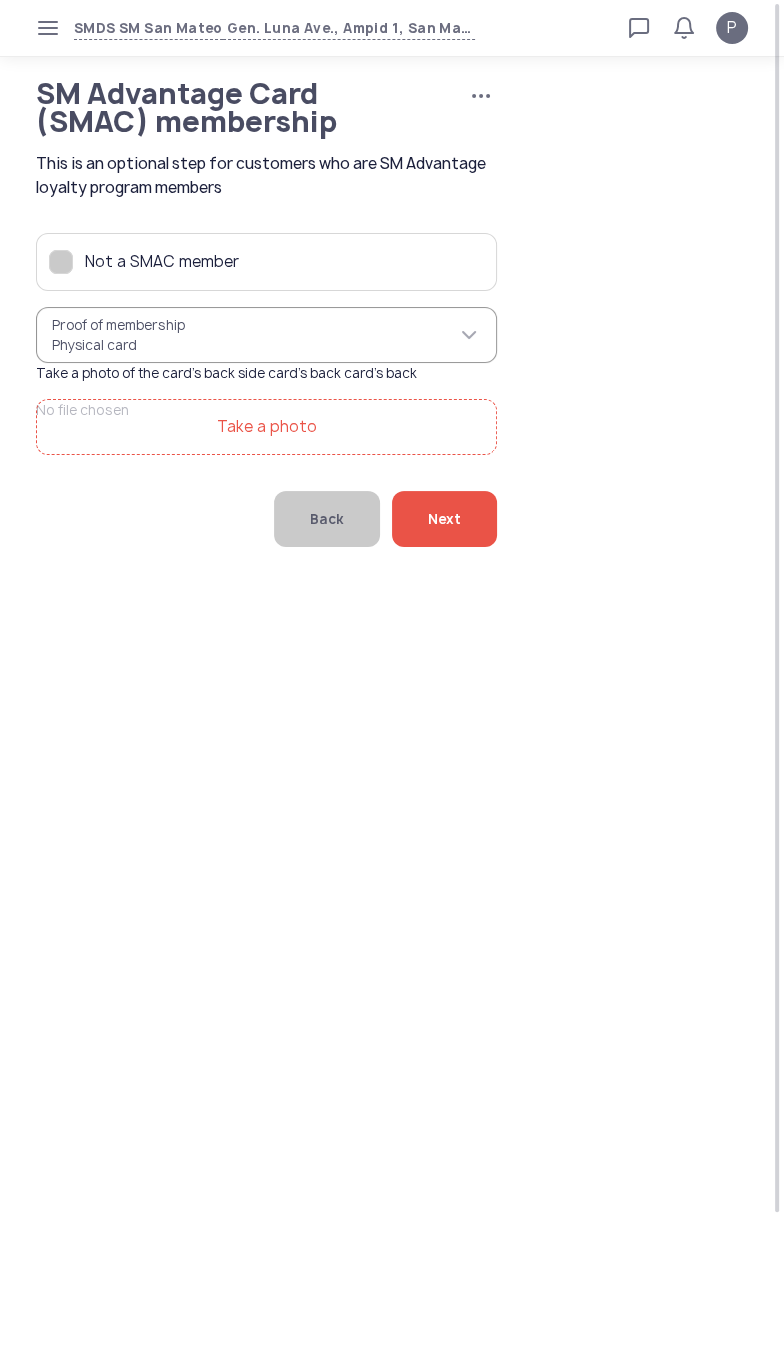 click on "Take a photo" at bounding box center (266, 427) 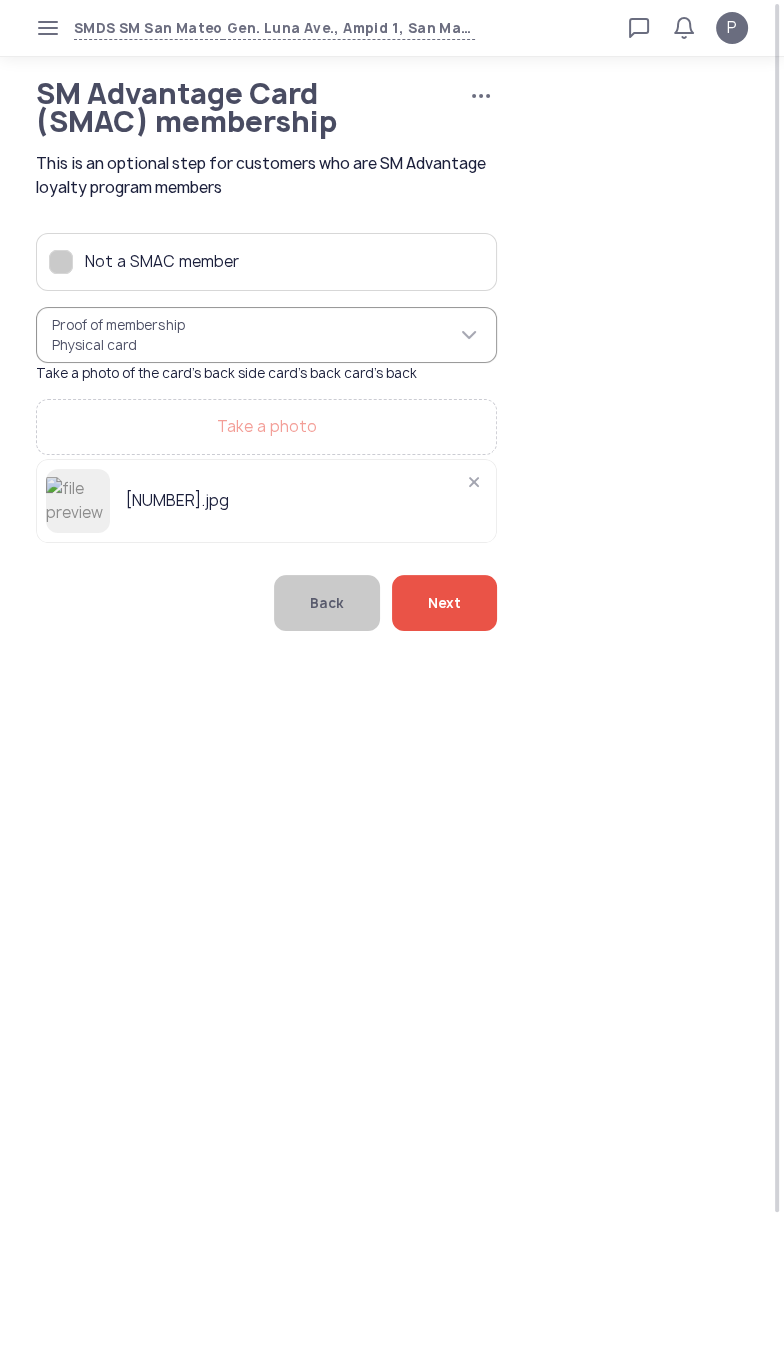 click on "Next" 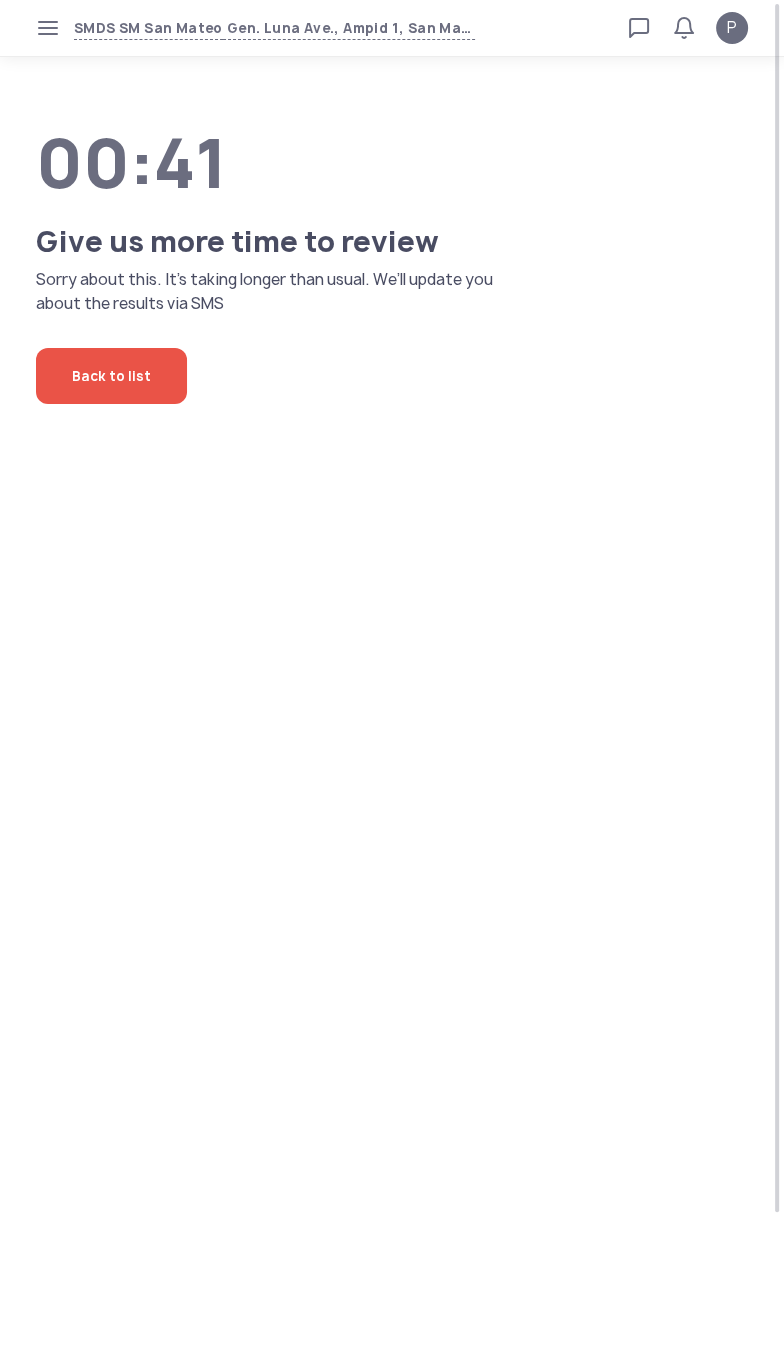 click on "SMDS SM San Mateo Gen. Luna Ave., Ampid 1, San Mateo, Rizal Loan calculator Loan applications FAQs Refund P P
Verified agent Full name Ma.Kristina Perez Telephone number +63 994 057 85 99 E-mail m.perez@sa.salmon.ph Log out  00:41  Give us more time to review Sorry about this. It’s taking longer than usual. We’ll update you about the results via SMS  Back to list" at bounding box center [392, 683] 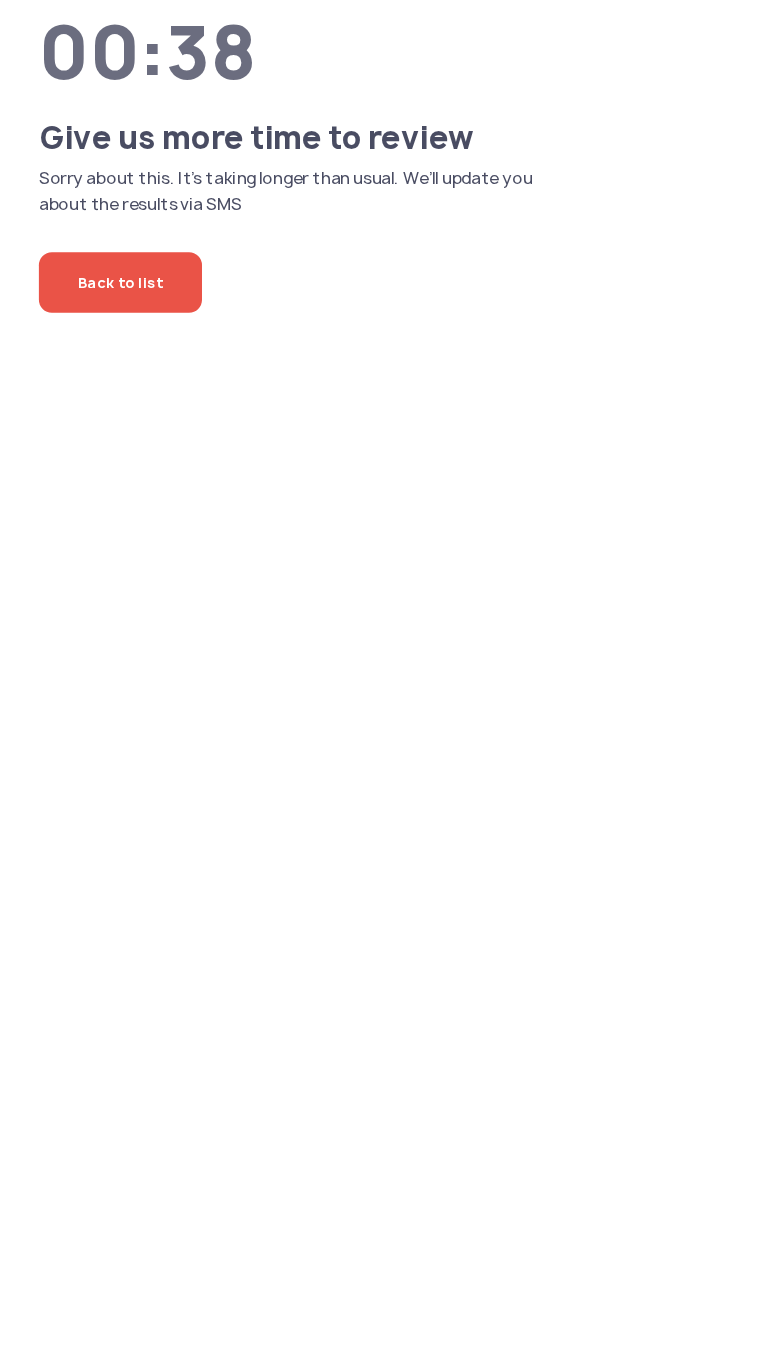 scroll, scrollTop: 0, scrollLeft: 0, axis: both 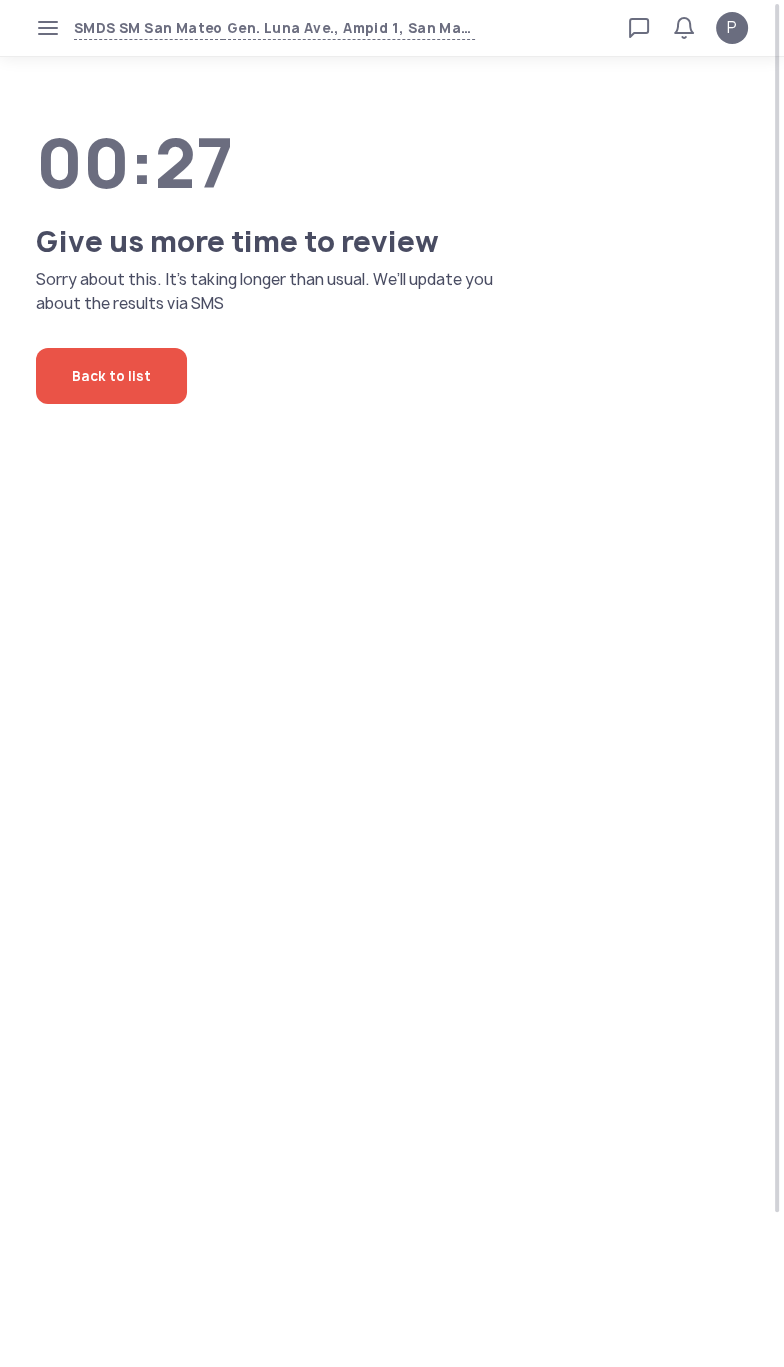 click on "SMDS SM San Mateo Gen. Luna Ave., Ampid 1, San Mateo, Rizal Loan calculator Loan applications FAQs Refund P P
Verified agent Full name Ma.Kristina Perez Telephone number +63 994 057 85 99 E-mail m.perez@sa.salmon.ph Log out  00:27  Give us more time to review Sorry about this. It’s taking longer than usual. We’ll update you about the results via SMS  Back to list" at bounding box center (392, 683) 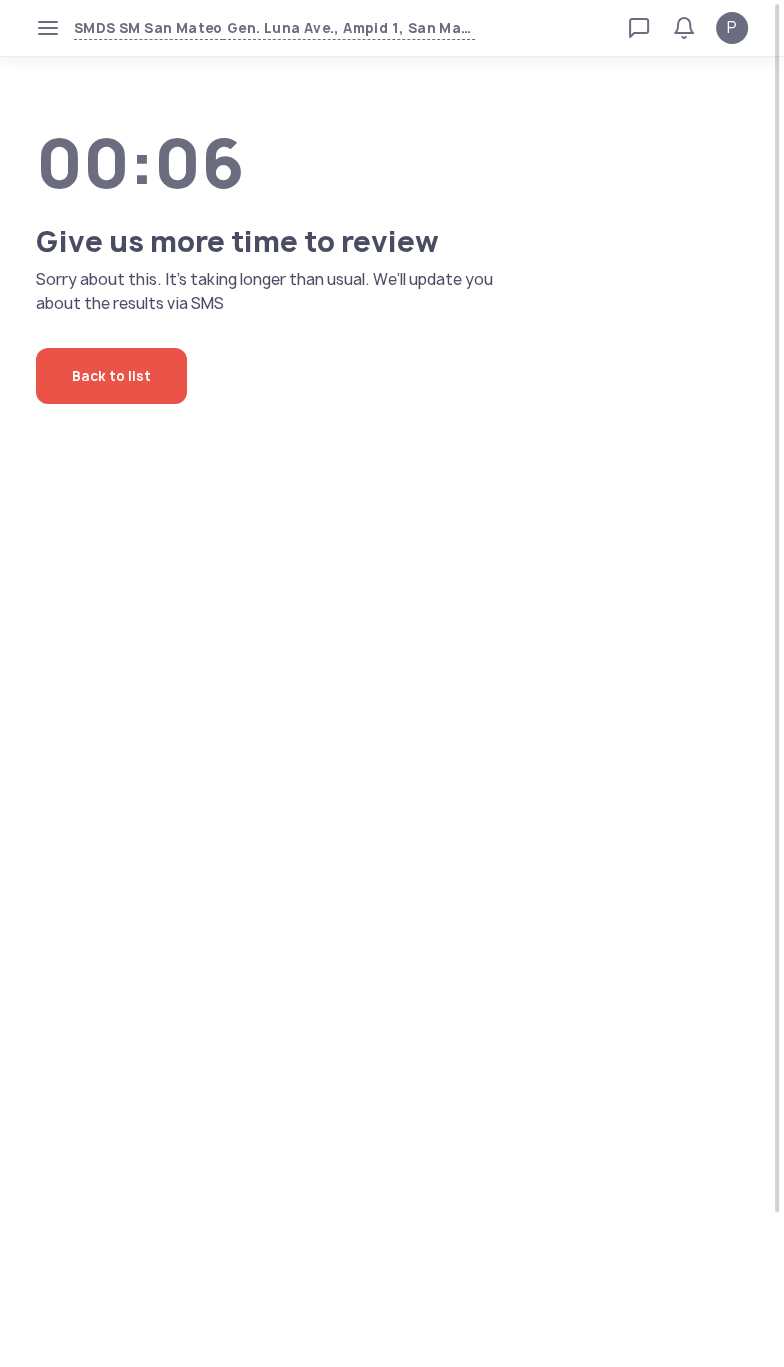 click on "SMDS SM San Mateo Gen. Luna Ave., Ampid 1, San Mateo, Rizal Loan calculator Loan applications FAQs Refund P P
Verified agent Full name Ma.Kristina Perez Telephone number +63 994 057 85 99 E-mail m.perez@sa.salmon.ph Log out  00:06  Give us more time to review Sorry about this. It’s taking longer than usual. We’ll update you about the results via SMS  Back to list" at bounding box center [392, 683] 